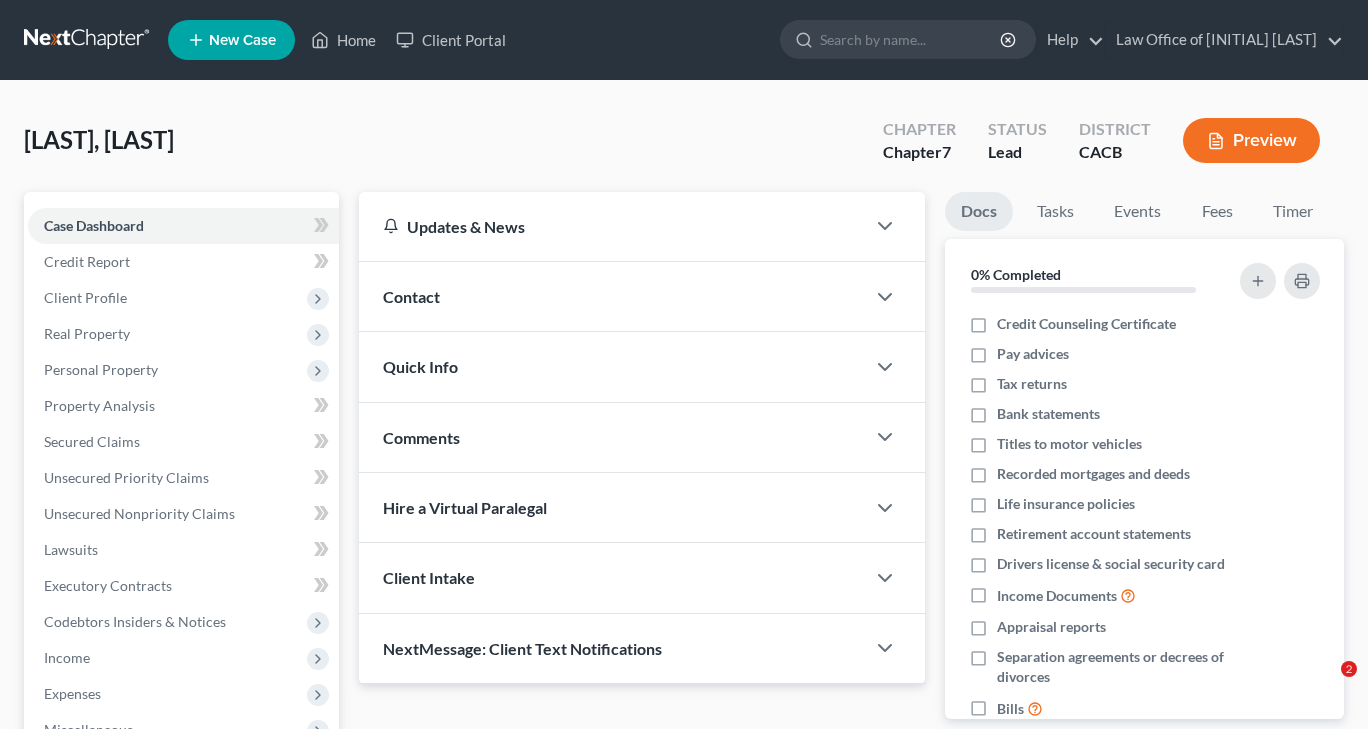 scroll, scrollTop: 0, scrollLeft: 0, axis: both 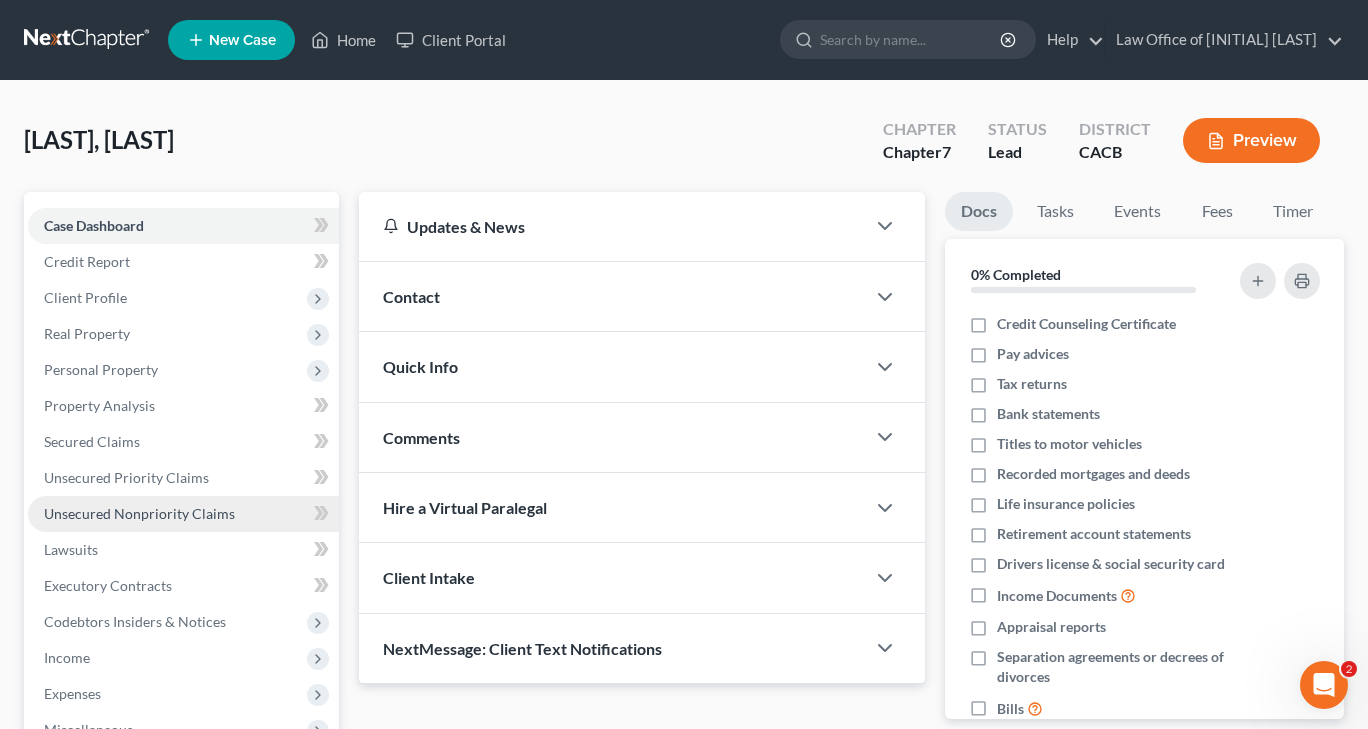 click on "Unsecured Nonpriority Claims" at bounding box center (139, 513) 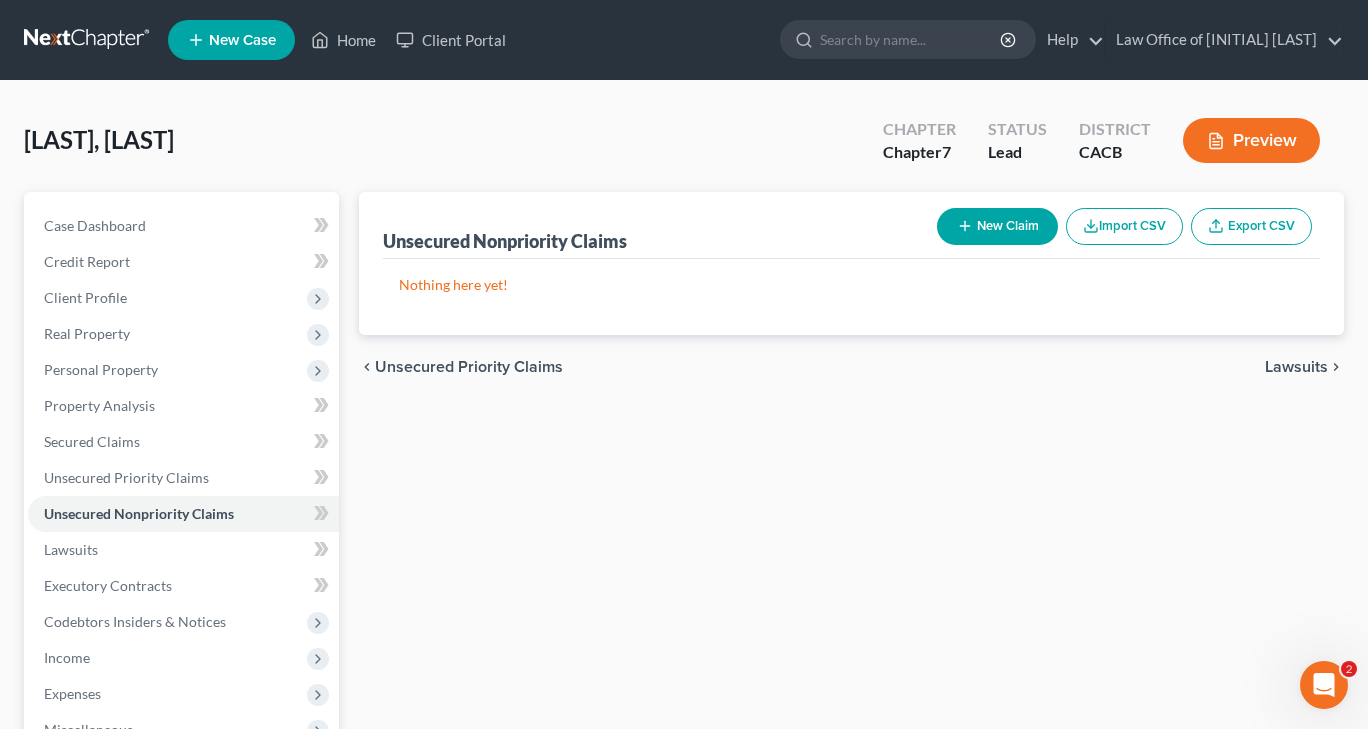 click 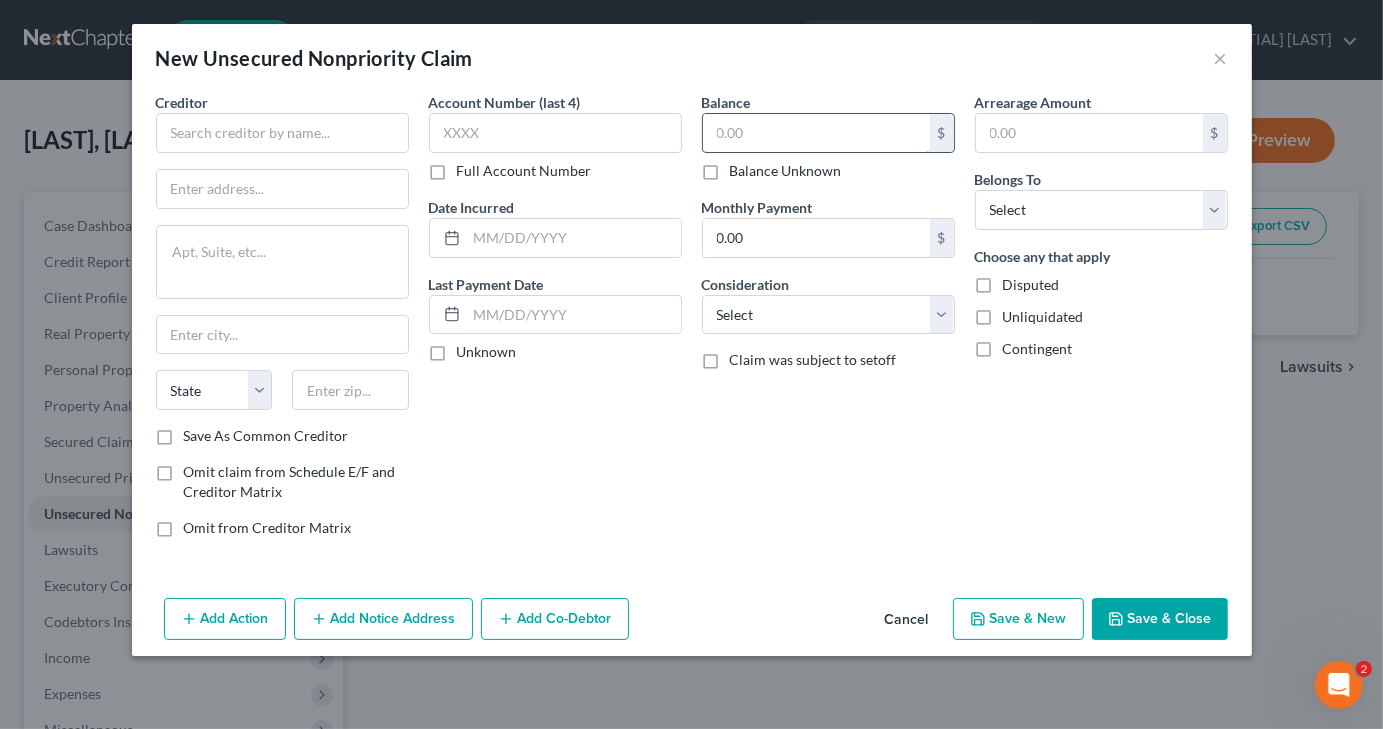 paste on "$5,547" 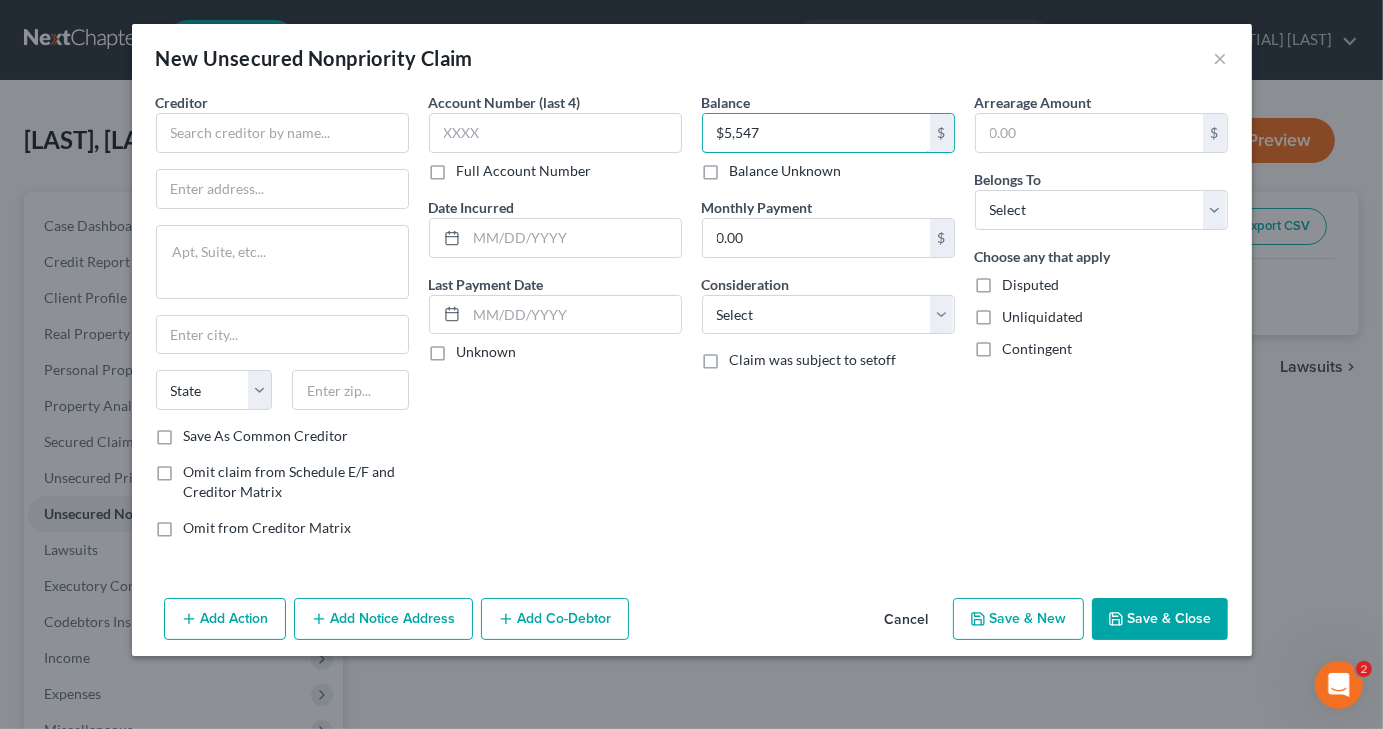 type on "$5,547" 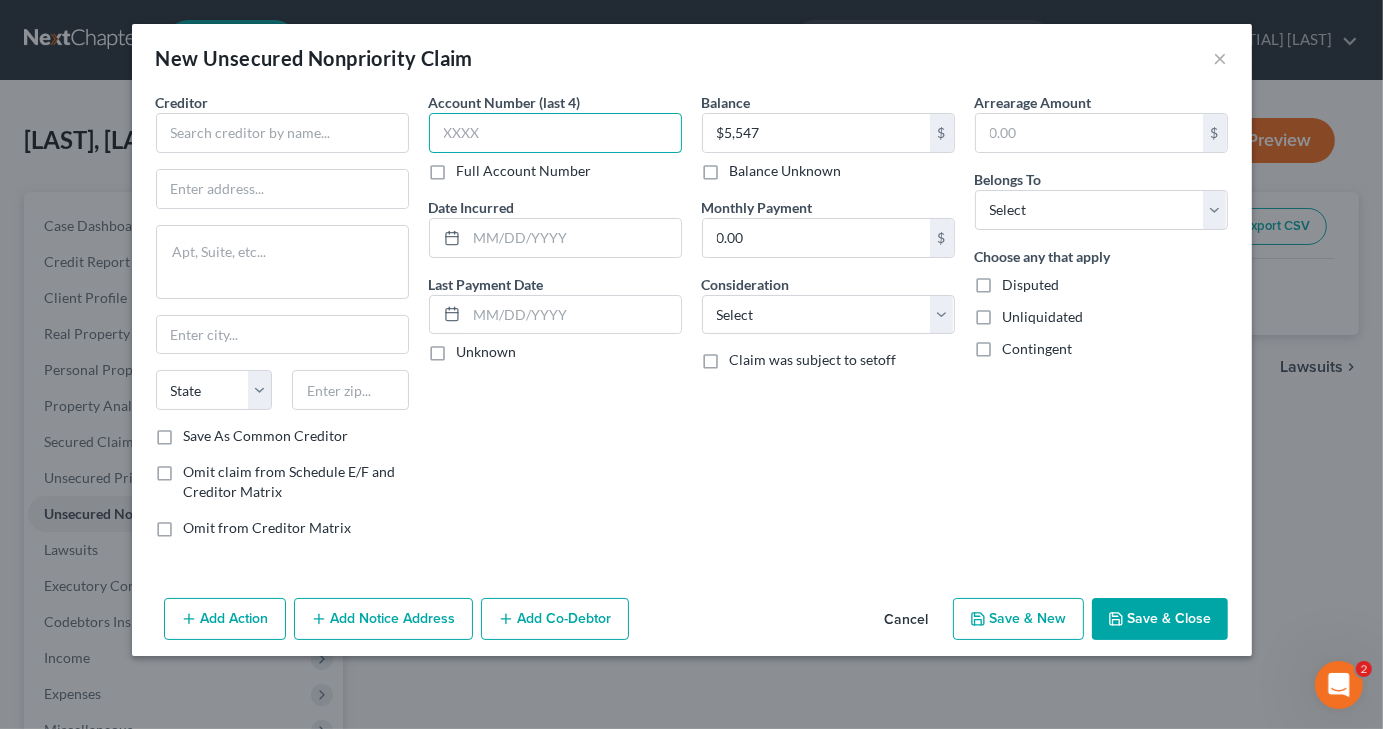 paste on "*040" 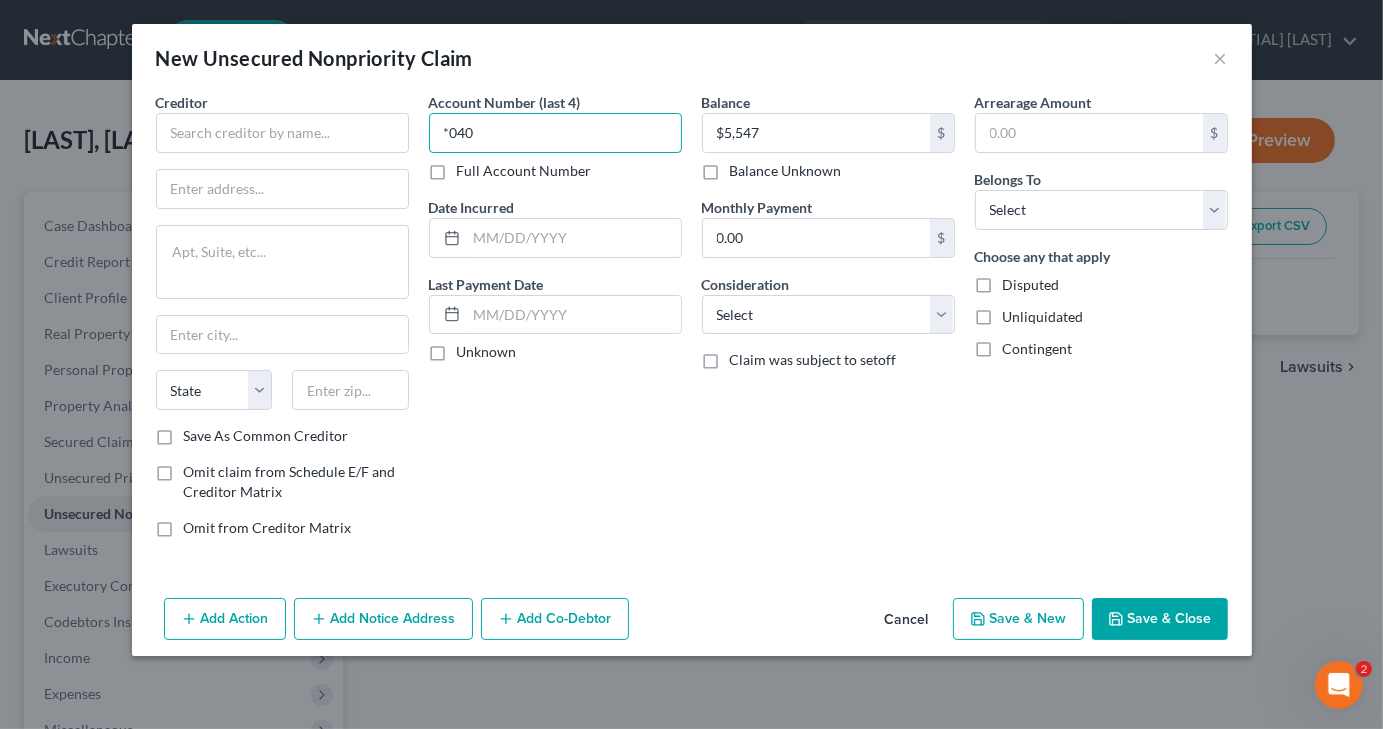 click on "*040" at bounding box center [555, 133] 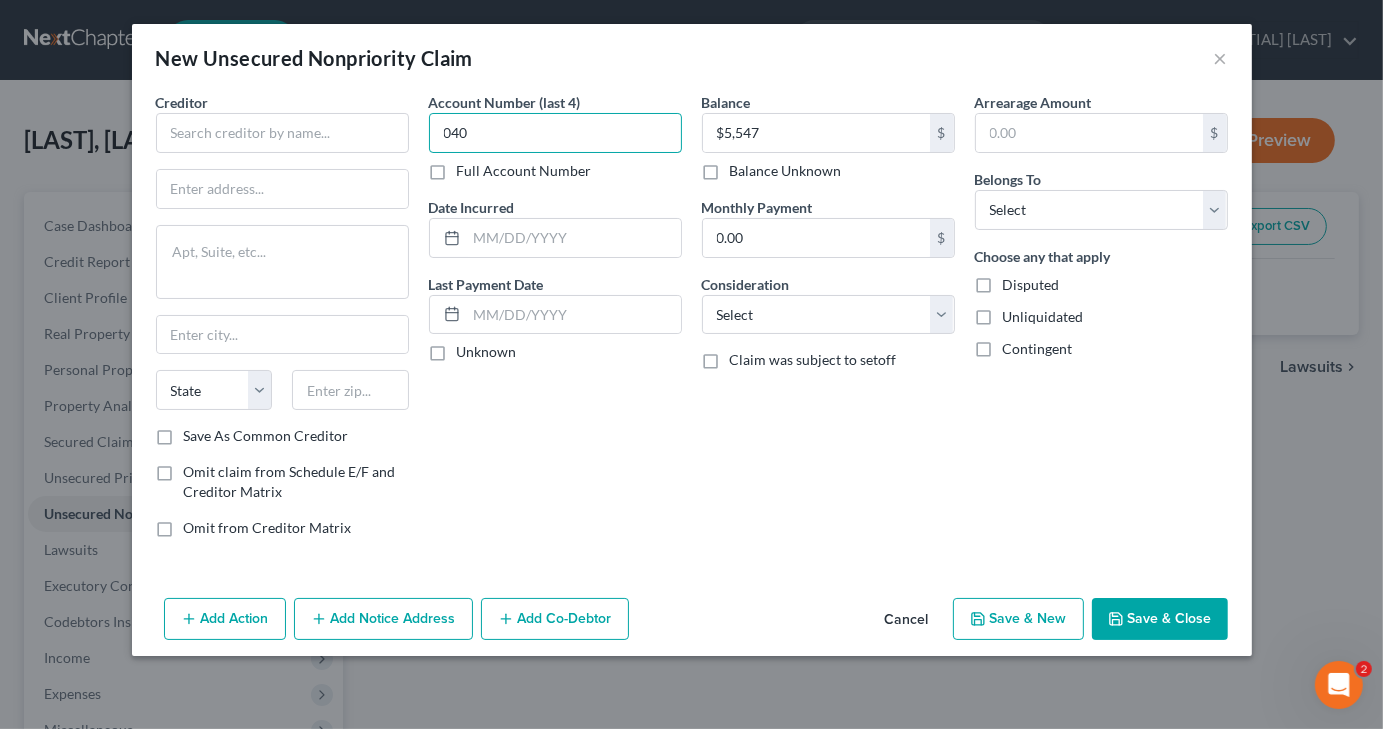 click on "040" at bounding box center (555, 133) 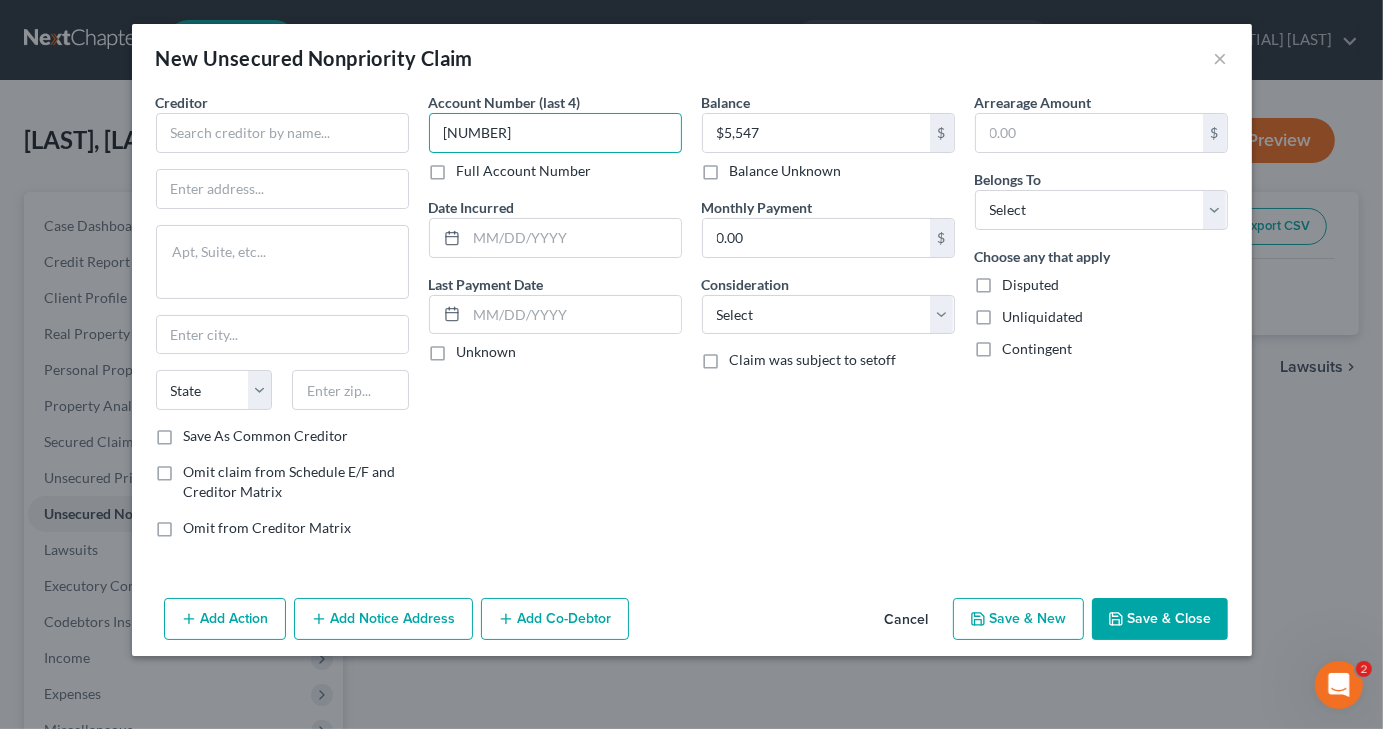 type on "[NUMBER]" 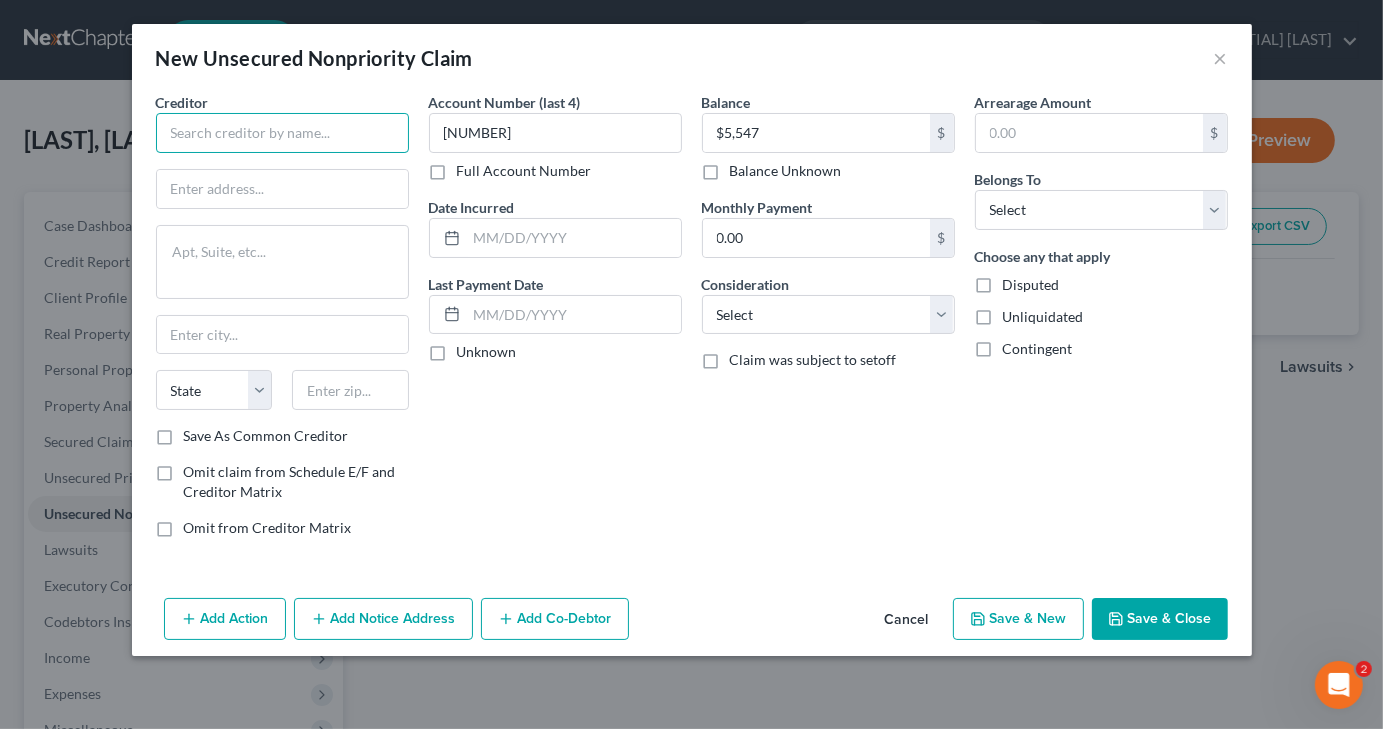 paste on "CITICARDS CBNA" 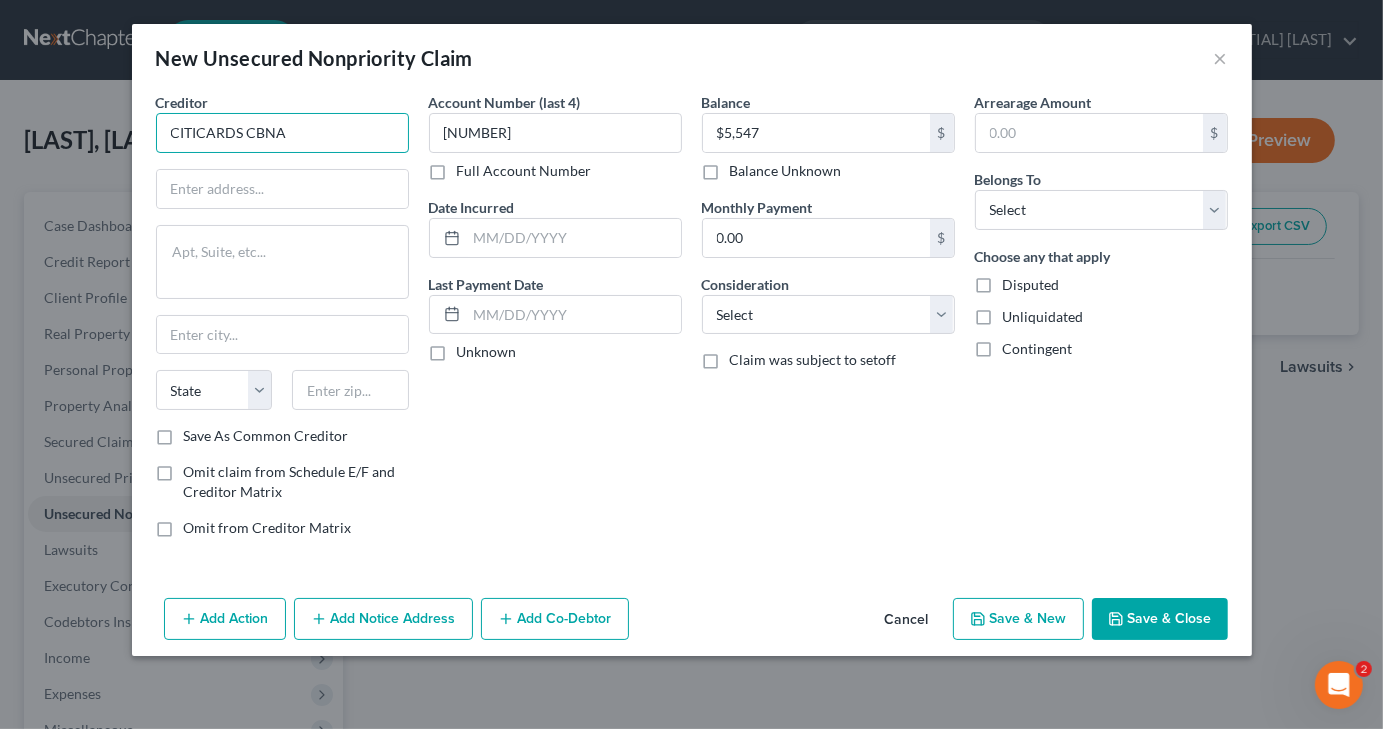 type on "CITICARDS CBNA" 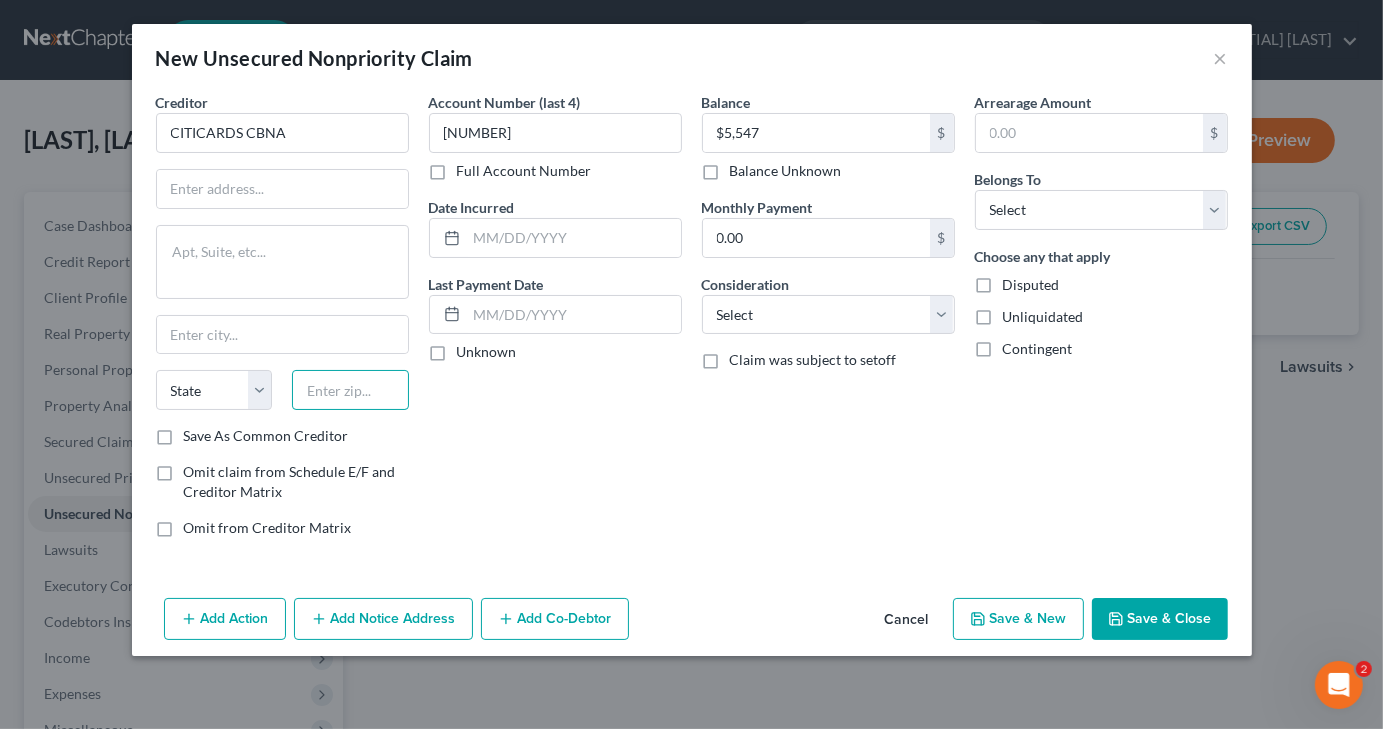 paste on "57108" 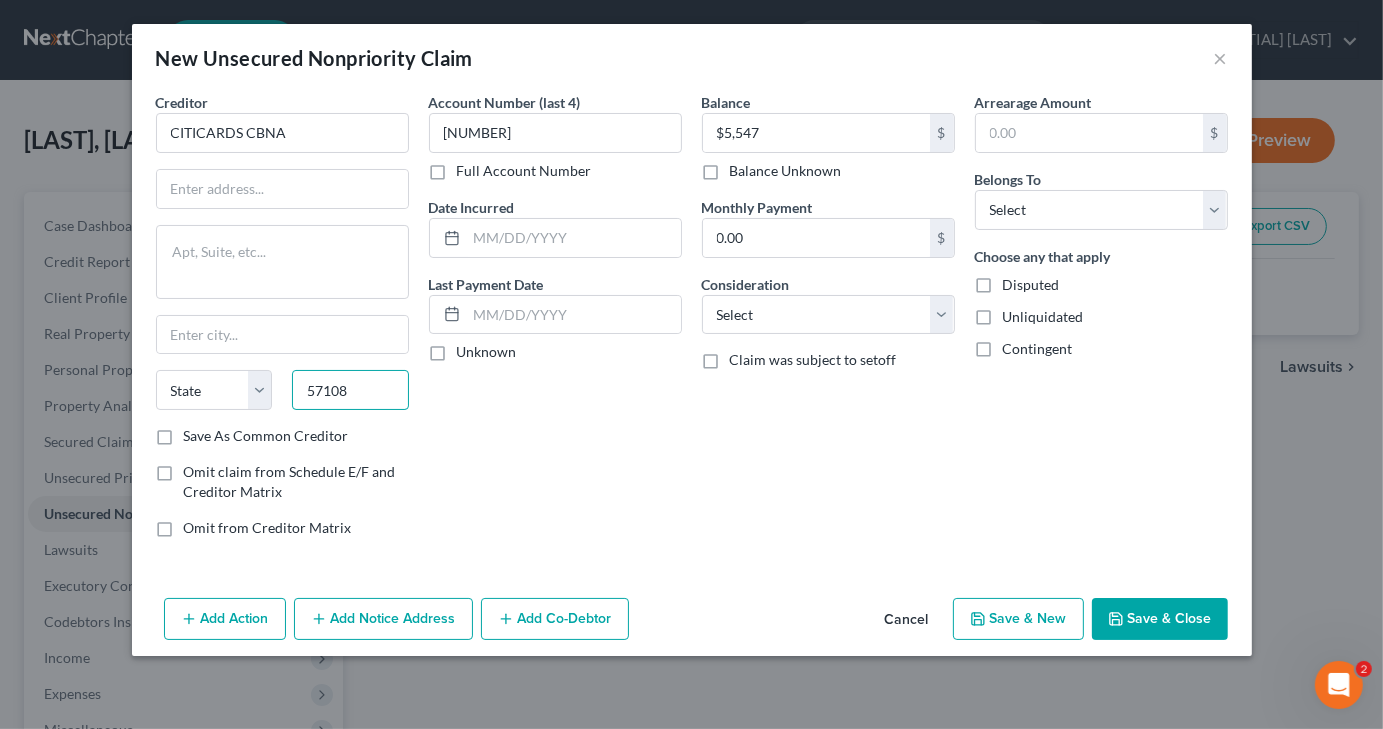 type on "57108" 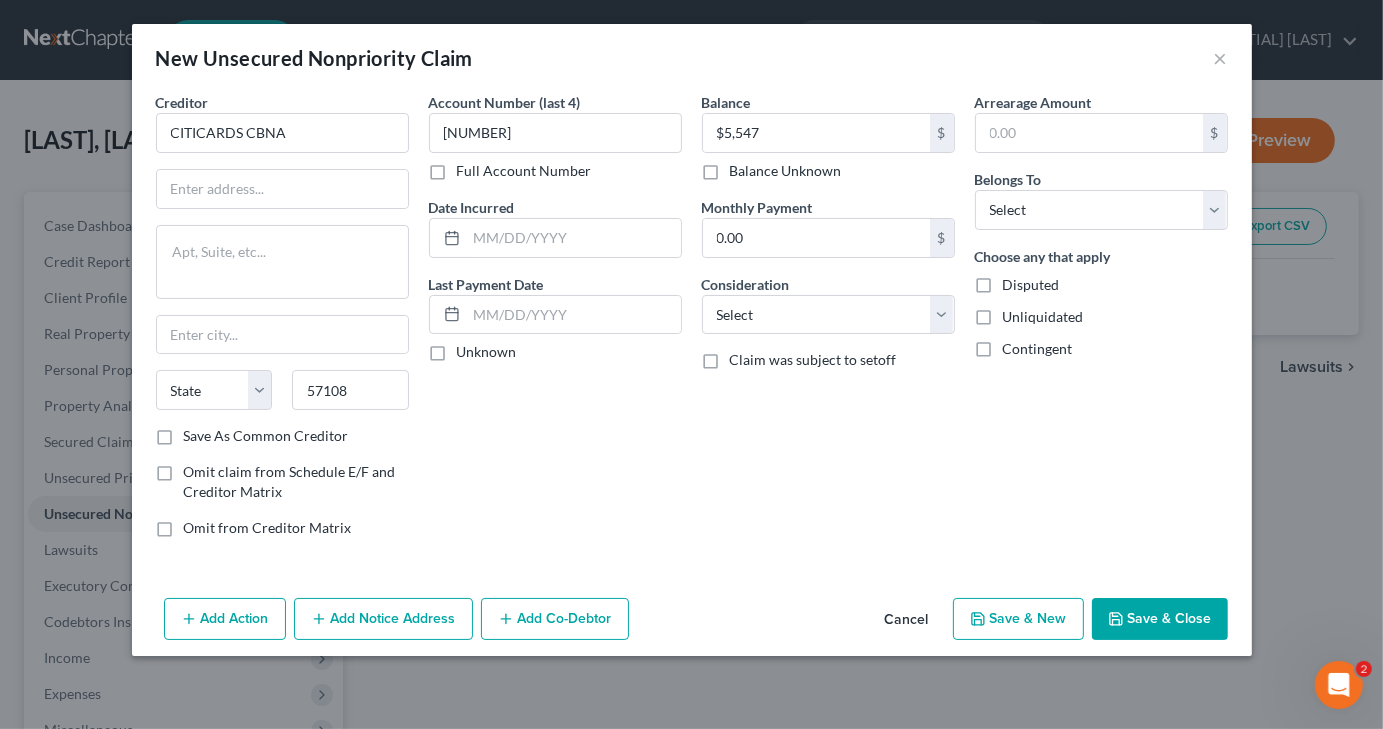 type on "Sioux Falls" 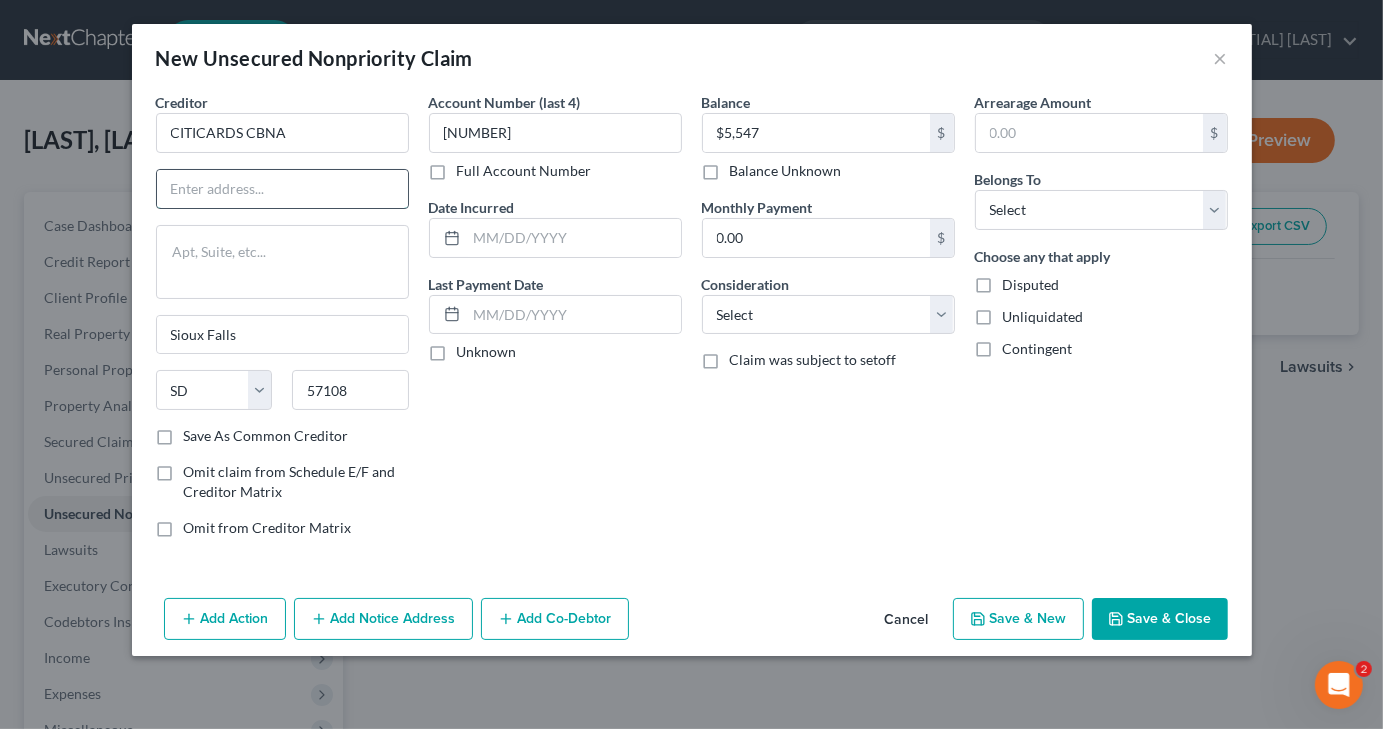 paste on "[NUMBER] [STREET]" 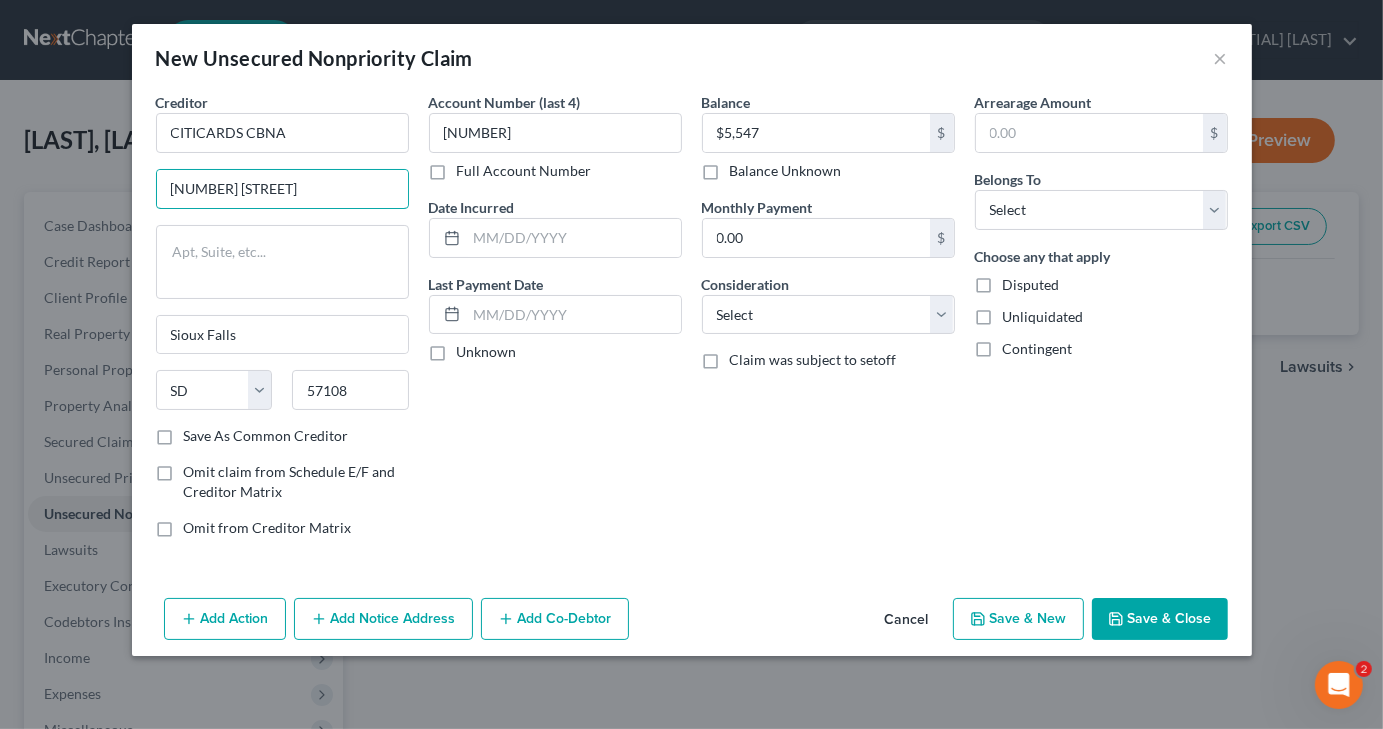 type on "[NUMBER] [STREET]" 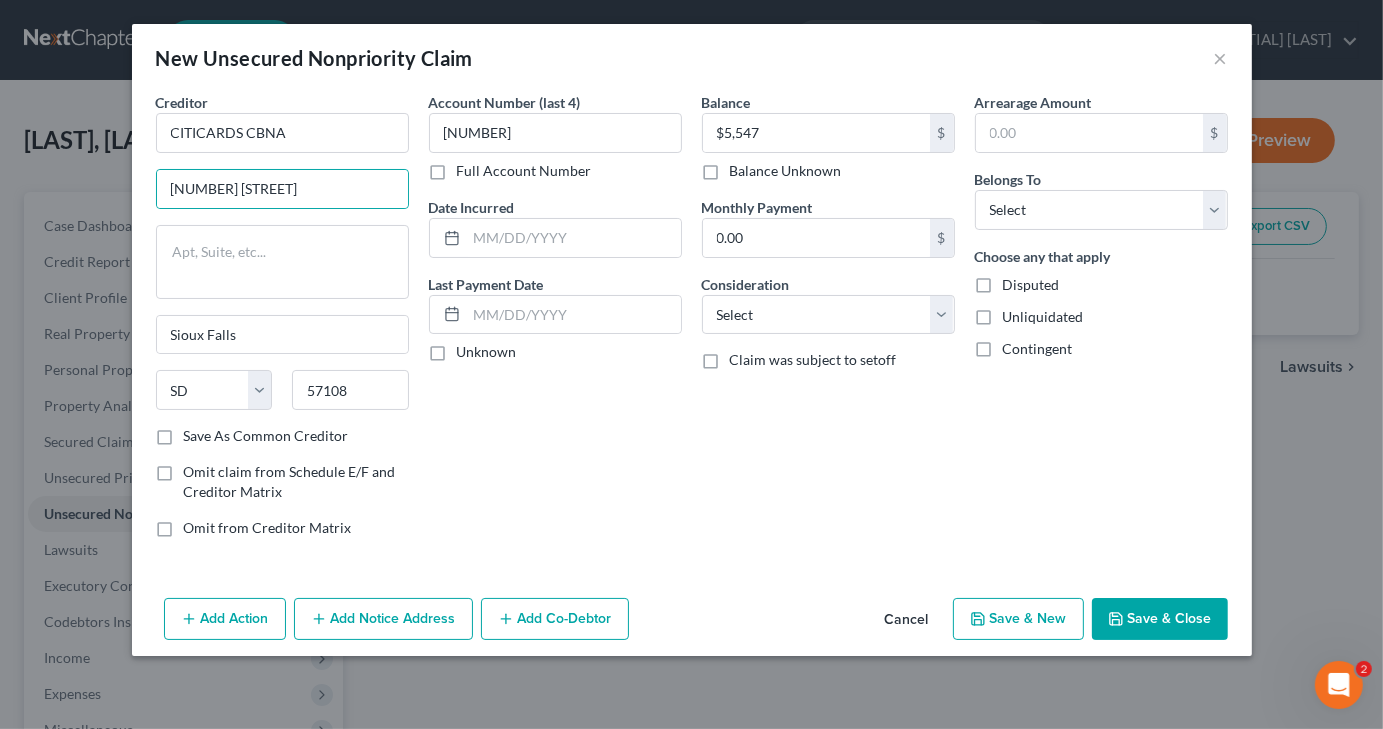 click on "Account Number (last 4)
[NUMBER]
Full Account Number
Date Incurred         Last Payment Date         Unknown" at bounding box center [555, 323] 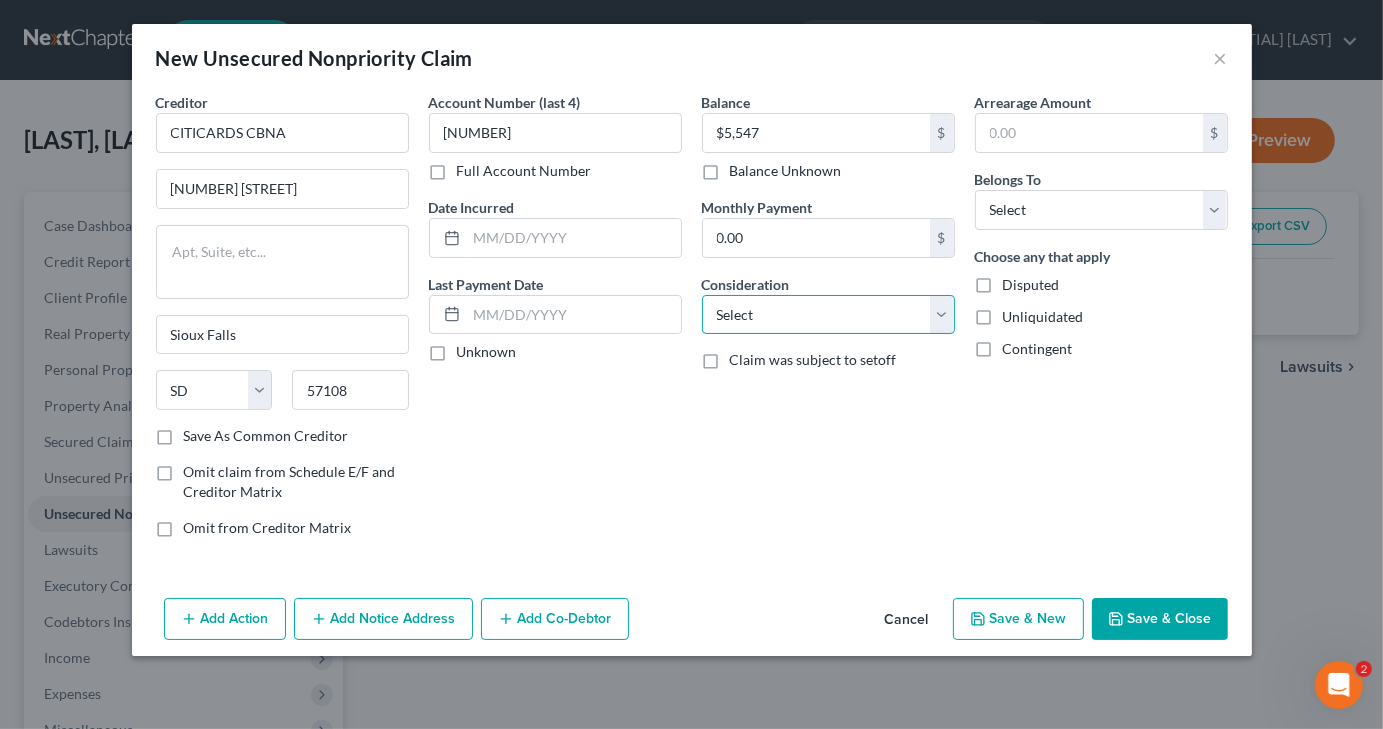 click on "Select Cable / Satellite Services Collection Agency Credit Card Debt Debt Counseling / Attorneys Deficiency Balance Domestic Support Obligations Home / Car Repairs Income Taxes Judgment Liens Medical Services Monies Loaned / Advanced Mortgage Obligation From Divorce Or Separation Obligation To Pensions Other Overdrawn Bank Account Promised To Help Pay Creditors Student Loans Suppliers And Vendors Telephone / Internet Services Utility Services" at bounding box center (828, 315) 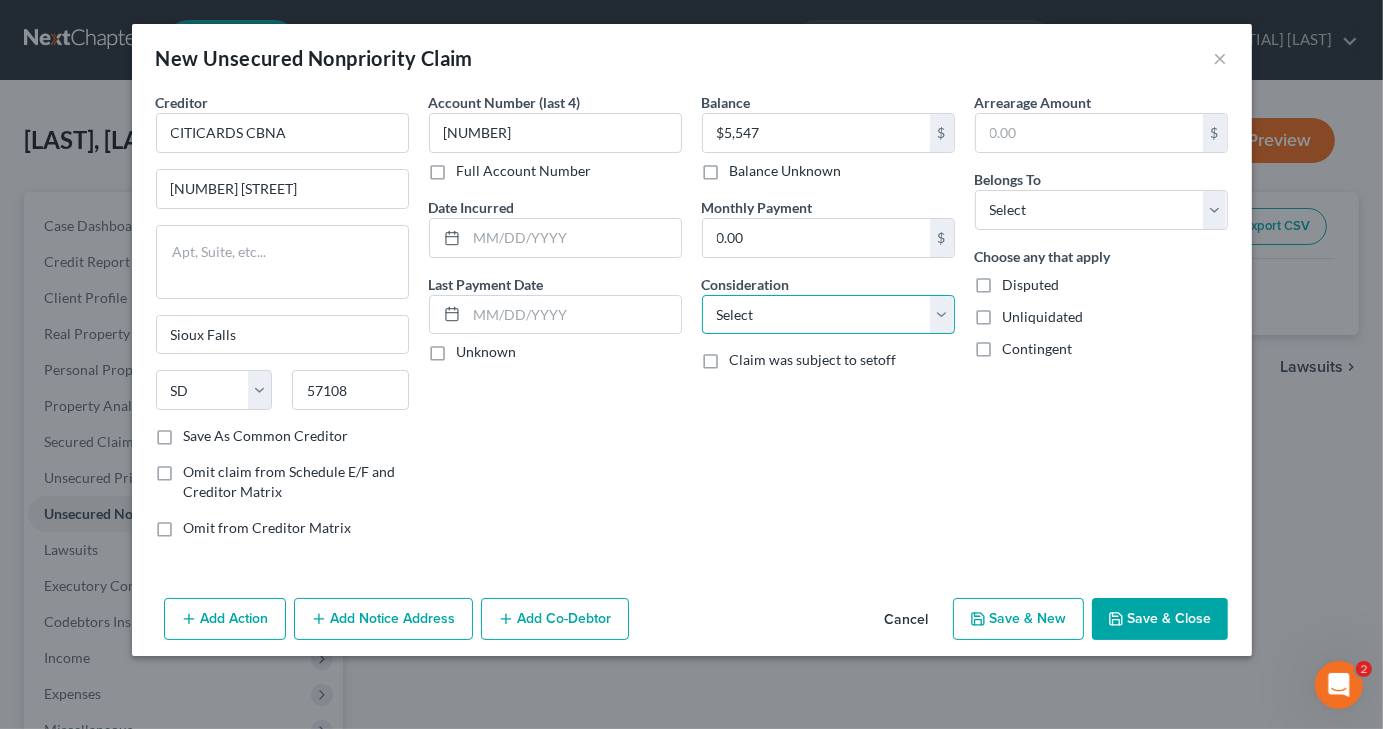 select on "2" 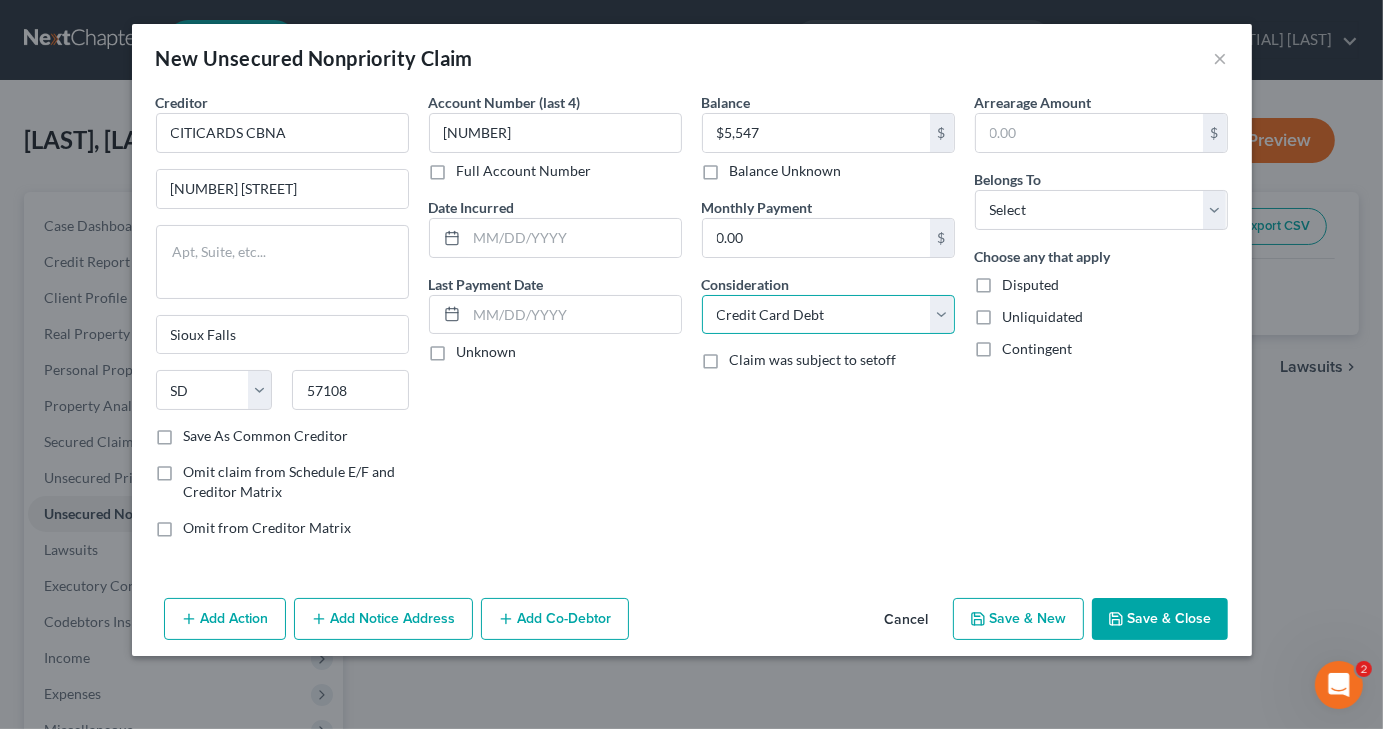 click on "Select Cable / Satellite Services Collection Agency Credit Card Debt Debt Counseling / Attorneys Deficiency Balance Domestic Support Obligations Home / Car Repairs Income Taxes Judgment Liens Medical Services Monies Loaned / Advanced Mortgage Obligation From Divorce Or Separation Obligation To Pensions Other Overdrawn Bank Account Promised To Help Pay Creditors Student Loans Suppliers And Vendors Telephone / Internet Services Utility Services" at bounding box center [828, 315] 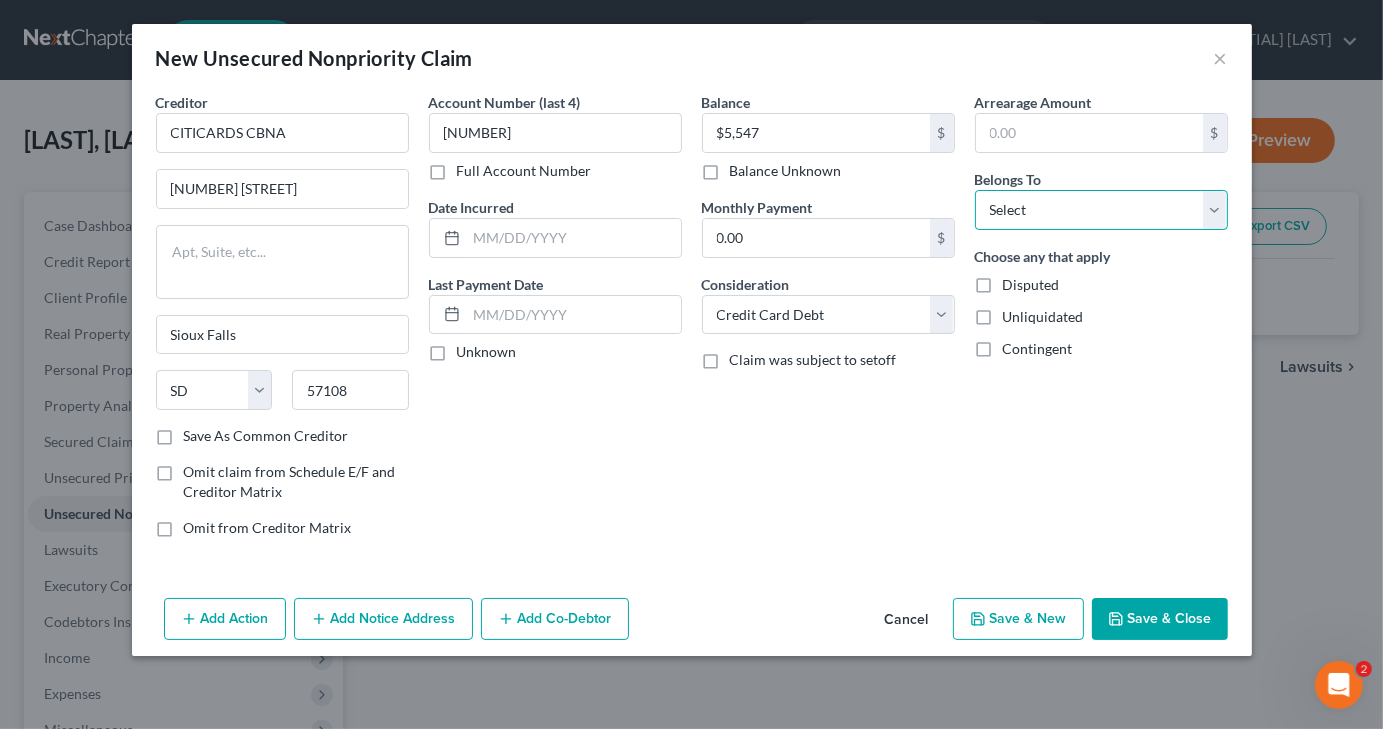 click on "Select Debtor 1 Only Debtor 2 Only Debtor 1 And Debtor 2 Only At Least One Of The Debtors And Another Community Property" at bounding box center [1101, 210] 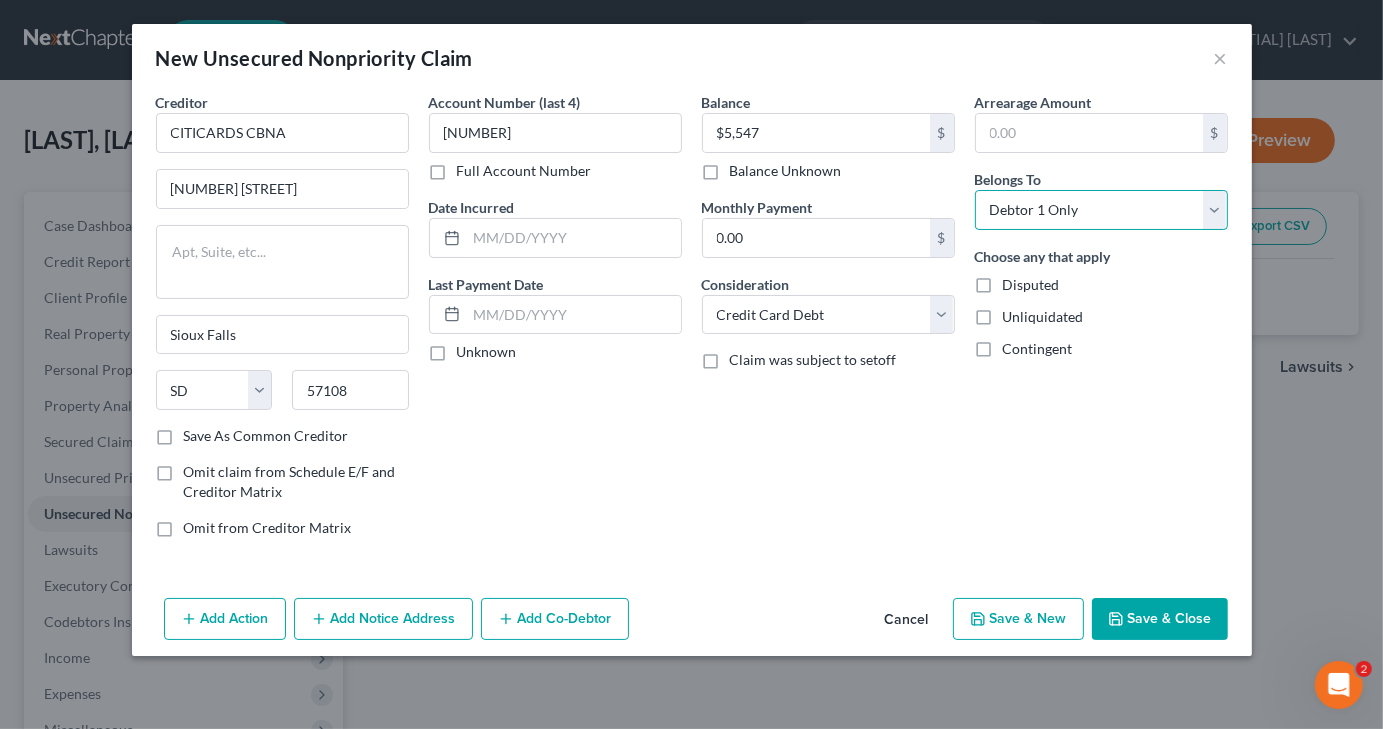 click on "Select Debtor 1 Only Debtor 2 Only Debtor 1 And Debtor 2 Only At Least One Of The Debtors And Another Community Property" at bounding box center [1101, 210] 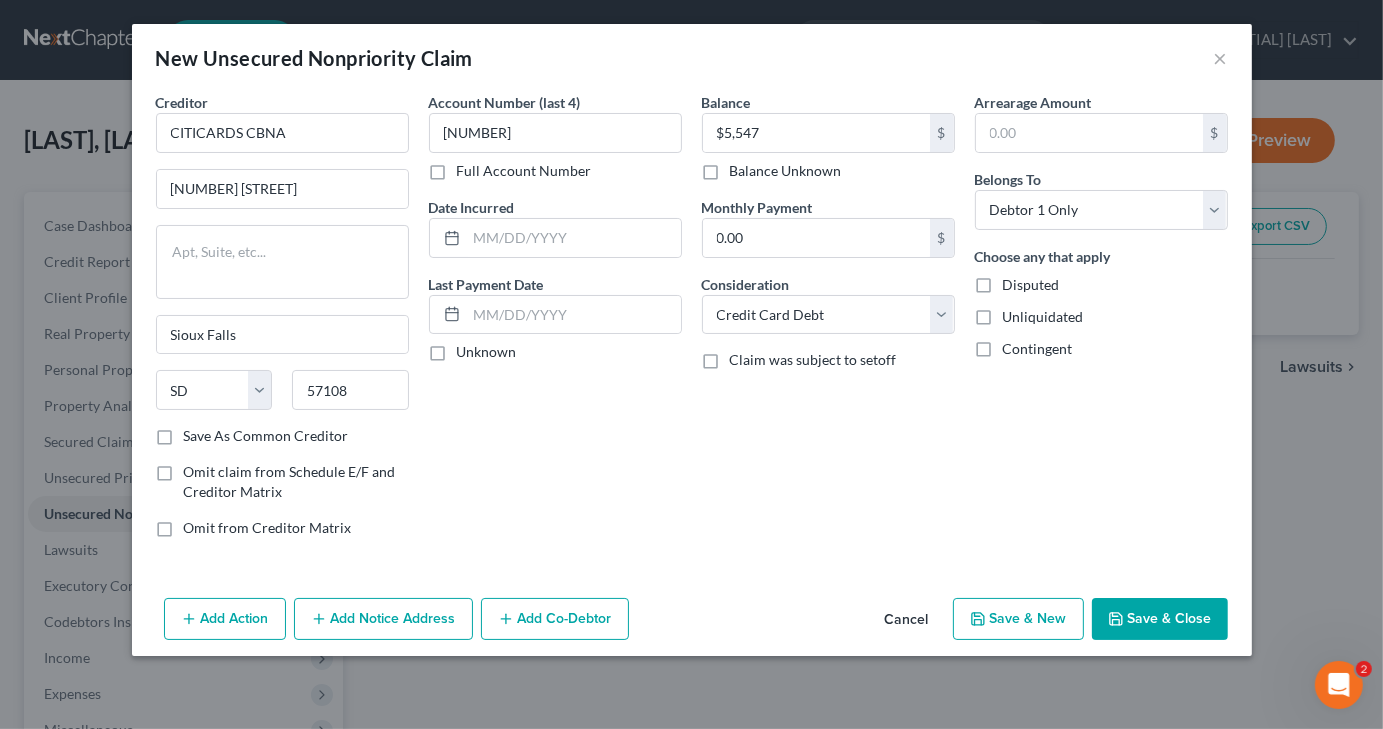 click 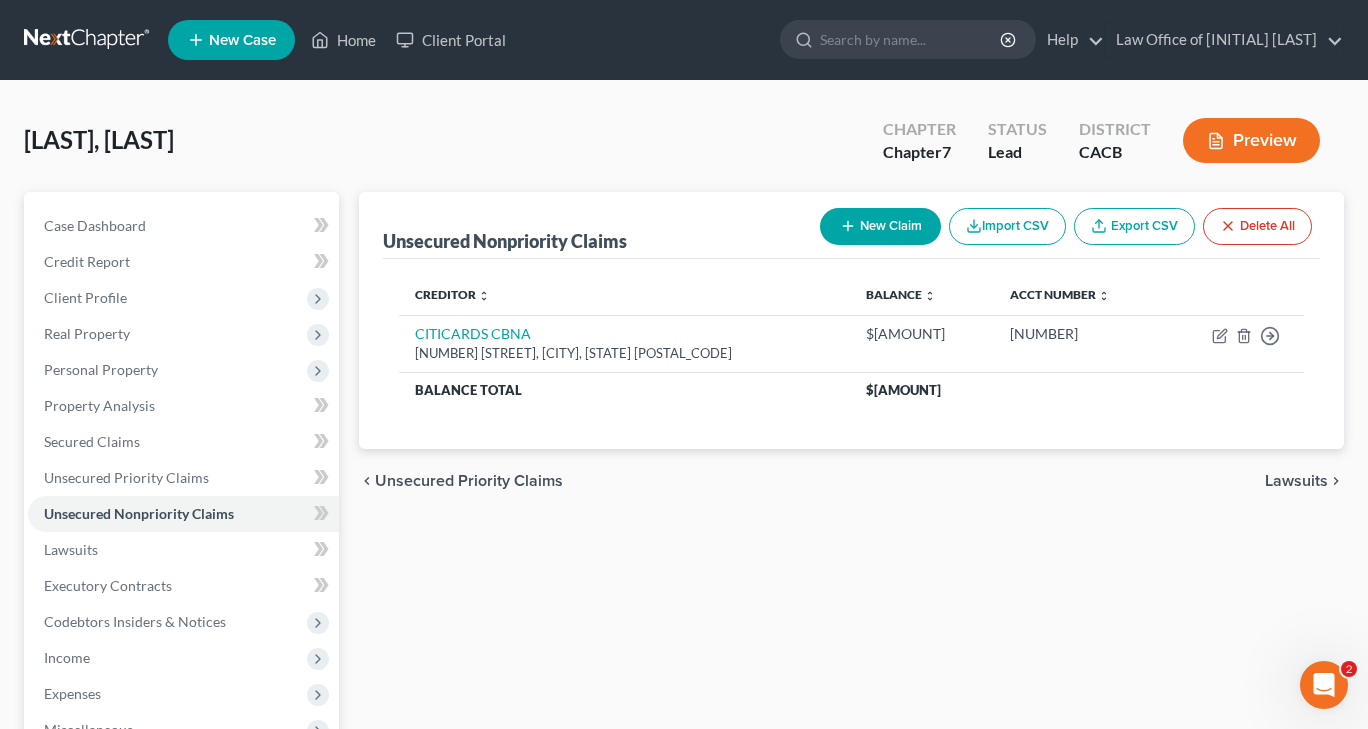 click on "New Claim" at bounding box center [880, 226] 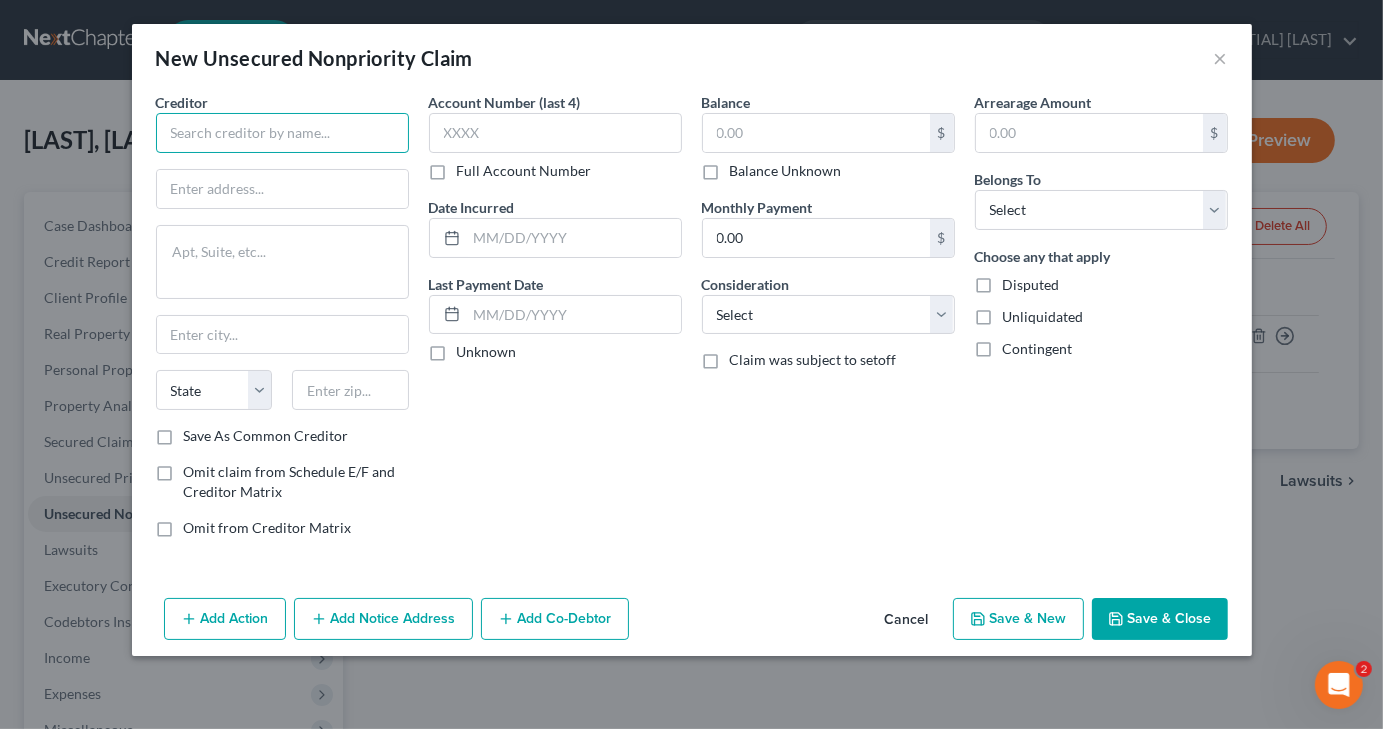 paste on "CITICARDS CBNA" 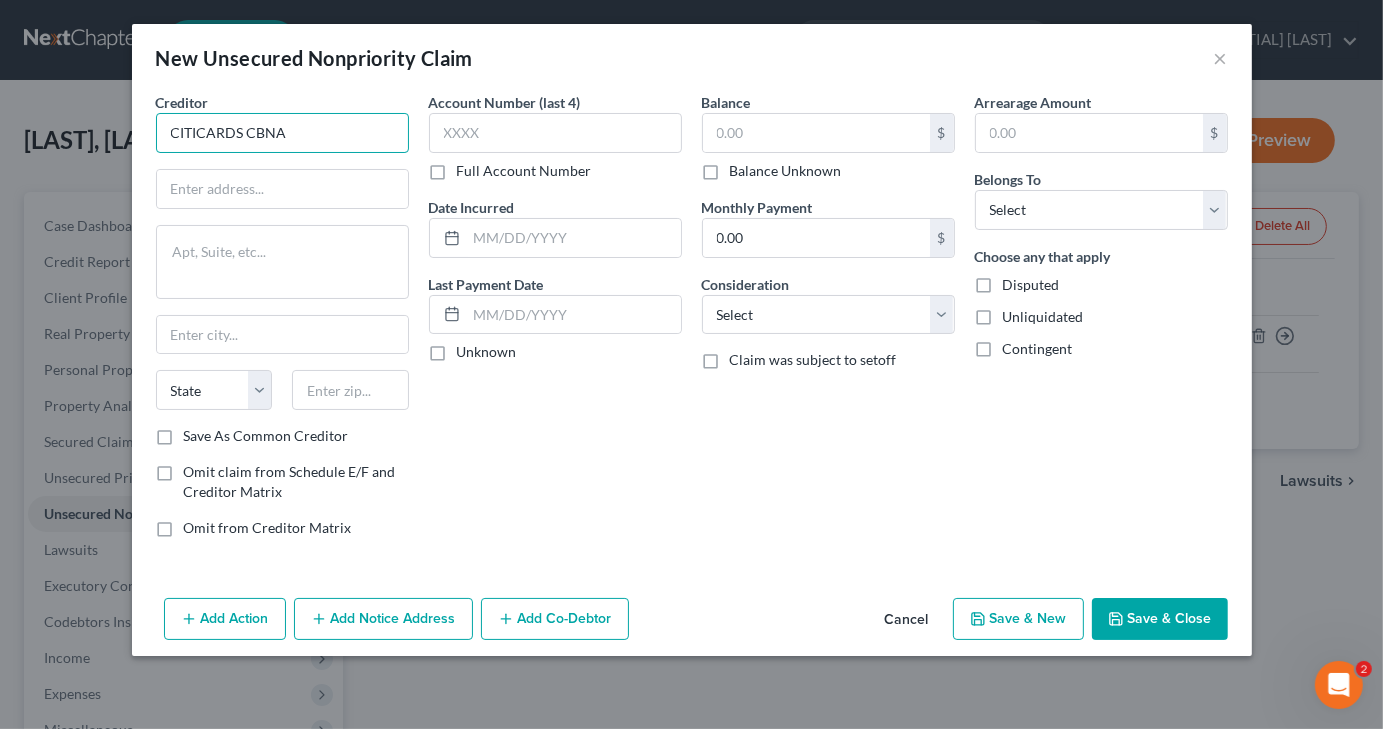 type on "CITICARDS CBNA" 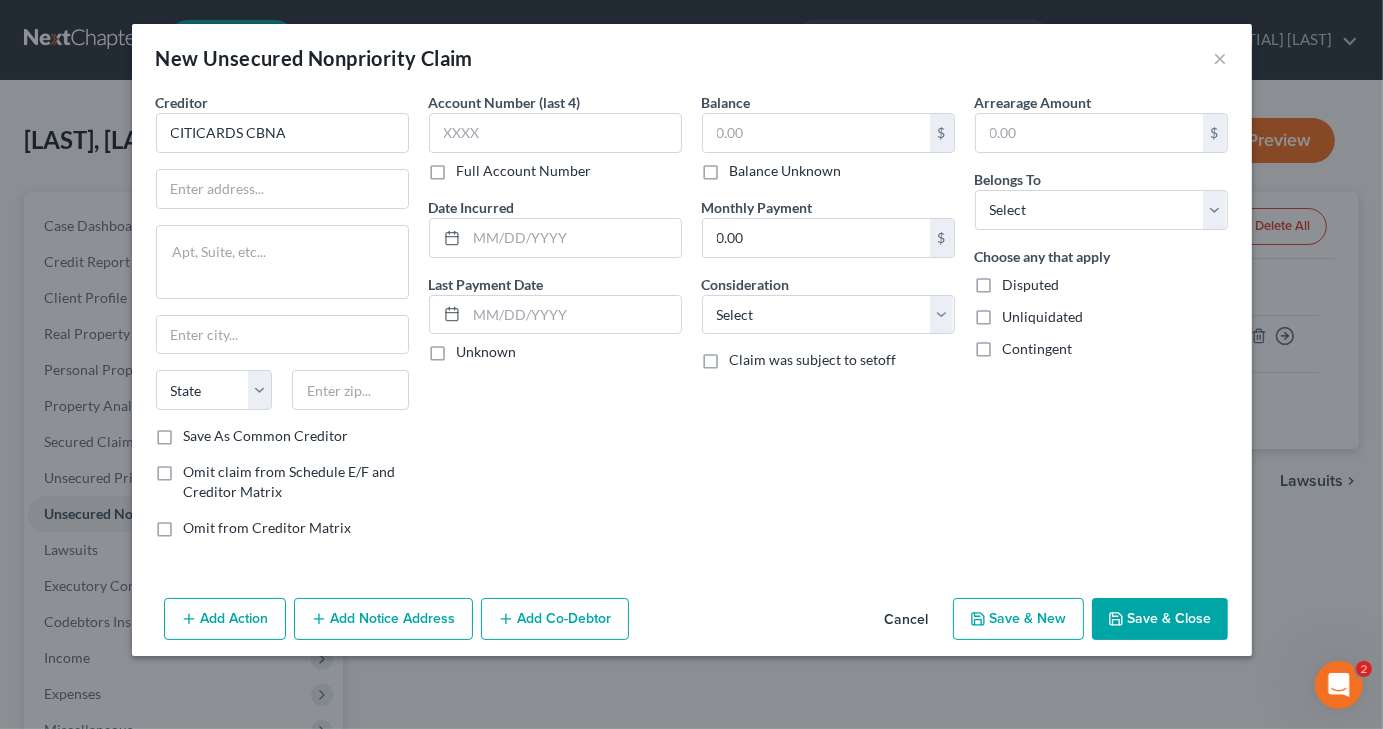 click on "Account Number (last 4)
Full Account Number
Date Incurred         Last Payment Date         Unknown" at bounding box center (555, 323) 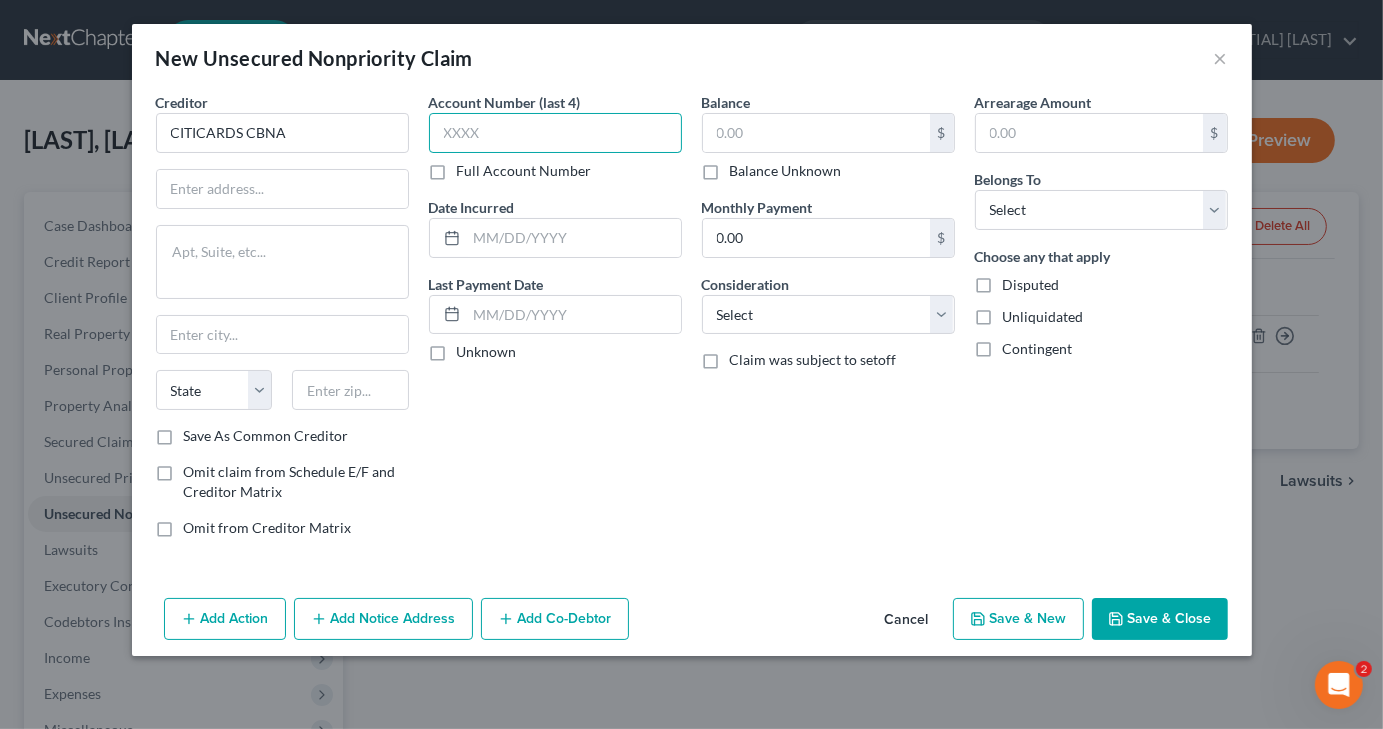 click at bounding box center (555, 133) 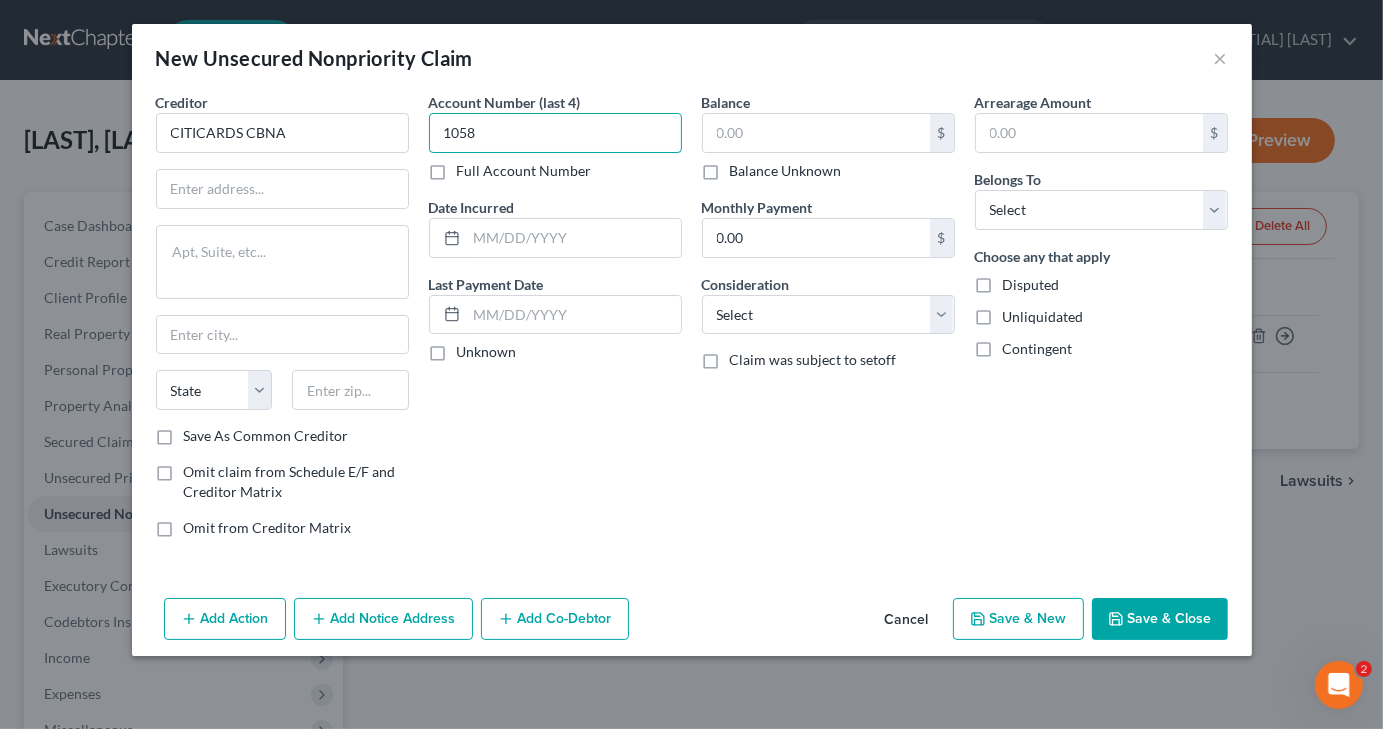 type on "1058" 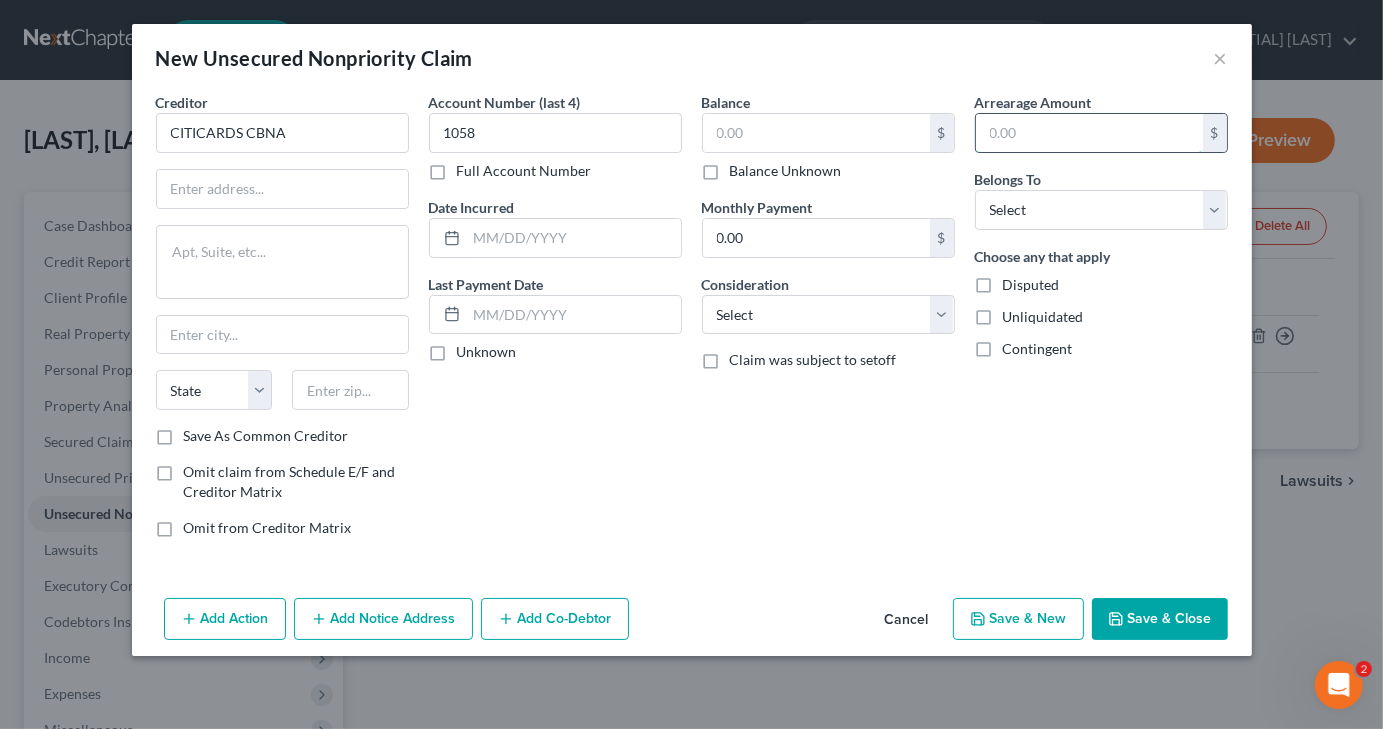 paste on "$[AMOUNT]" 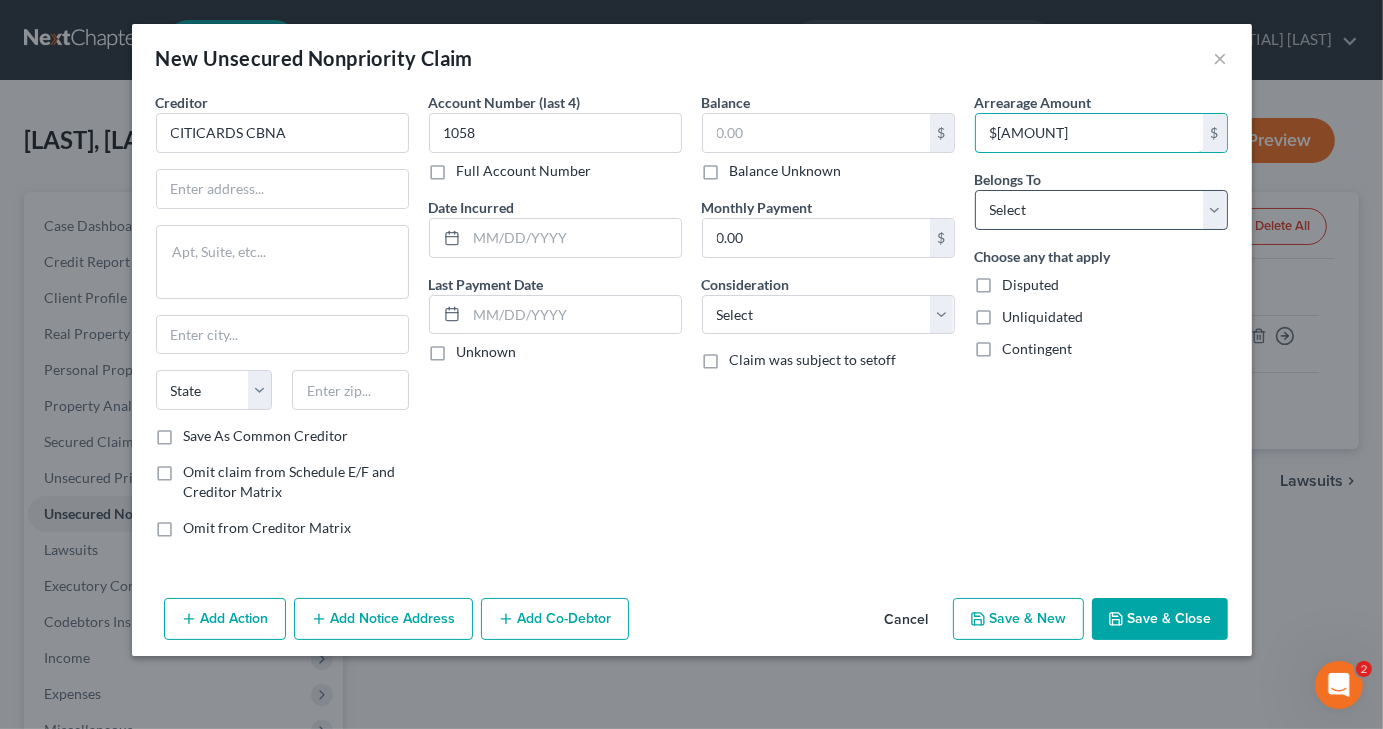 type on "$[AMOUNT]" 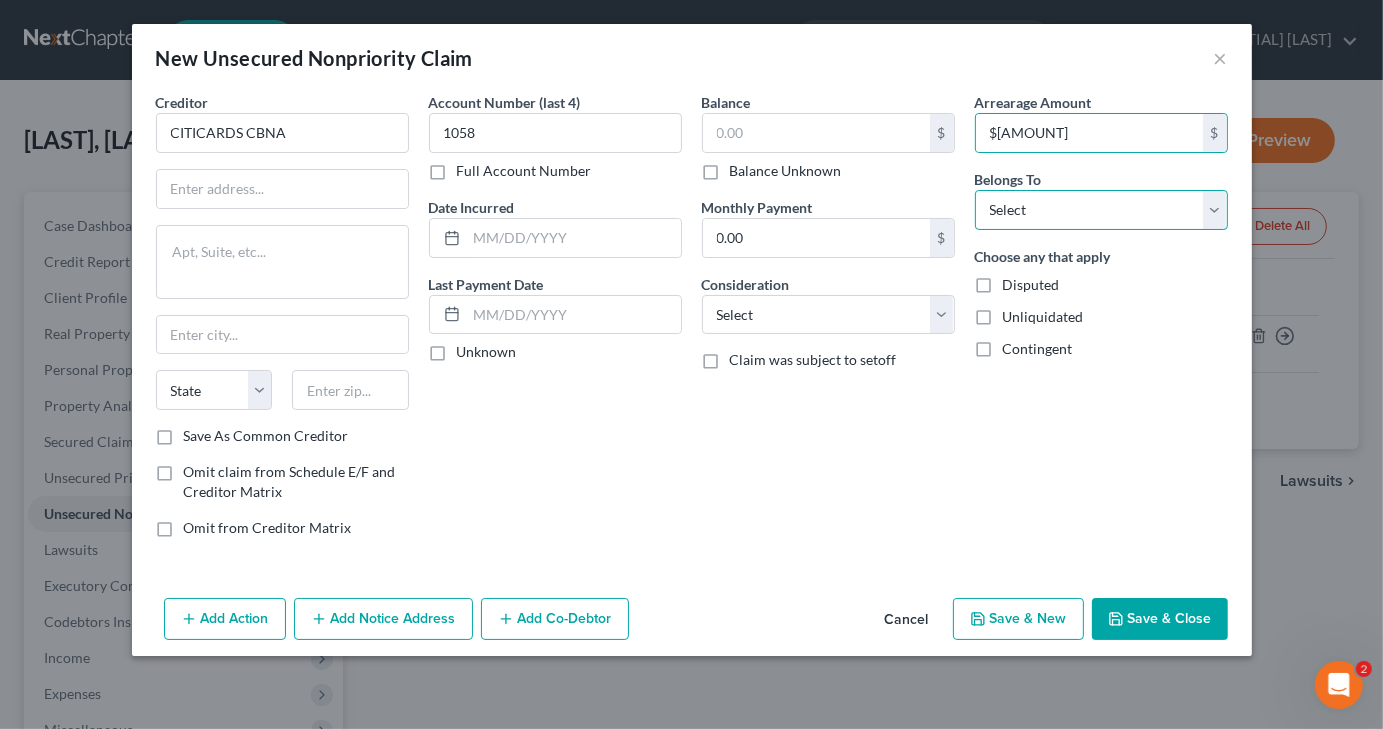 click on "Select Debtor 1 Only Debtor 2 Only Debtor 1 And Debtor 2 Only At Least One Of The Debtors And Another Community Property" at bounding box center (1101, 210) 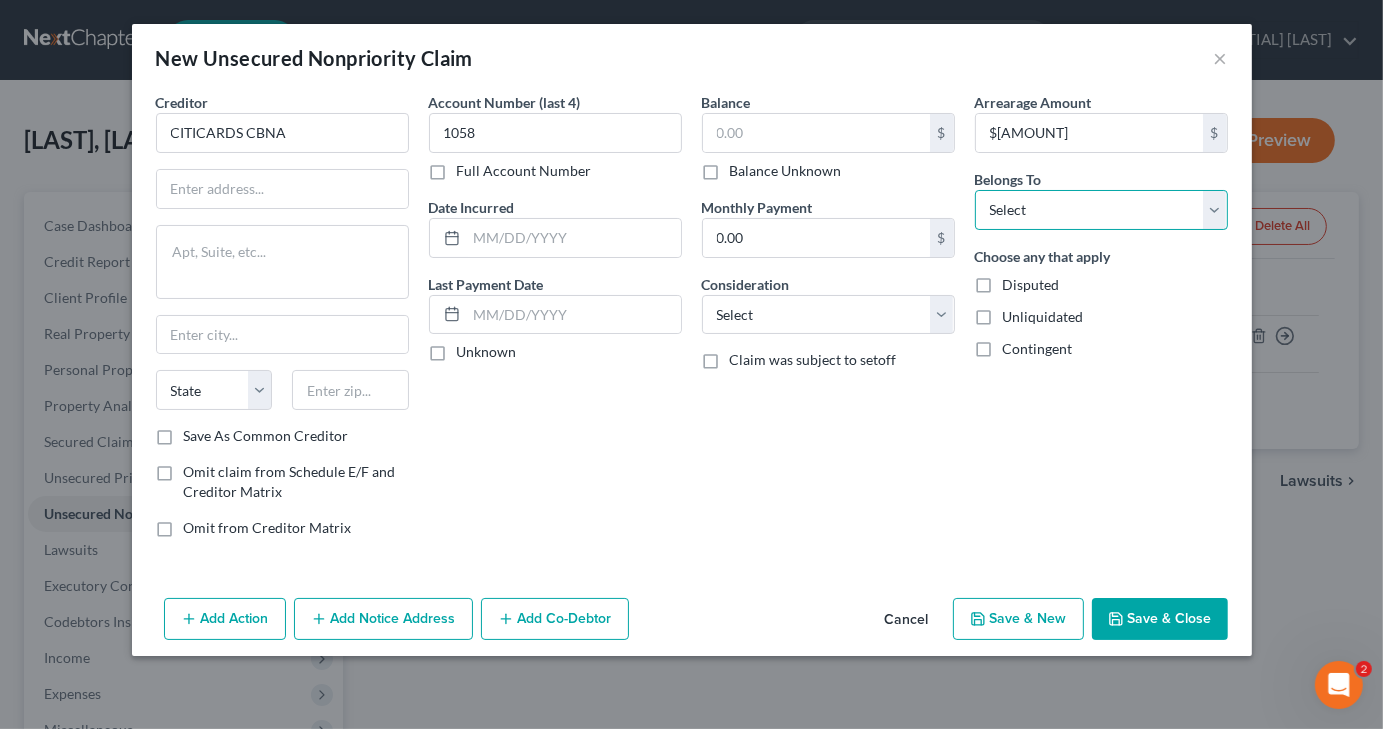 select on "0" 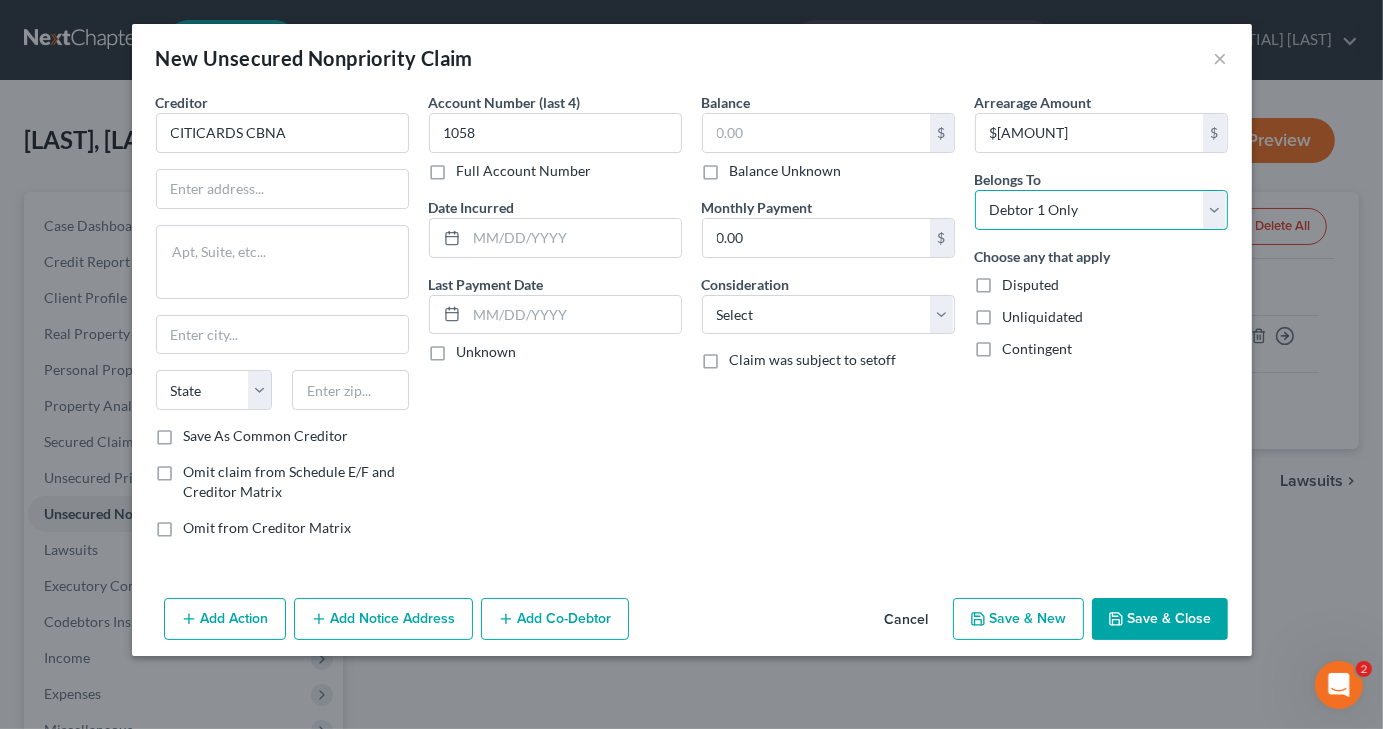 click on "Select Debtor 1 Only Debtor 2 Only Debtor 1 And Debtor 2 Only At Least One Of The Debtors And Another Community Property" at bounding box center (1101, 210) 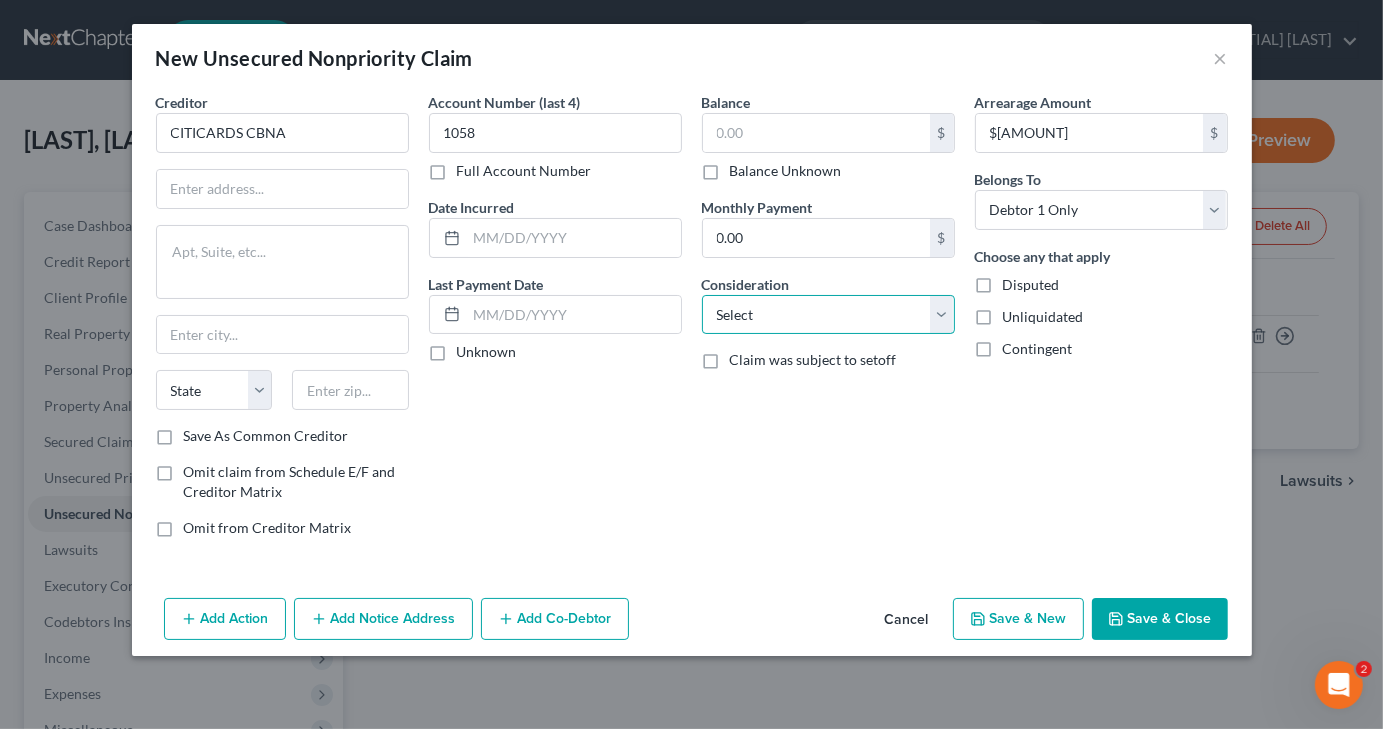 click on "Select Cable / Satellite Services Collection Agency Credit Card Debt Debt Counseling / Attorneys Deficiency Balance Domestic Support Obligations Home / Car Repairs Income Taxes Judgment Liens Medical Services Monies Loaned / Advanced Mortgage Obligation From Divorce Or Separation Obligation To Pensions Other Overdrawn Bank Account Promised To Help Pay Creditors Student Loans Suppliers And Vendors Telephone / Internet Services Utility Services" at bounding box center [828, 315] 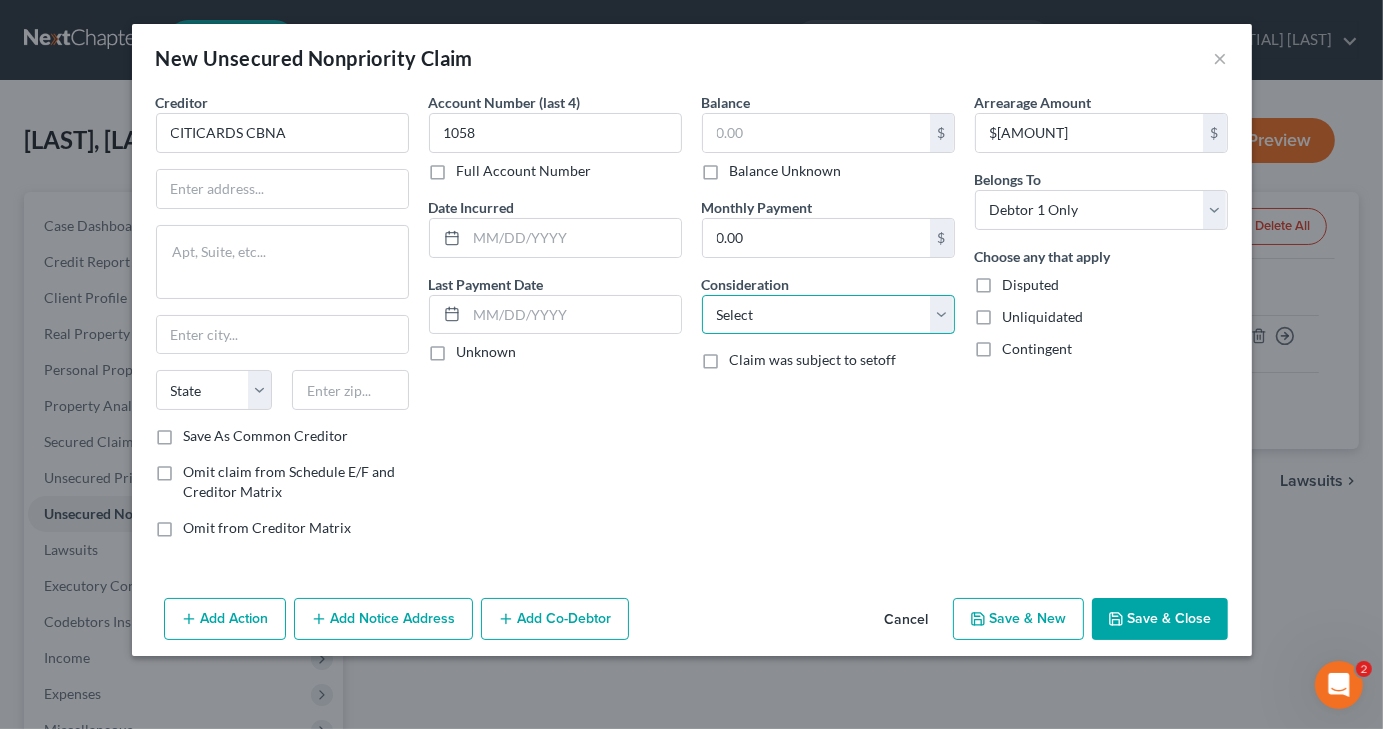 select on "2" 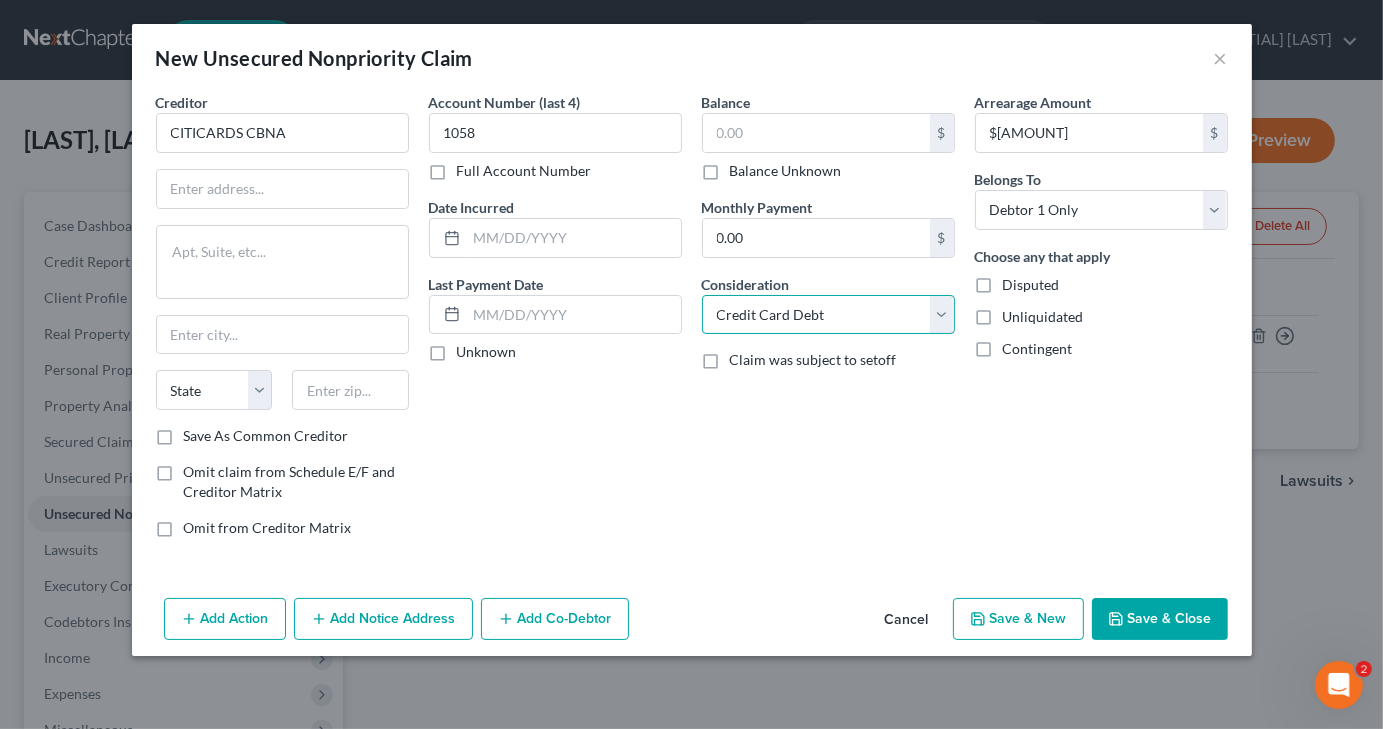 click on "Select Cable / Satellite Services Collection Agency Credit Card Debt Debt Counseling / Attorneys Deficiency Balance Domestic Support Obligations Home / Car Repairs Income Taxes Judgment Liens Medical Services Monies Loaned / Advanced Mortgage Obligation From Divorce Or Separation Obligation To Pensions Other Overdrawn Bank Account Promised To Help Pay Creditors Student Loans Suppliers And Vendors Telephone / Internet Services Utility Services" at bounding box center (828, 315) 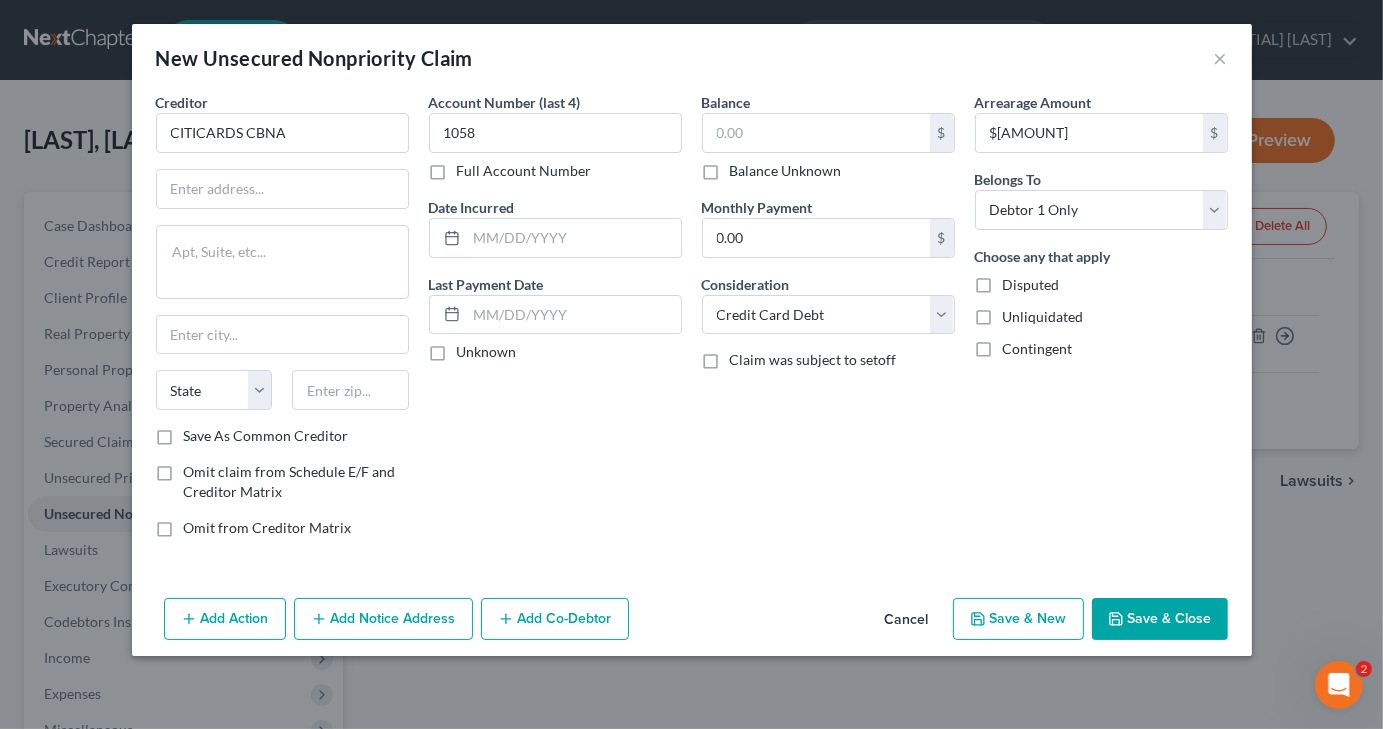 click on "Balance
$
Balance Unknown
Balance Undetermined
$
Balance Unknown
Monthly Payment 0.00 $ Consideration Select Cable / Satellite Services Collection Agency Credit Card Debt Debt Counseling / Attorneys Deficiency Balance Domestic Support Obligations Home / Car Repairs Income Taxes Judgment Liens Medical Services Monies Loaned / Advanced Mortgage Obligation From Divorce Or Separation Obligation To Pensions Other Overdrawn Bank Account Promised To Help Pay Creditors Student Loans Suppliers And Vendors Telephone / Internet Services Utility Services Claim was subject to setoff" at bounding box center [828, 323] 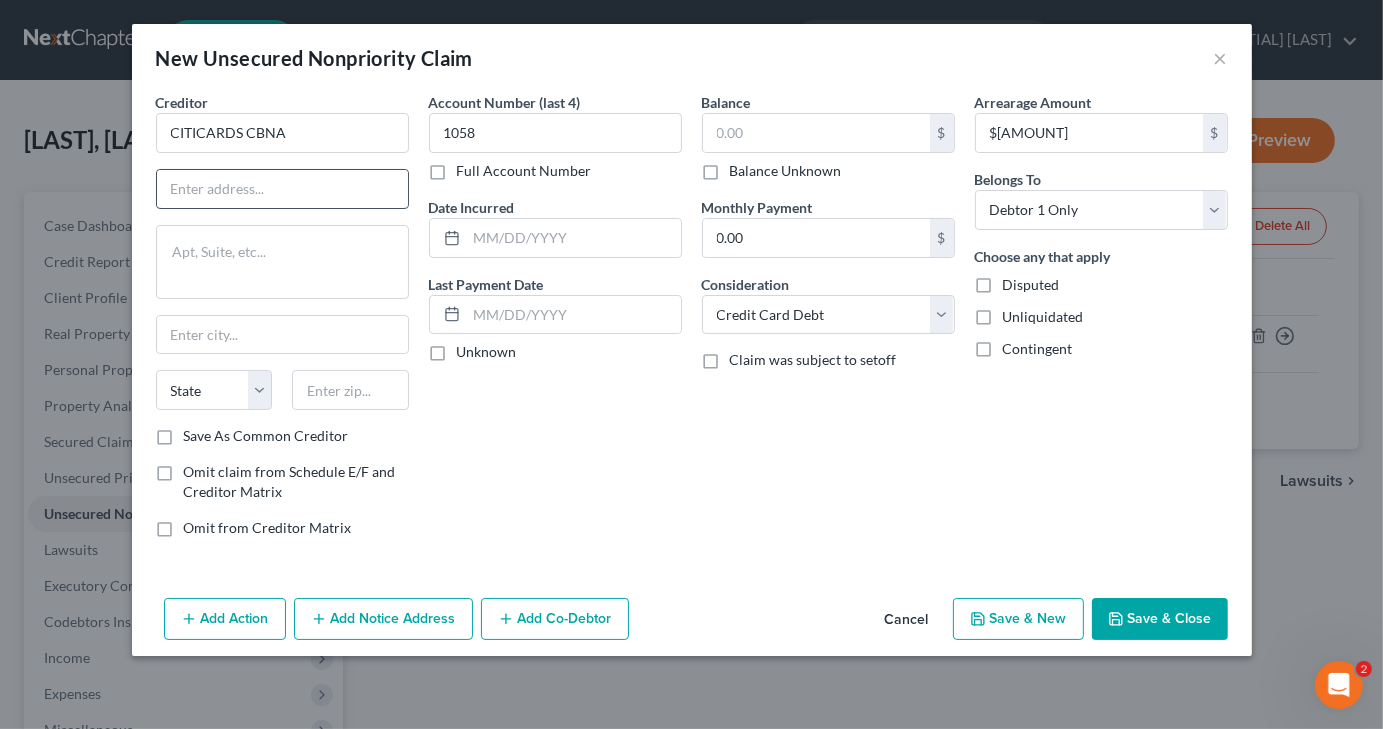 paste on "[NUMBER] [STREET], [CITY], [STATE] [POSTAL_CODE]" 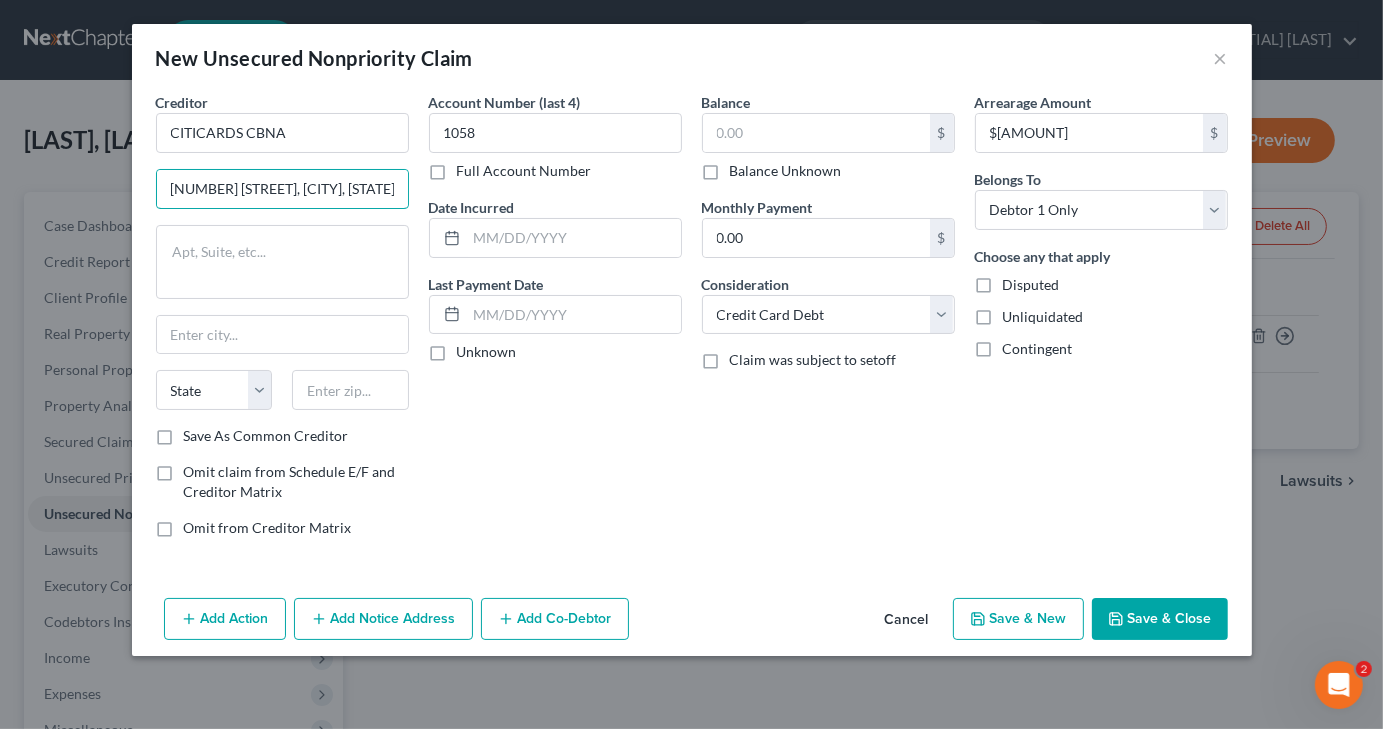 scroll, scrollTop: 0, scrollLeft: 146, axis: horizontal 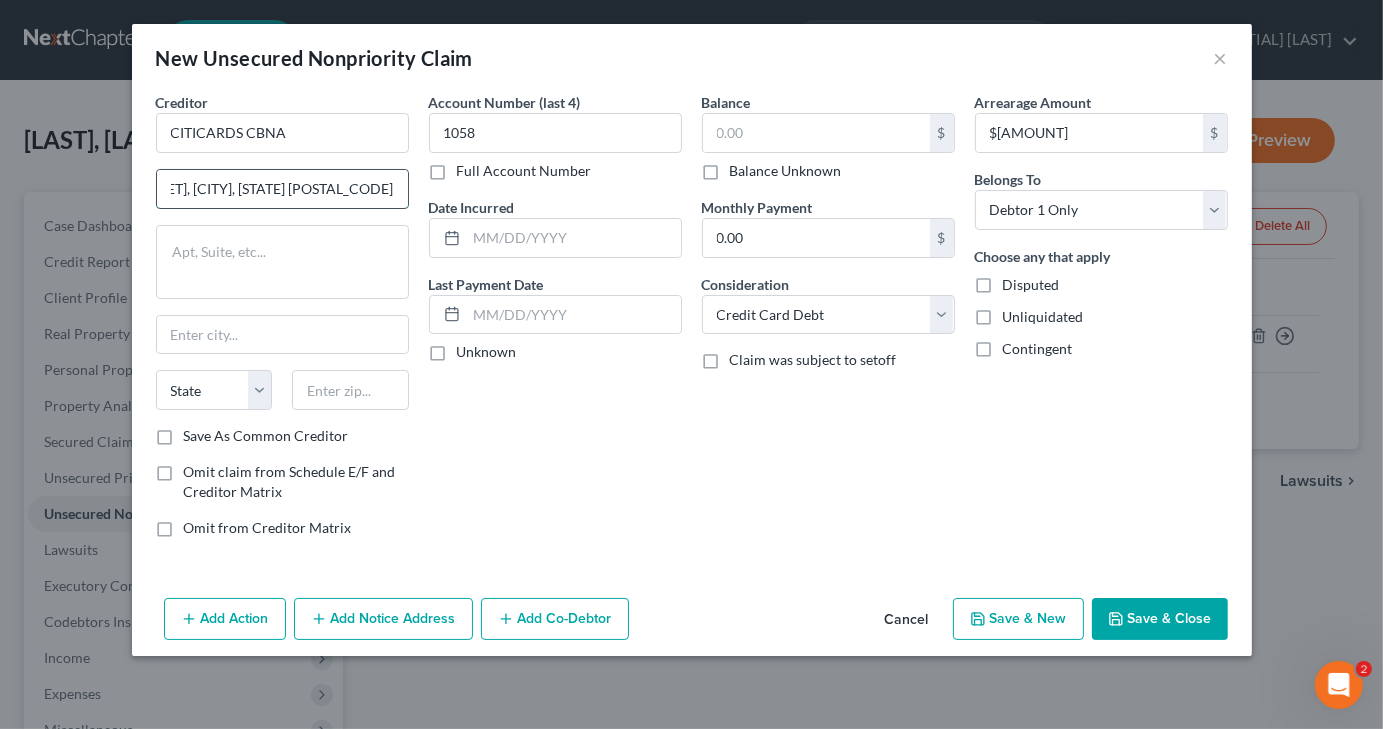 drag, startPoint x: 355, startPoint y: 183, endPoint x: 402, endPoint y: 185, distance: 47.042534 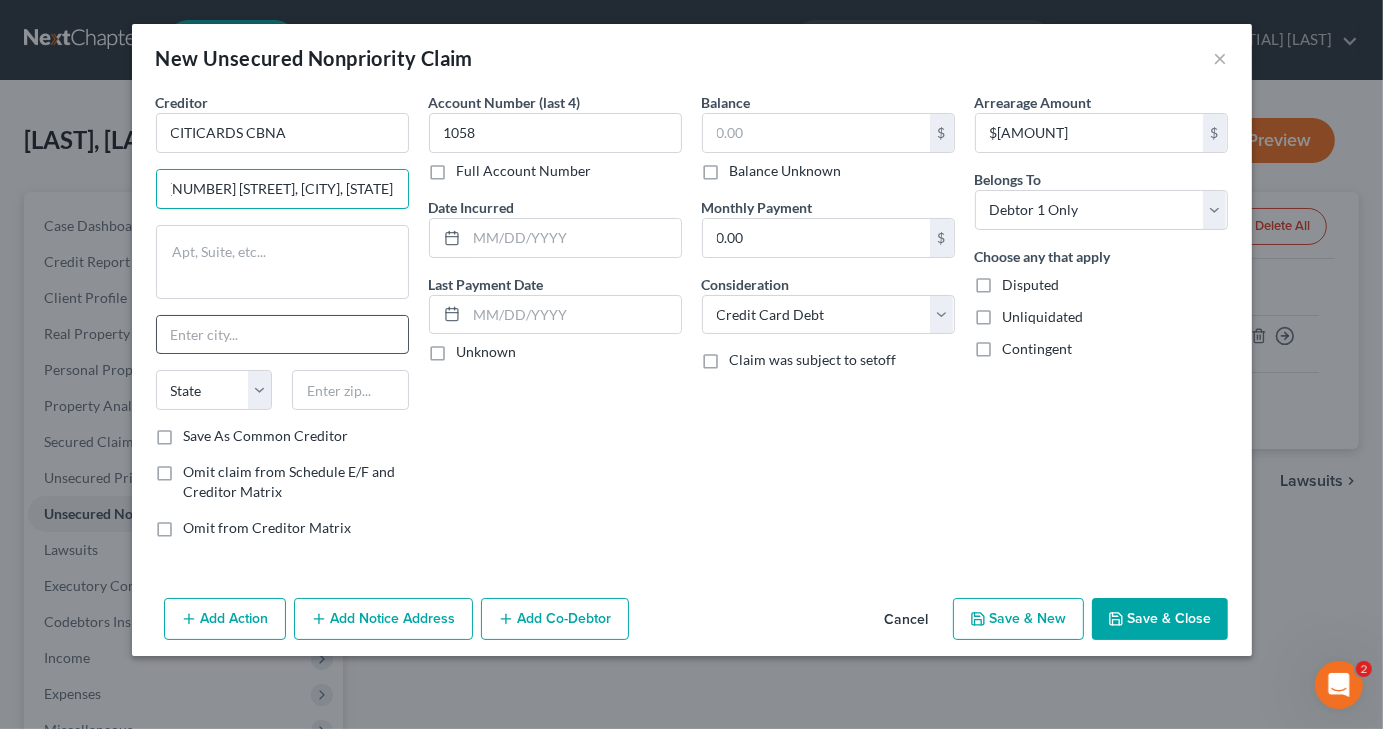 scroll, scrollTop: 0, scrollLeft: 106, axis: horizontal 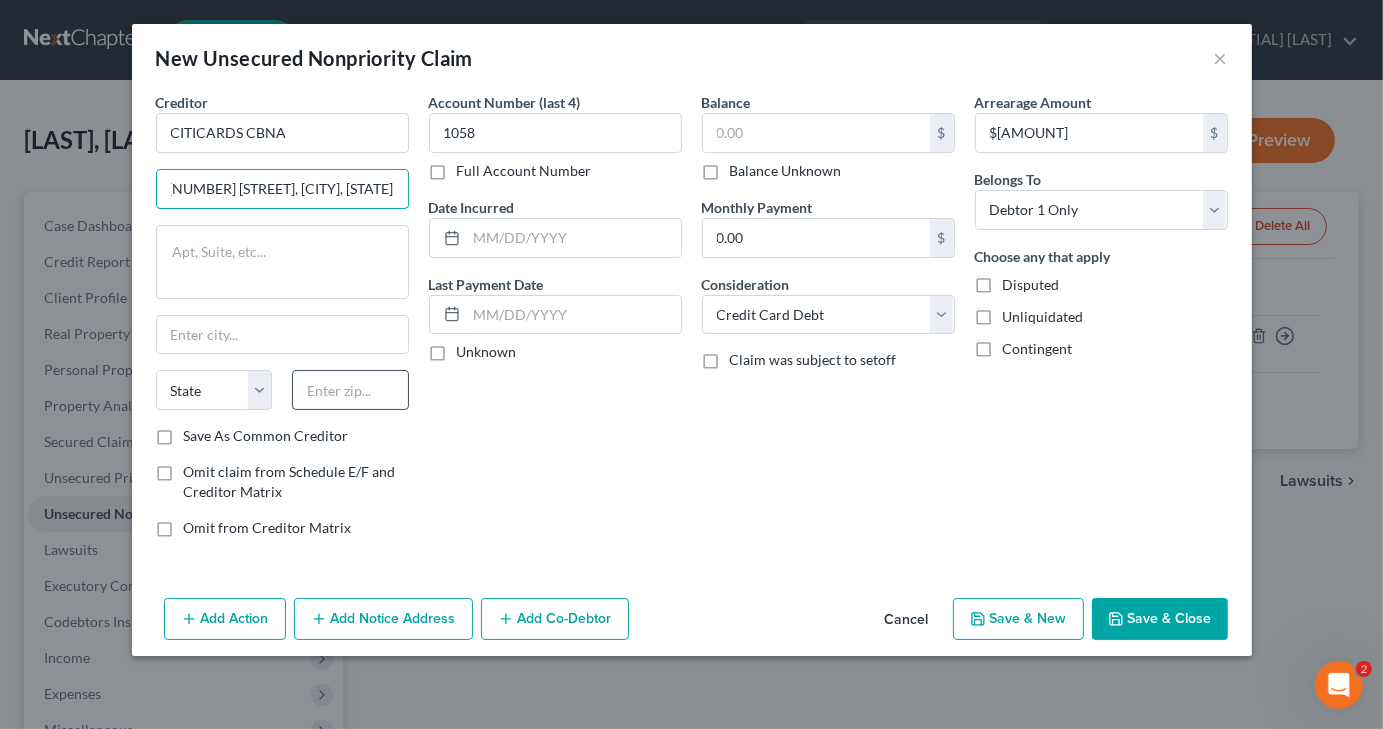 type on "[NUMBER] [STREET], [CITY], [STATE]" 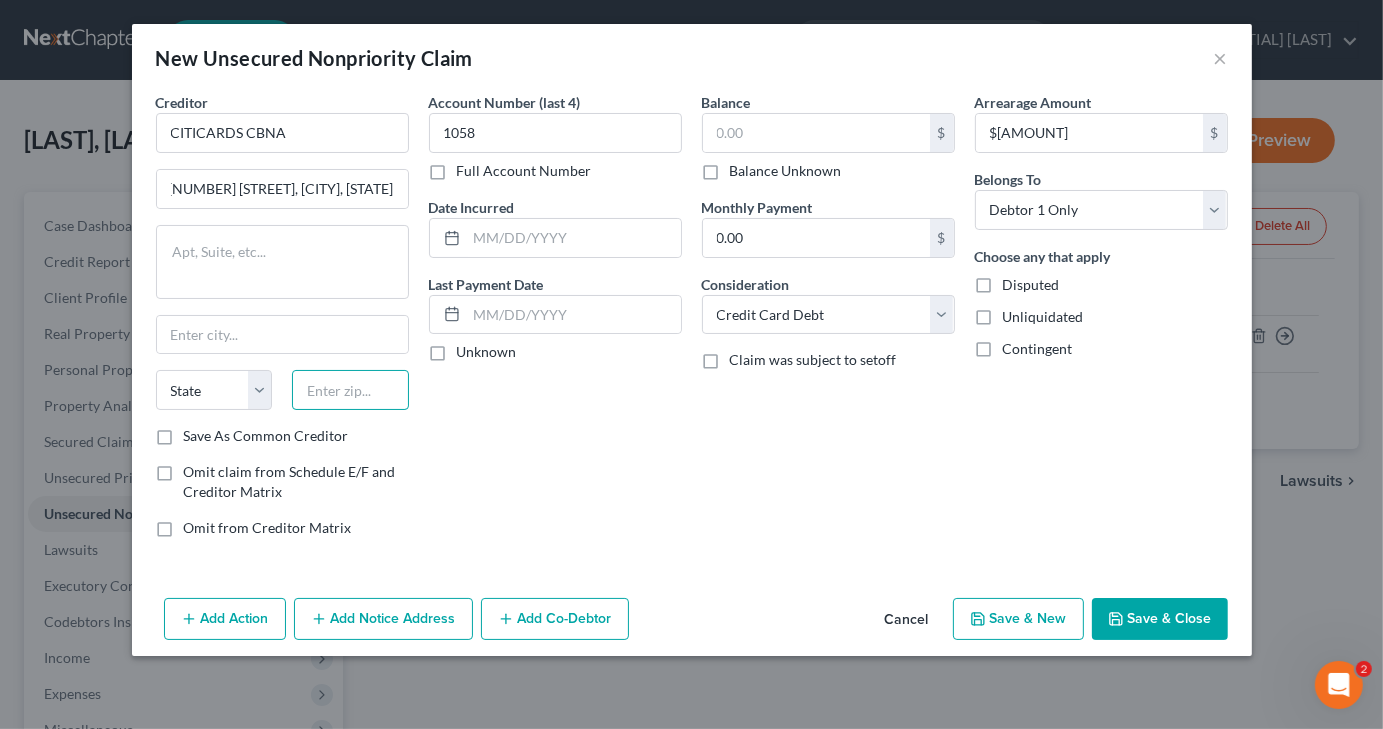 scroll, scrollTop: 0, scrollLeft: 0, axis: both 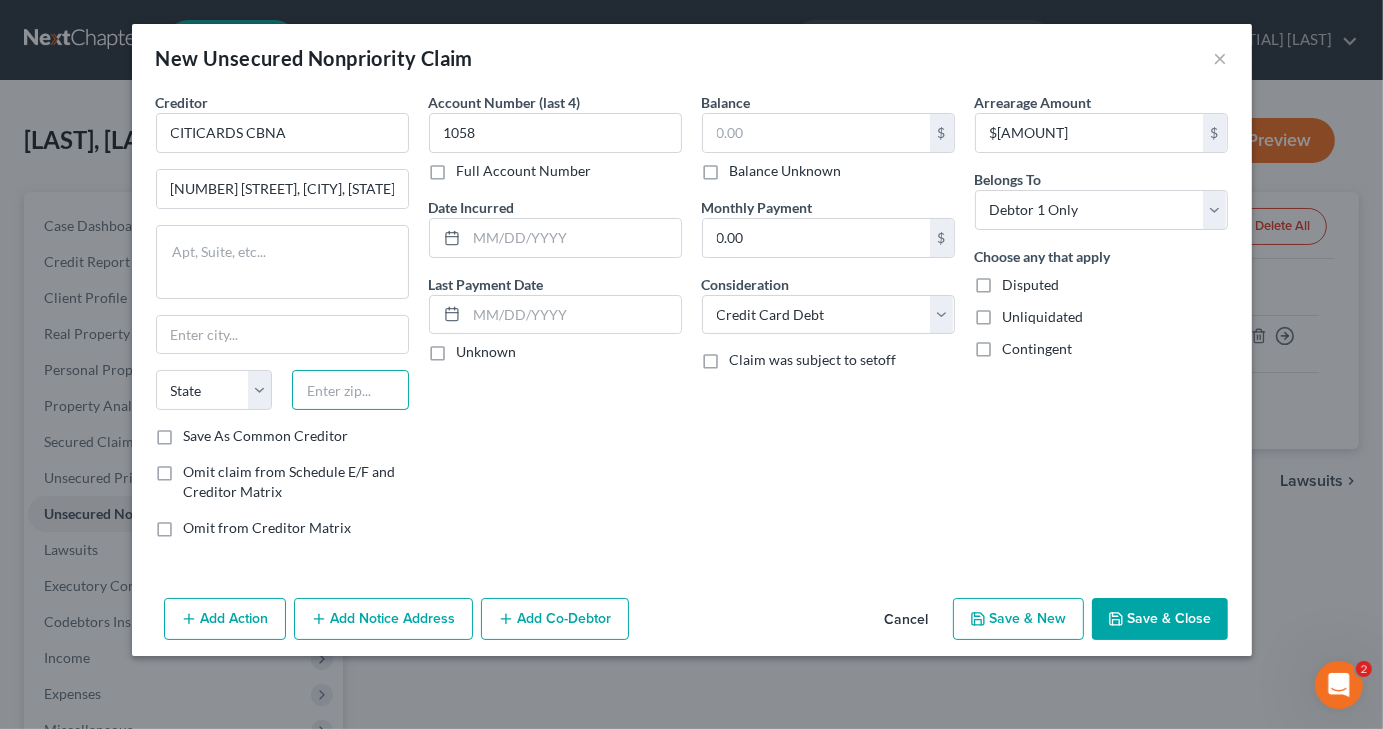paste on "57108" 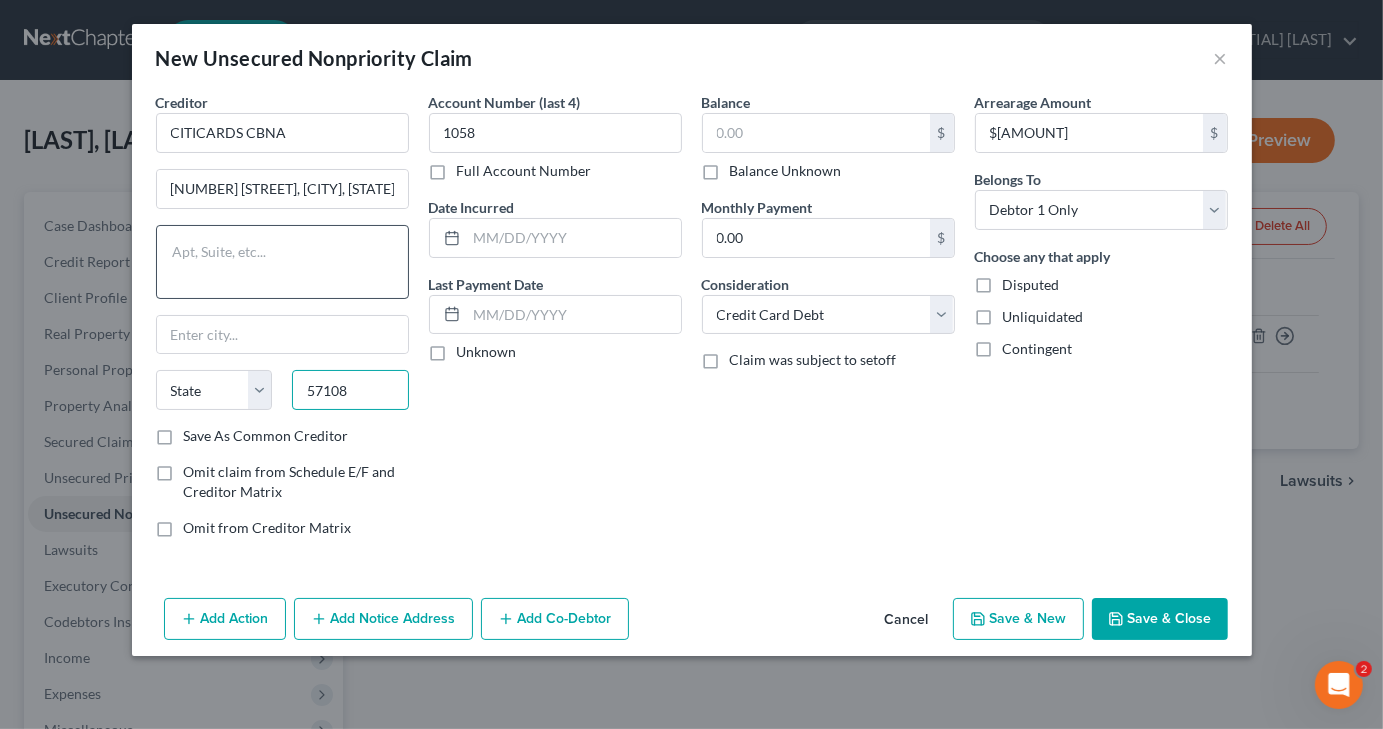 type on "57108" 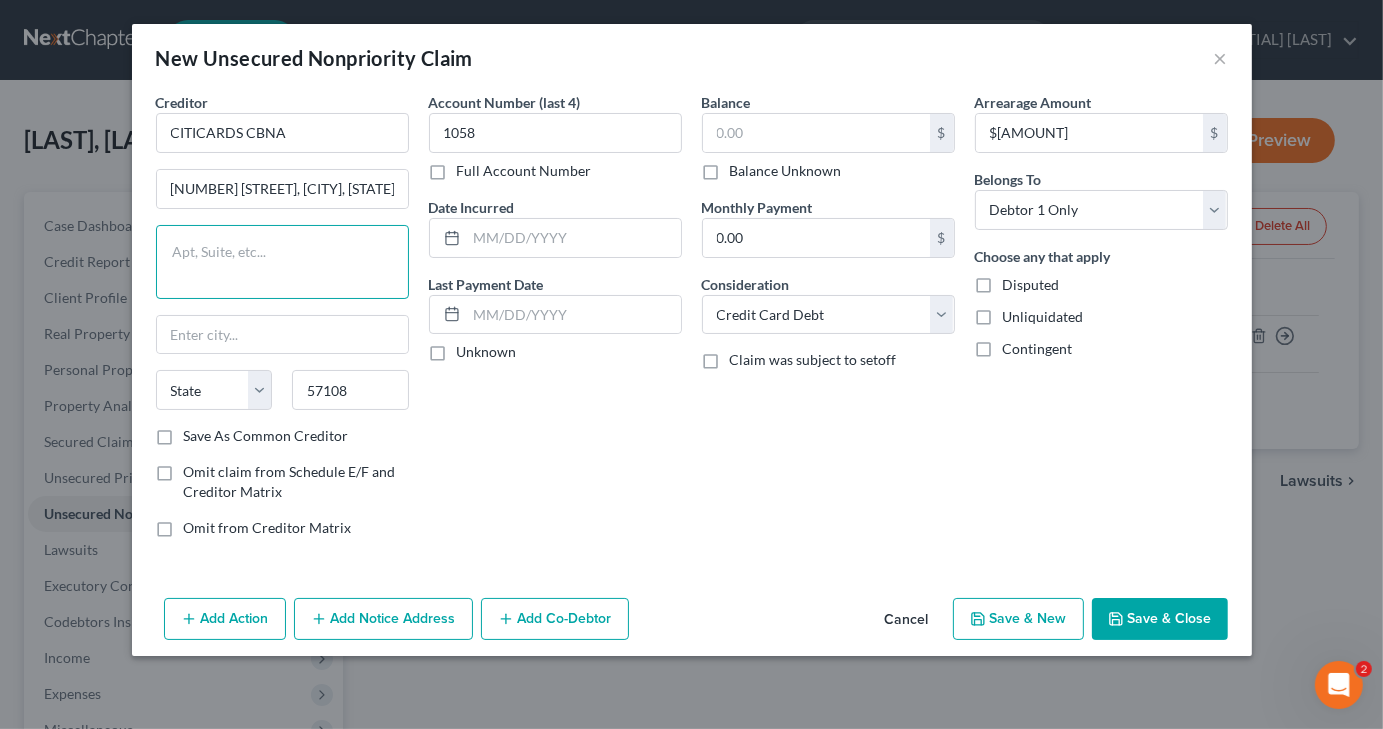 click at bounding box center (282, 262) 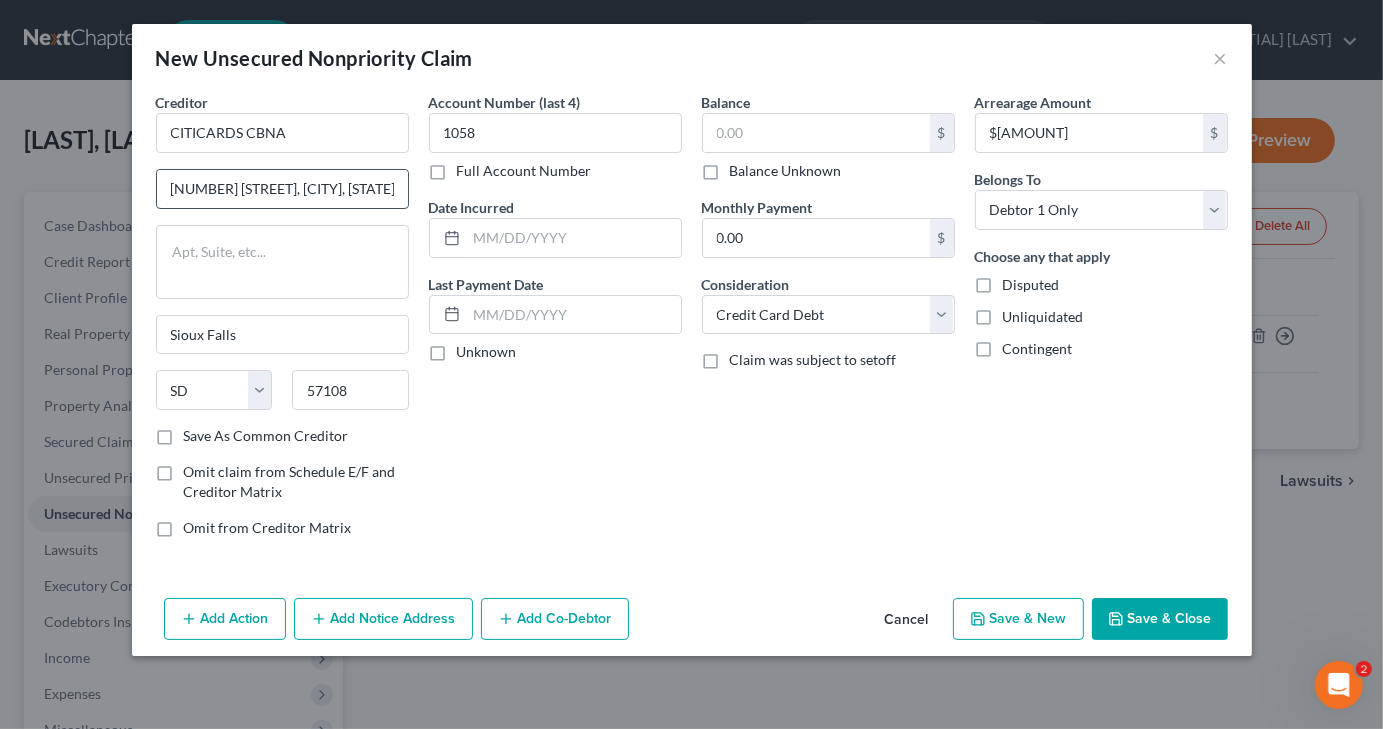 click on "[NUMBER] [STREET], [CITY], [STATE]" at bounding box center (282, 189) 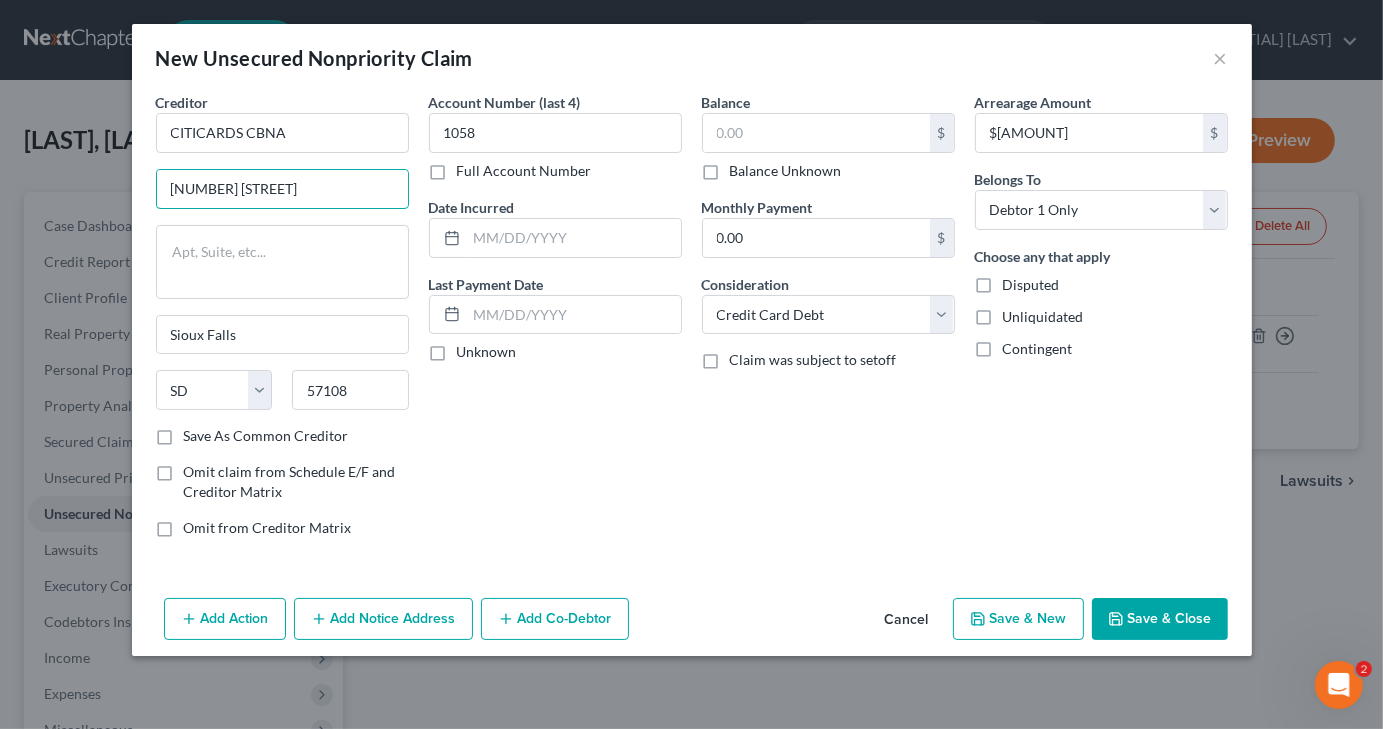 scroll, scrollTop: 0, scrollLeft: 0, axis: both 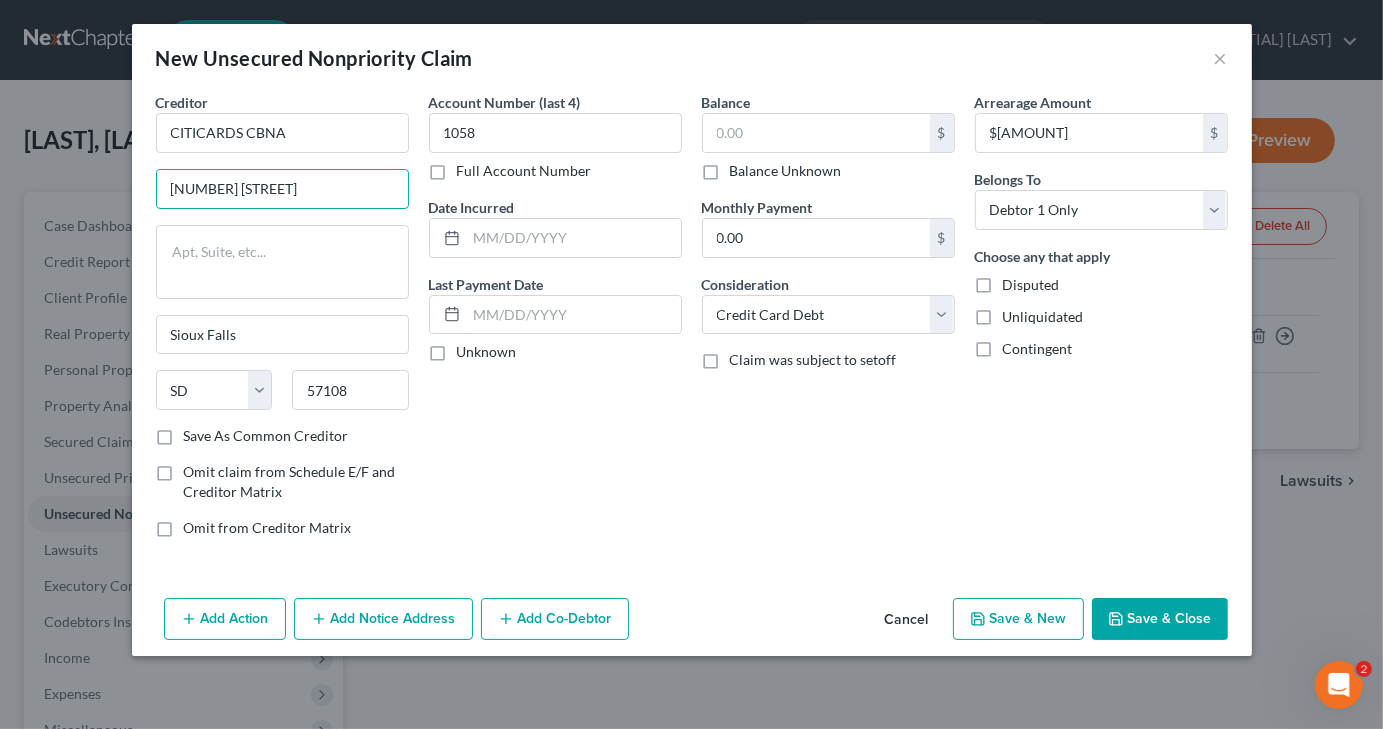 type on "[NUMBER] [STREET]" 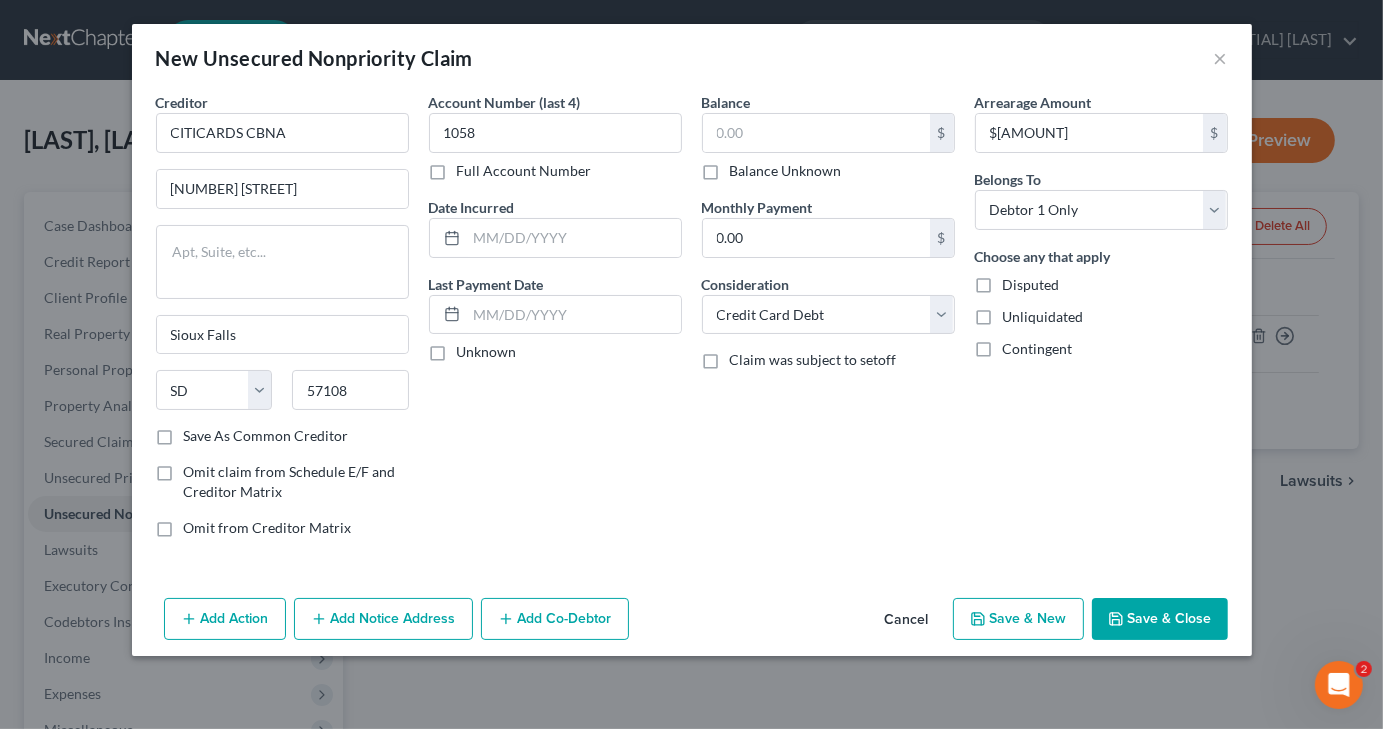 click 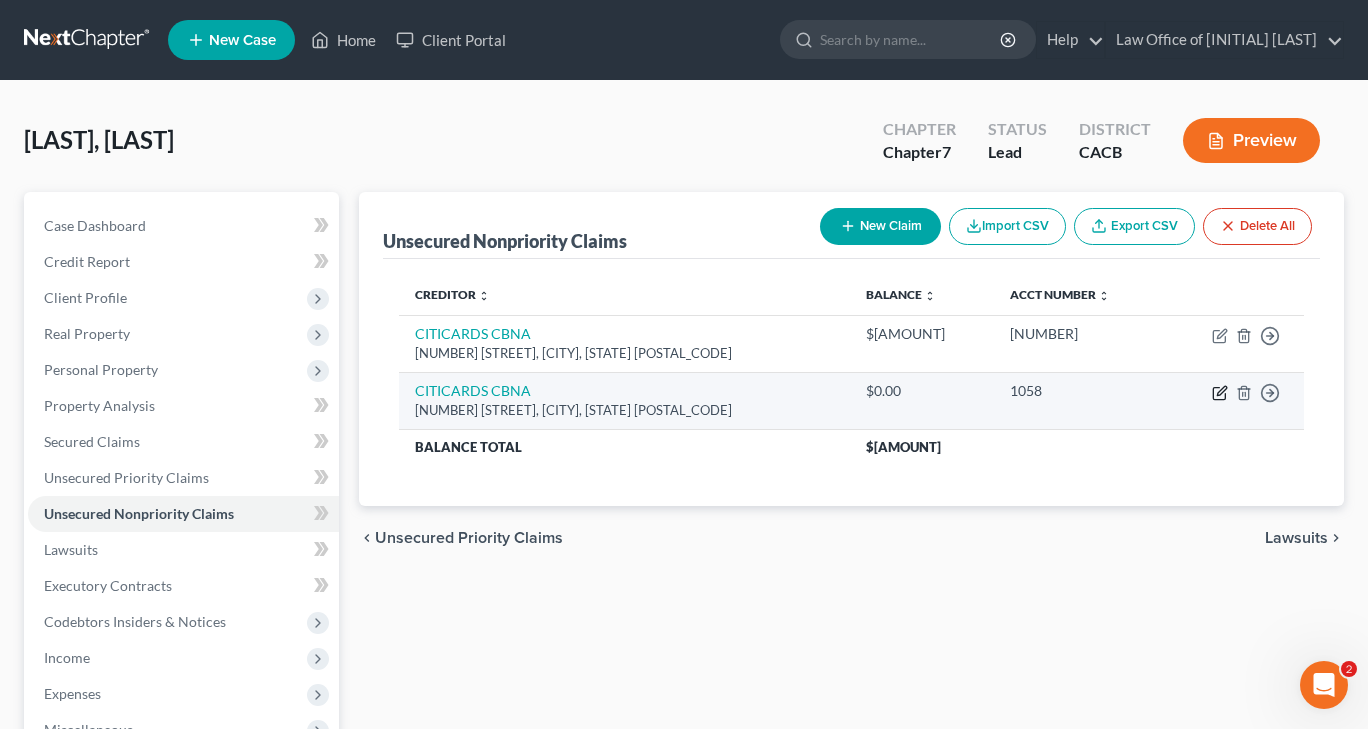 click 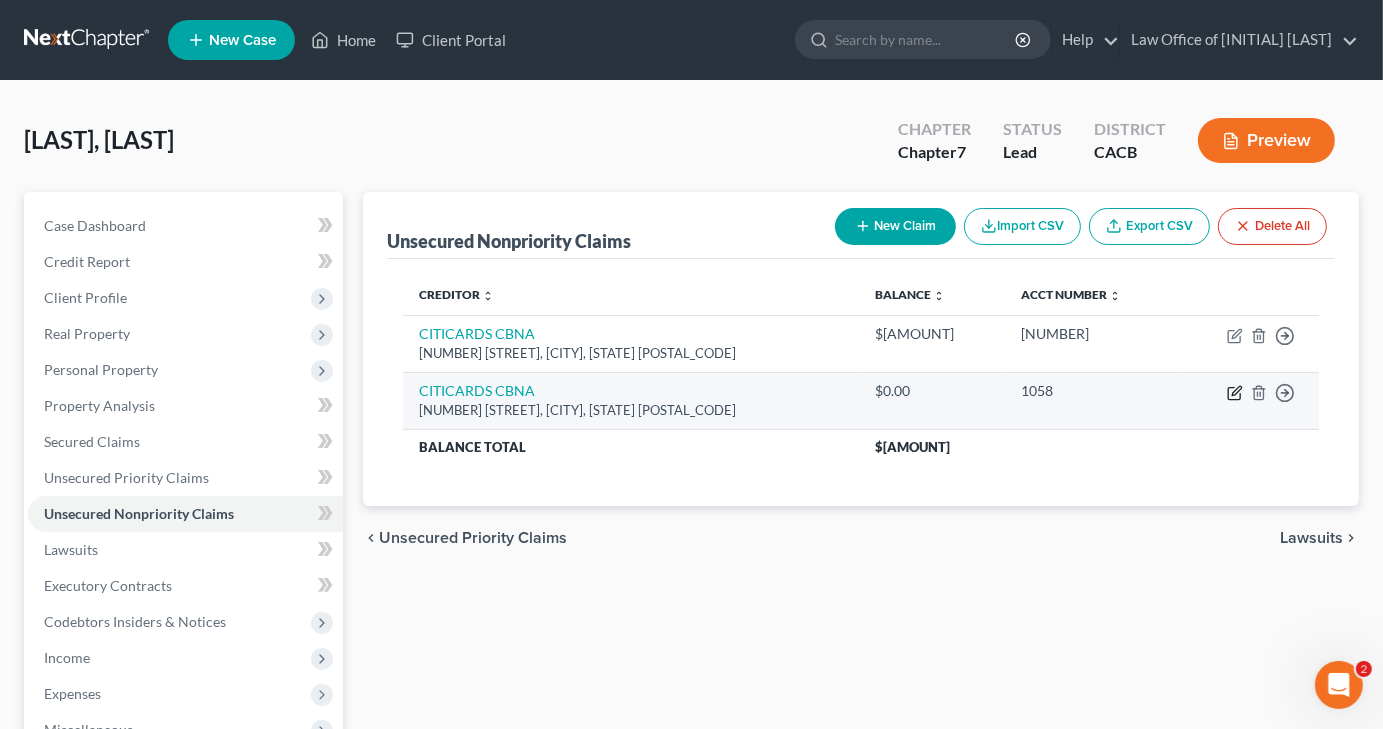 select on "43" 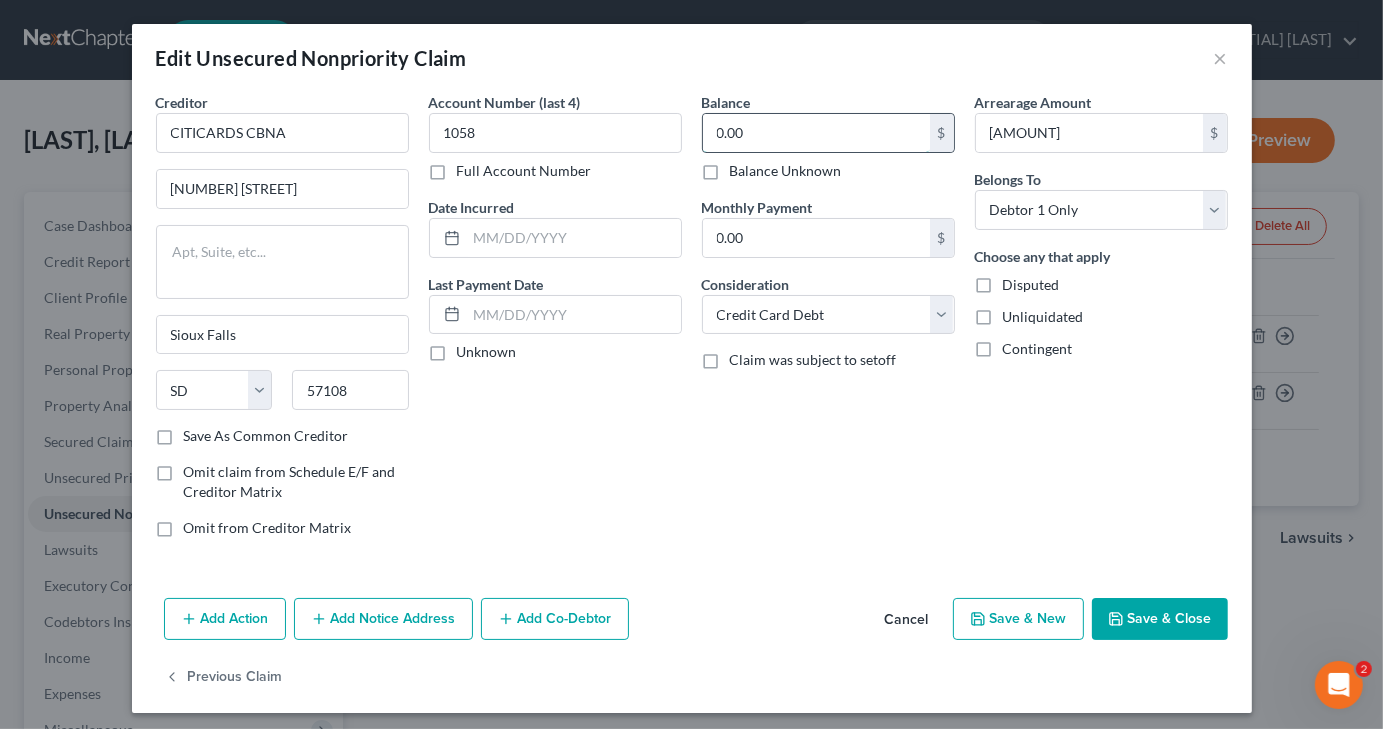 paste on "$[AMOUNT]" 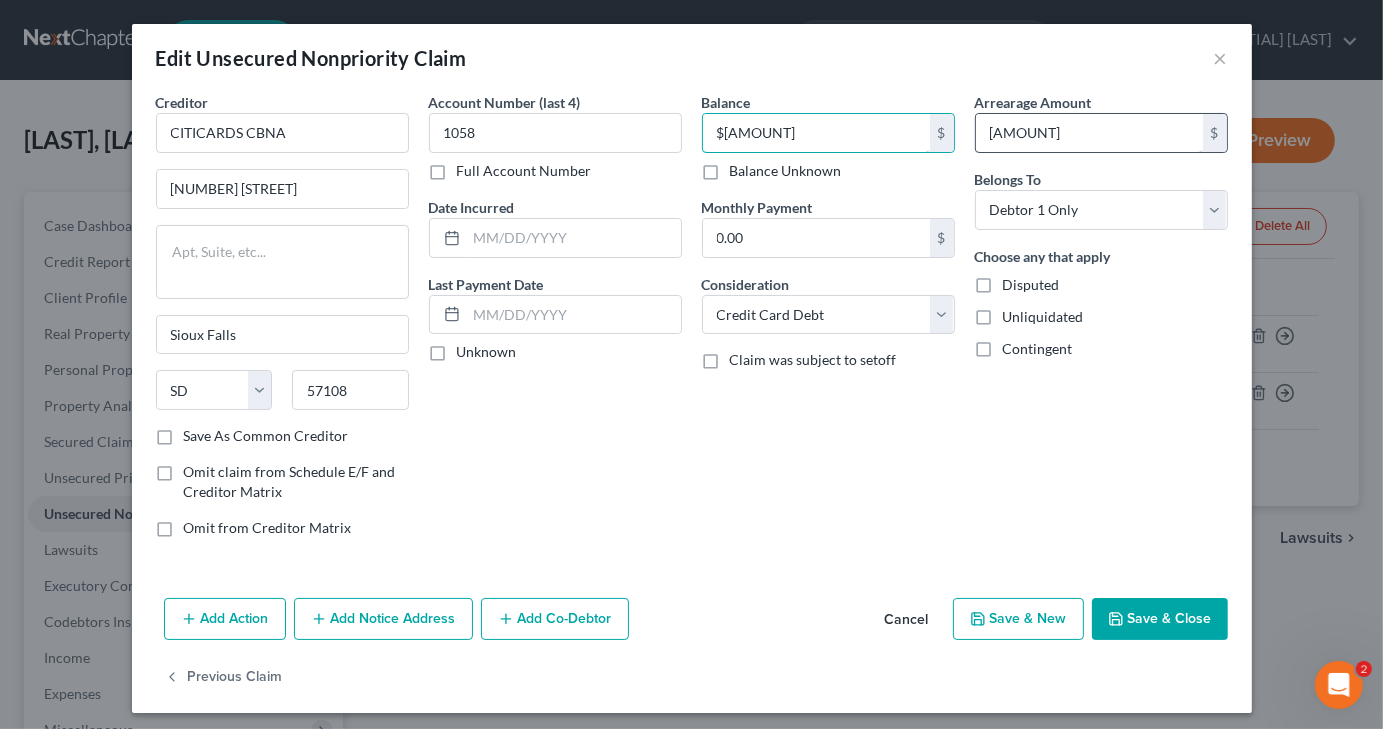 type on "$[AMOUNT]" 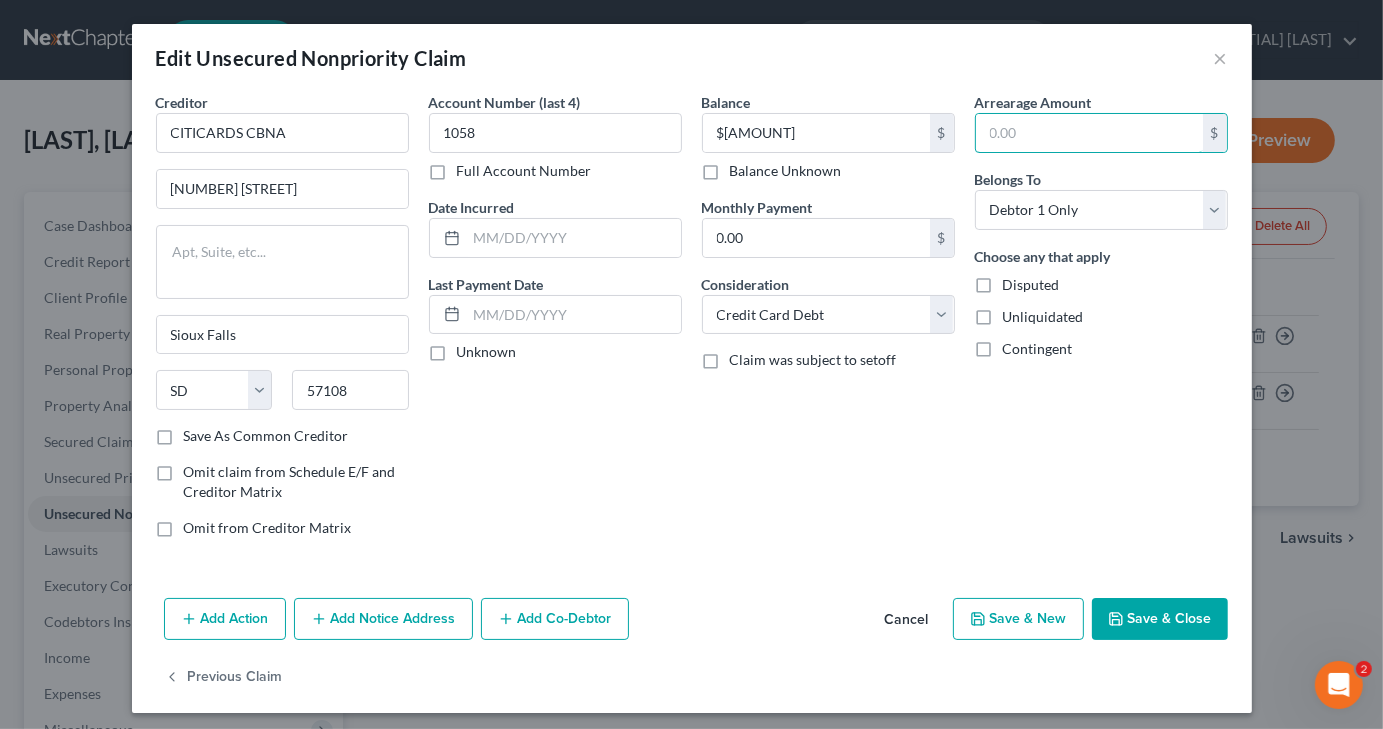 type 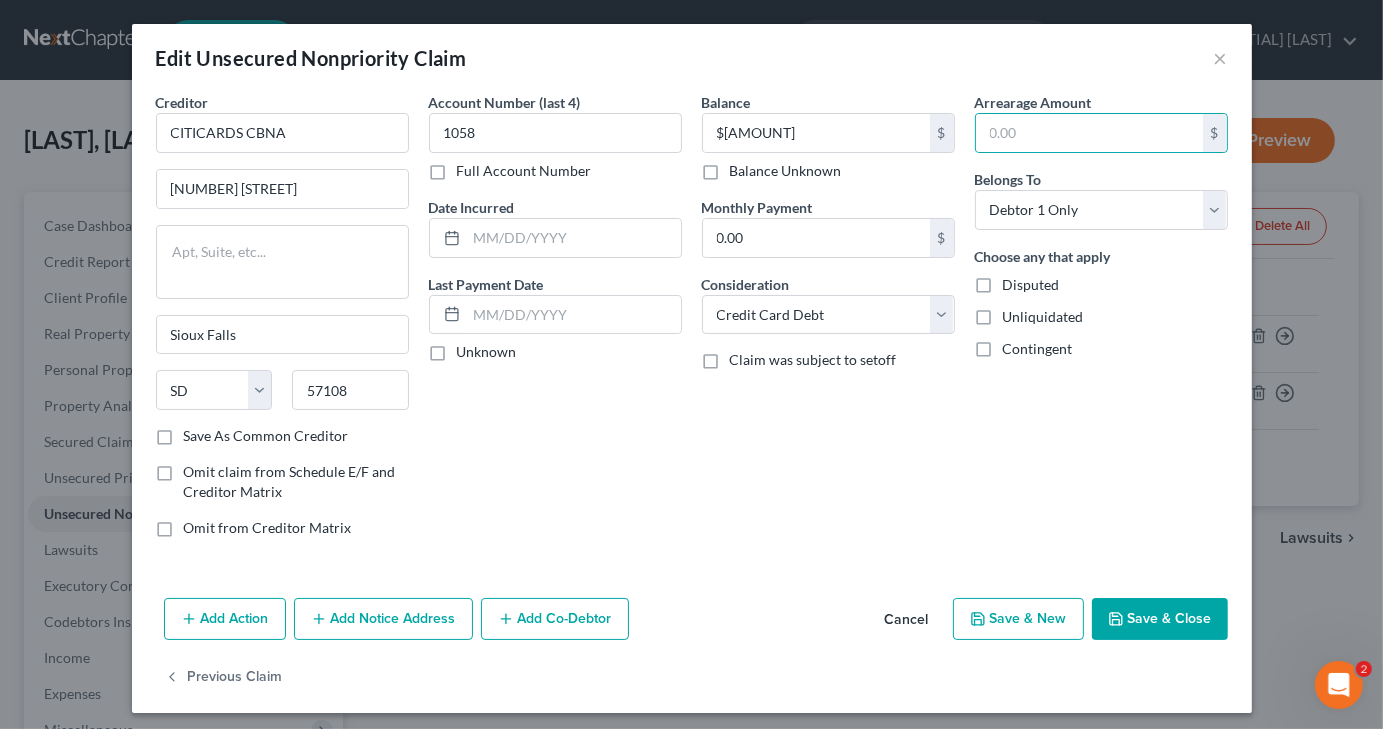 click on "Save & Close" at bounding box center [1160, 619] 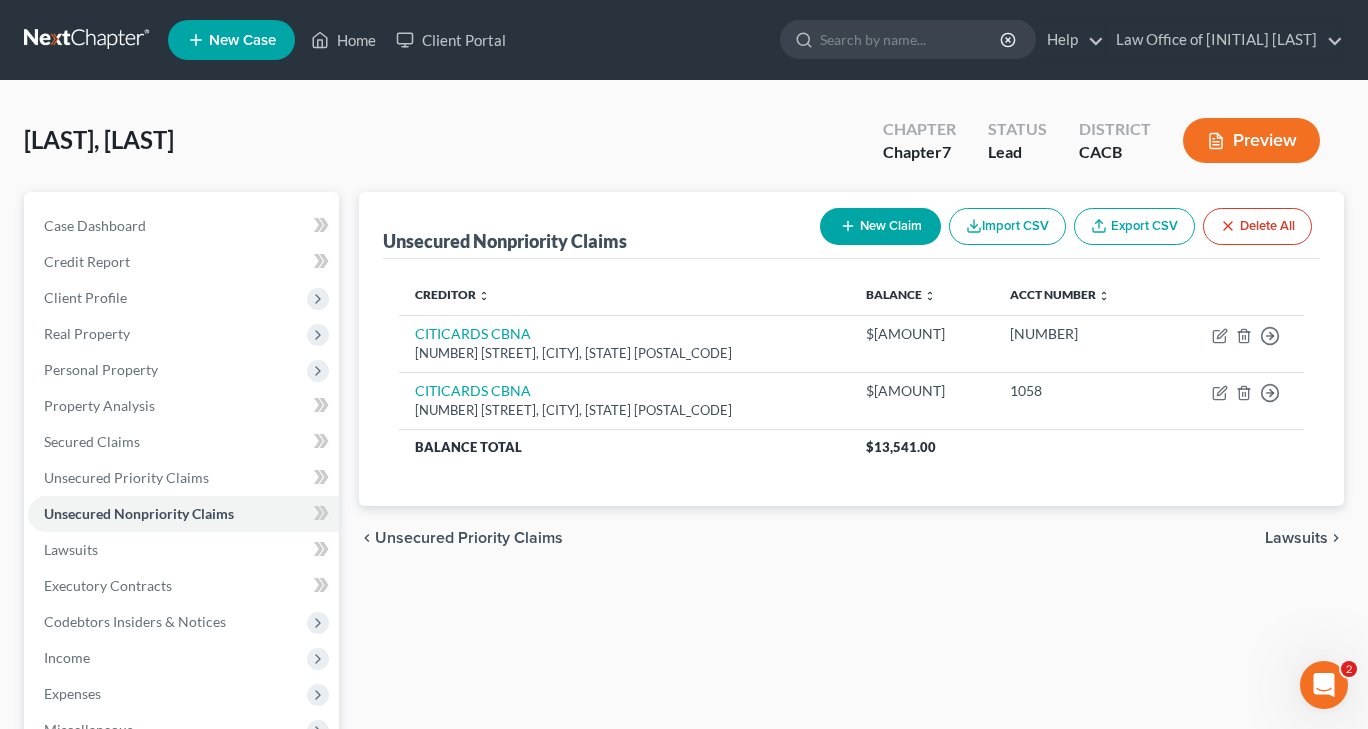 click on "New Claim" at bounding box center [880, 226] 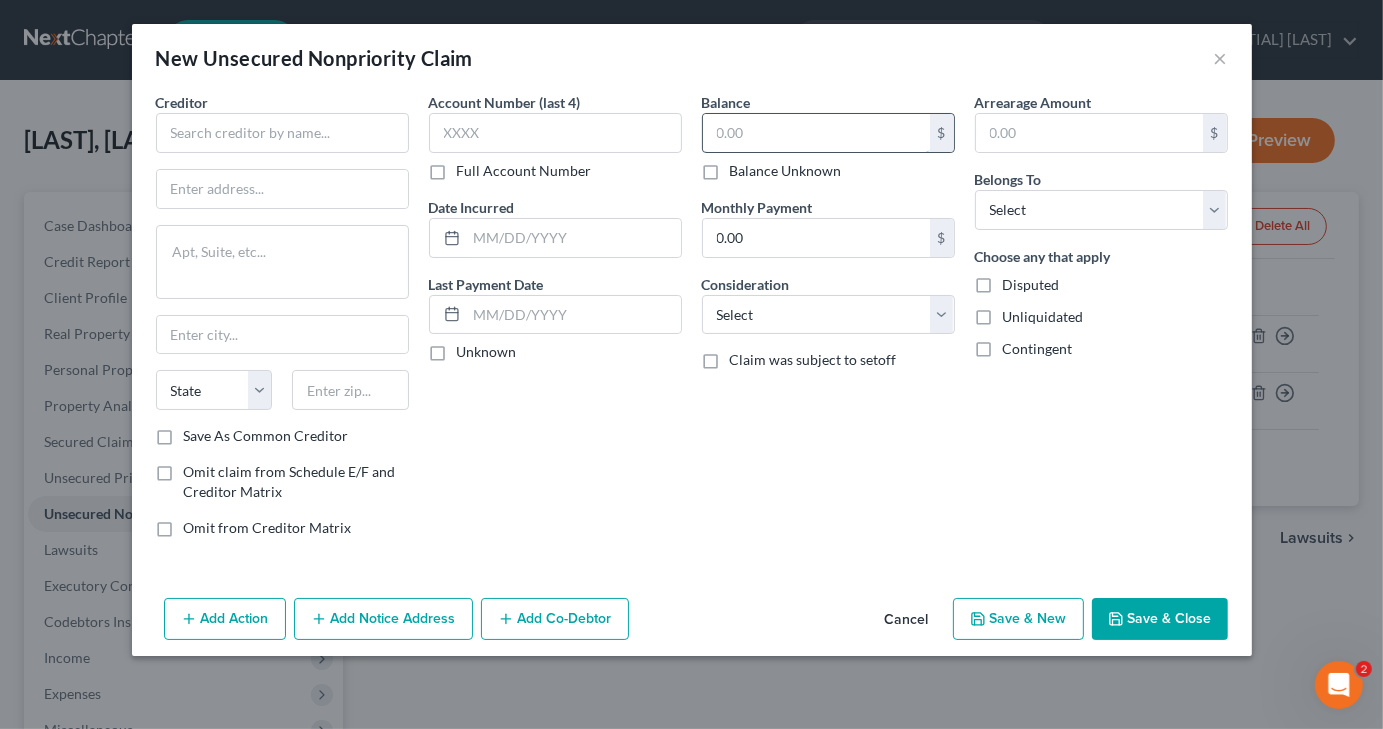 paste on "JPMCB CARD SERVICES" 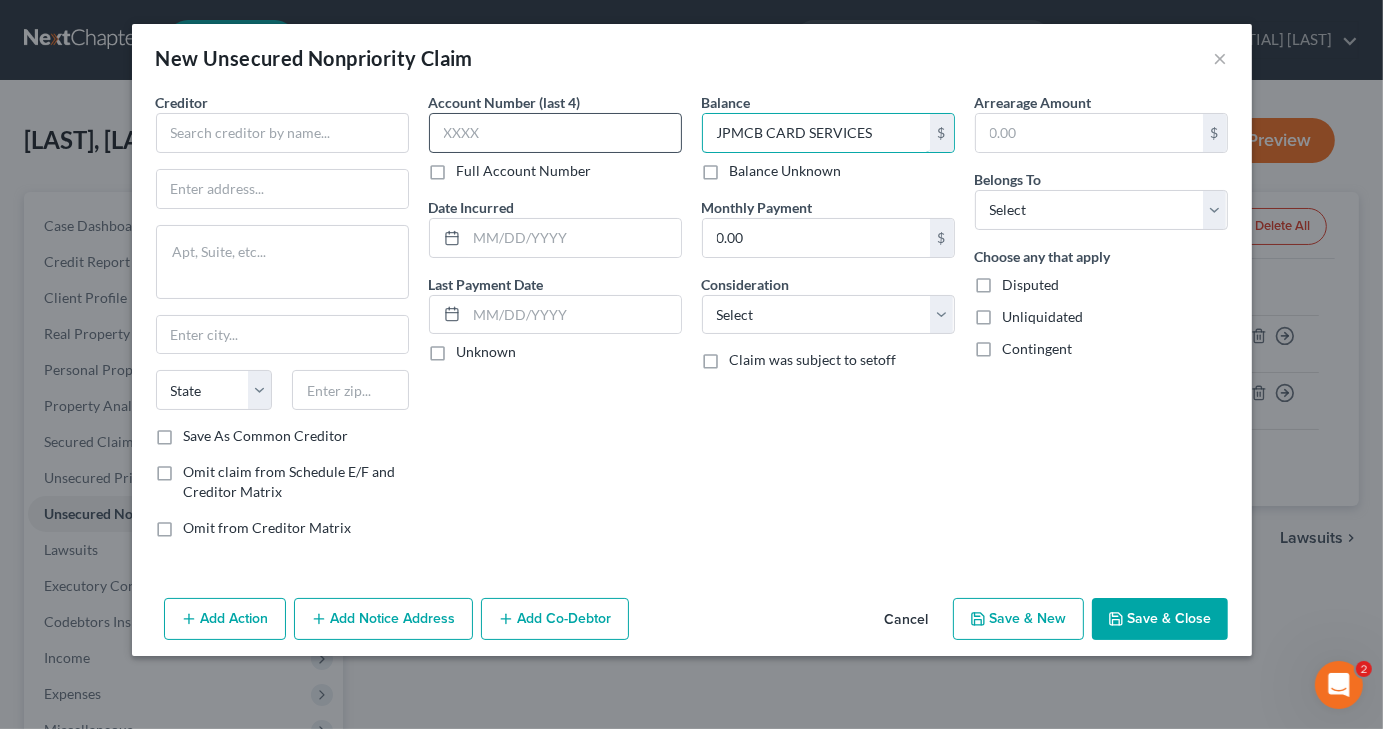 type on "JPMCB CARD SERVICES" 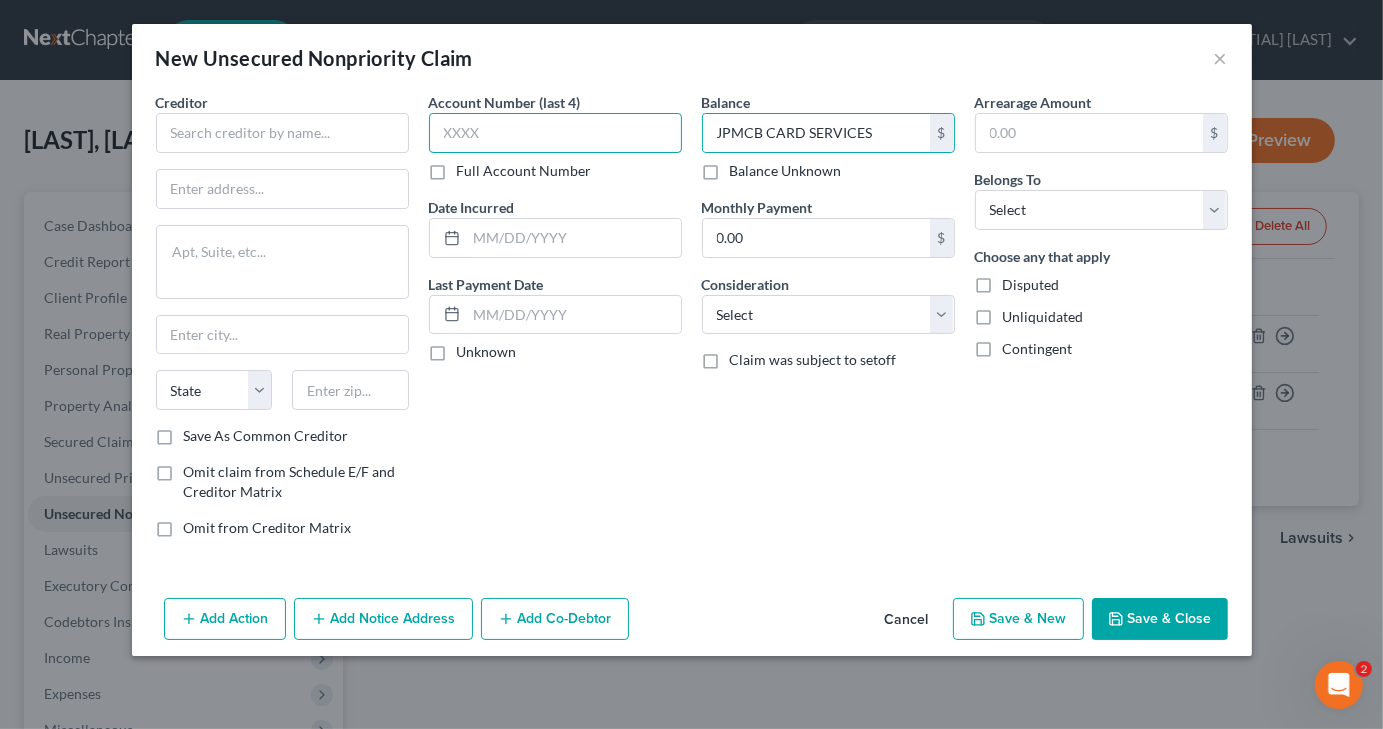 click at bounding box center (555, 133) 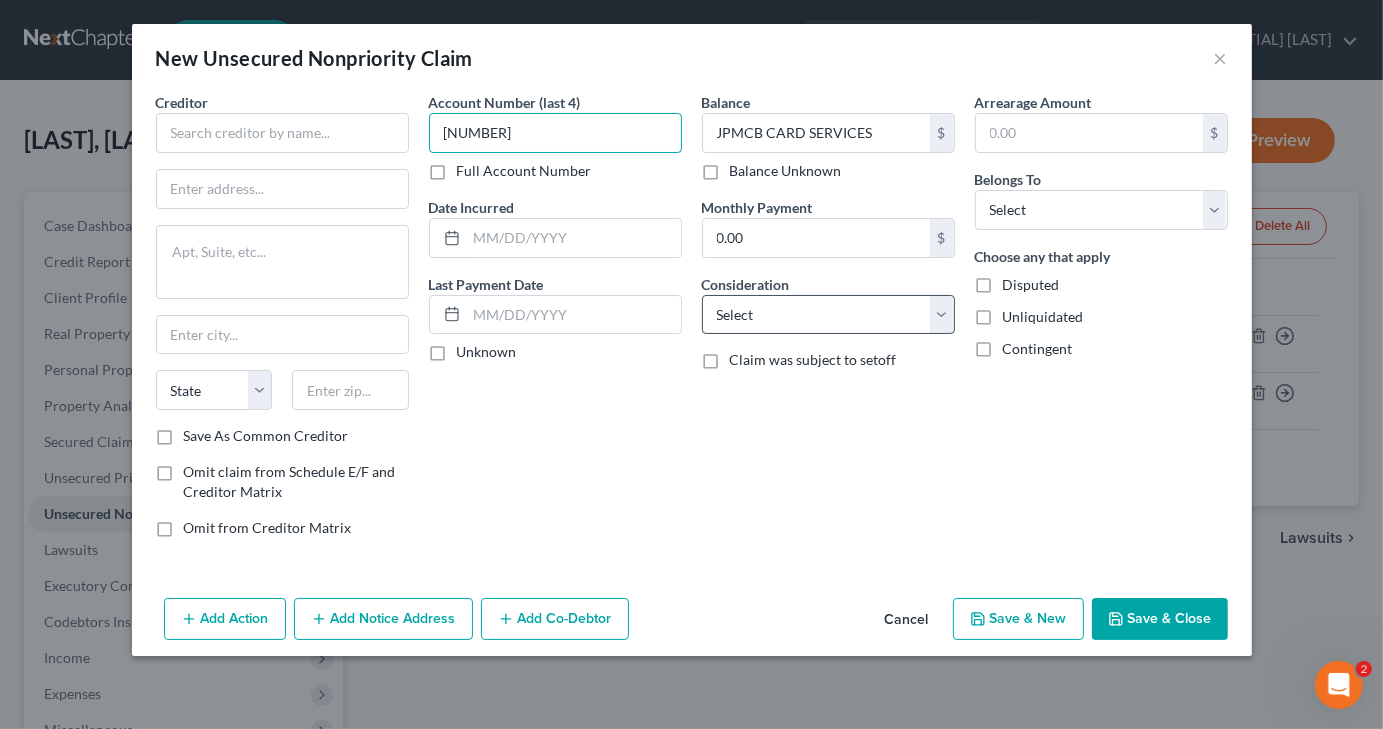 type on "[NUMBER]" 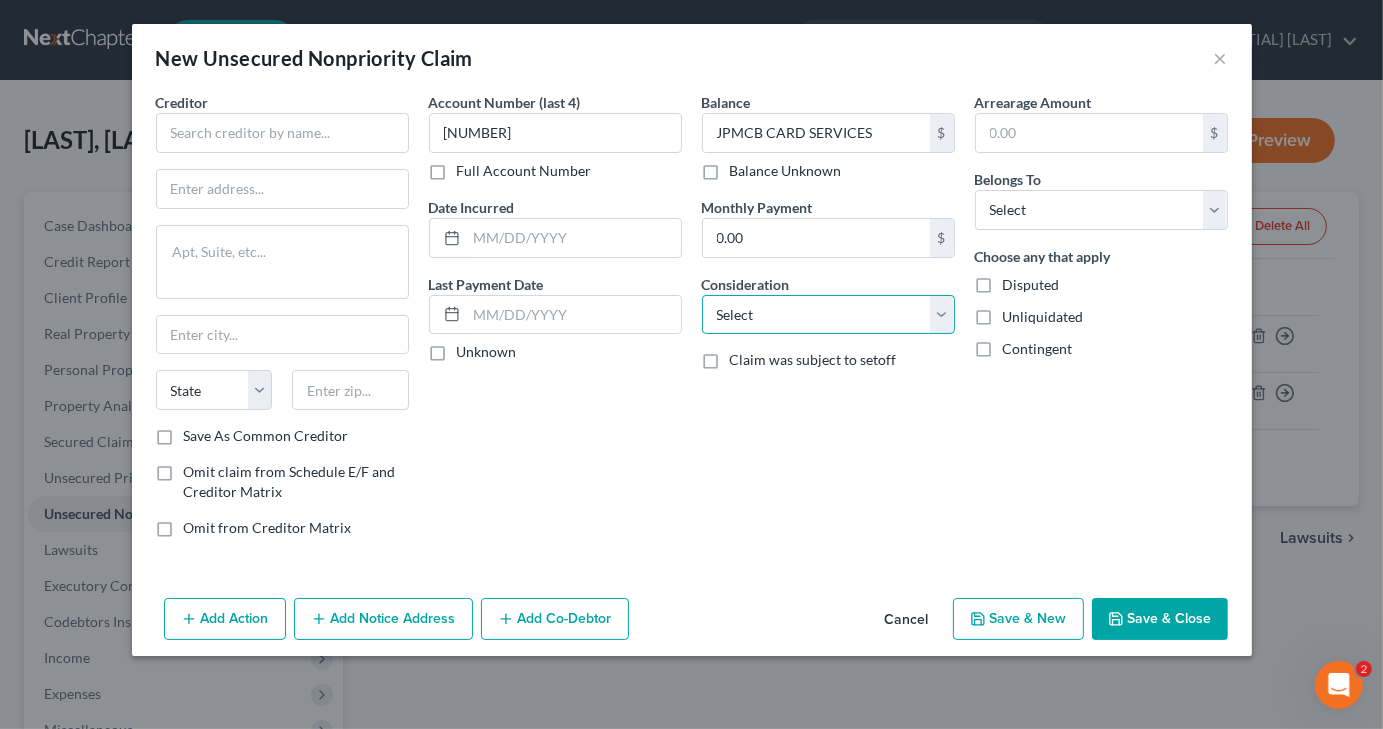 click on "Select Cable / Satellite Services Collection Agency Credit Card Debt Debt Counseling / Attorneys Deficiency Balance Domestic Support Obligations Home / Car Repairs Income Taxes Judgment Liens Medical Services Monies Loaned / Advanced Mortgage Obligation From Divorce Or Separation Obligation To Pensions Other Overdrawn Bank Account Promised To Help Pay Creditors Student Loans Suppliers And Vendors Telephone / Internet Services Utility Services" at bounding box center (828, 315) 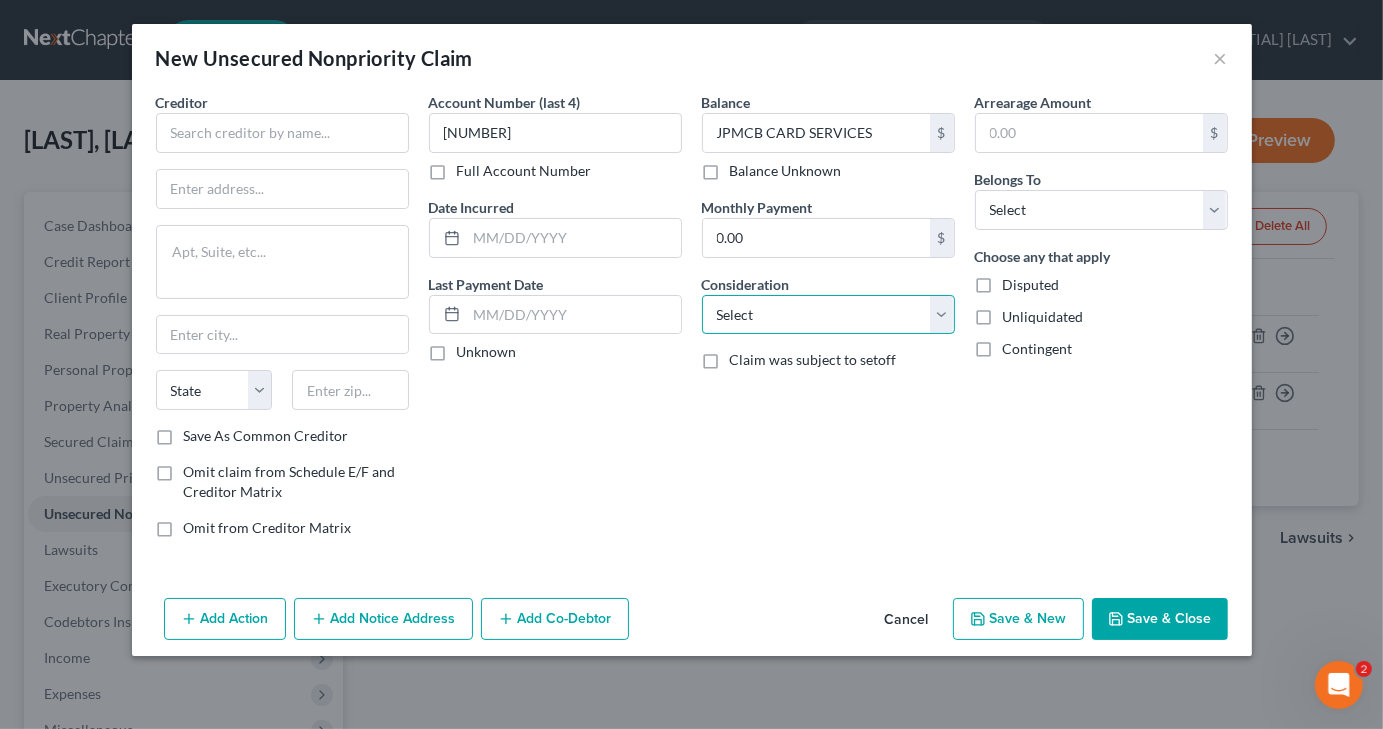 select on "2" 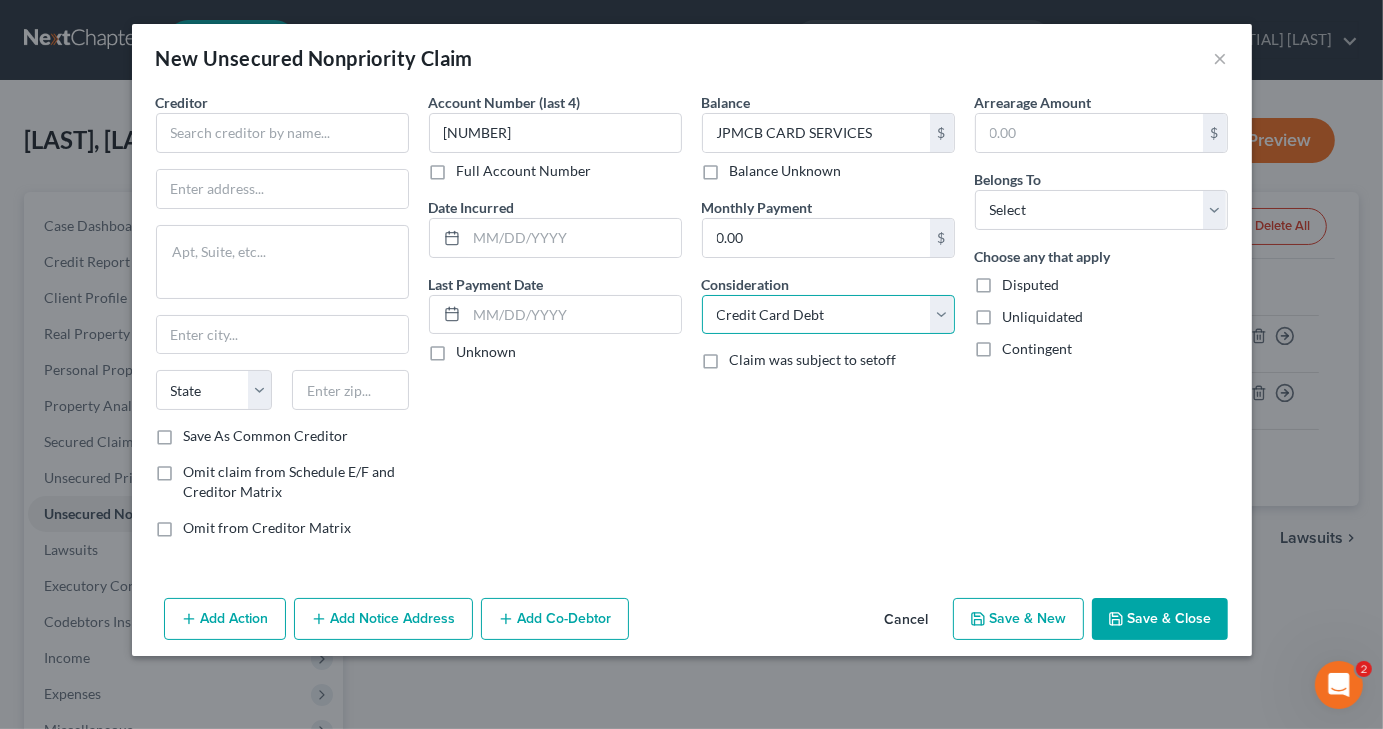 click on "Select Cable / Satellite Services Collection Agency Credit Card Debt Debt Counseling / Attorneys Deficiency Balance Domestic Support Obligations Home / Car Repairs Income Taxes Judgment Liens Medical Services Monies Loaned / Advanced Mortgage Obligation From Divorce Or Separation Obligation To Pensions Other Overdrawn Bank Account Promised To Help Pay Creditors Student Loans Suppliers And Vendors Telephone / Internet Services Utility Services" at bounding box center [828, 315] 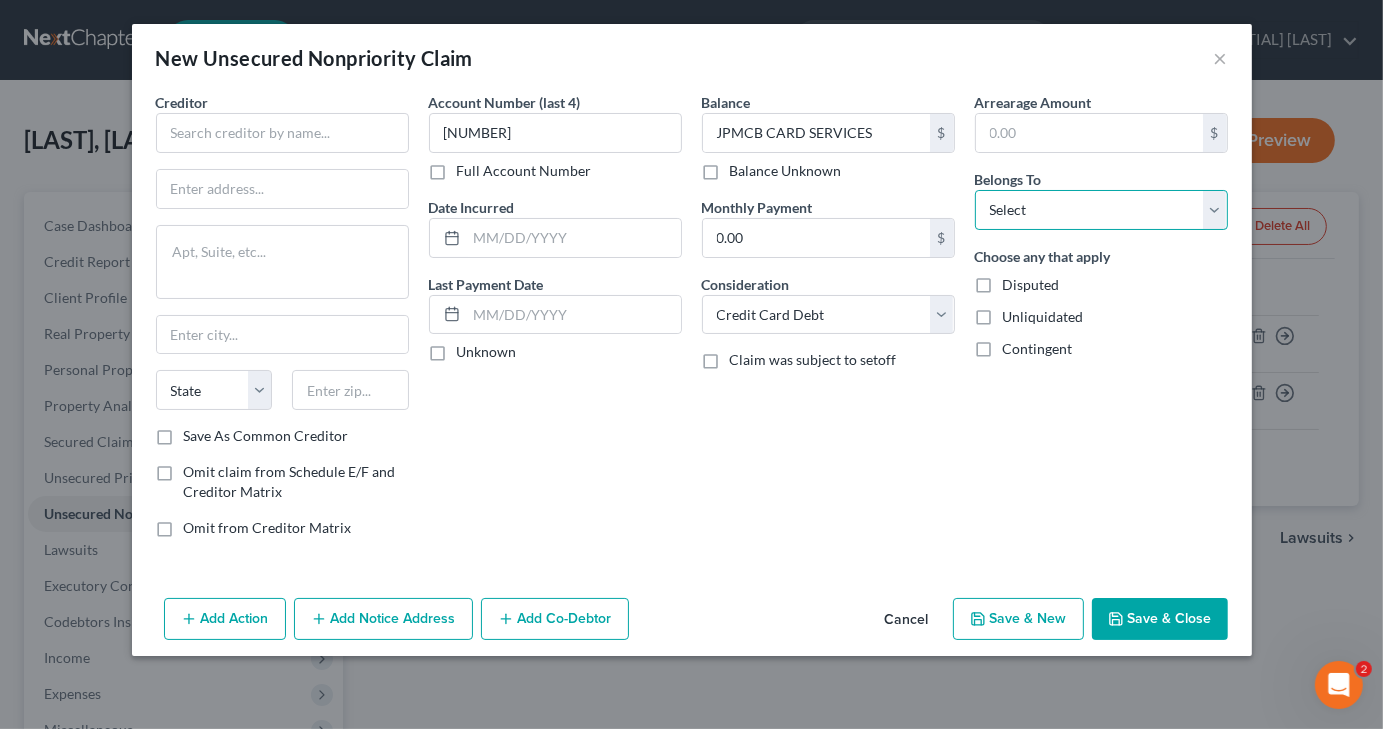click on "Select Debtor 1 Only Debtor 2 Only Debtor 1 And Debtor 2 Only At Least One Of The Debtors And Another Community Property" at bounding box center [1101, 210] 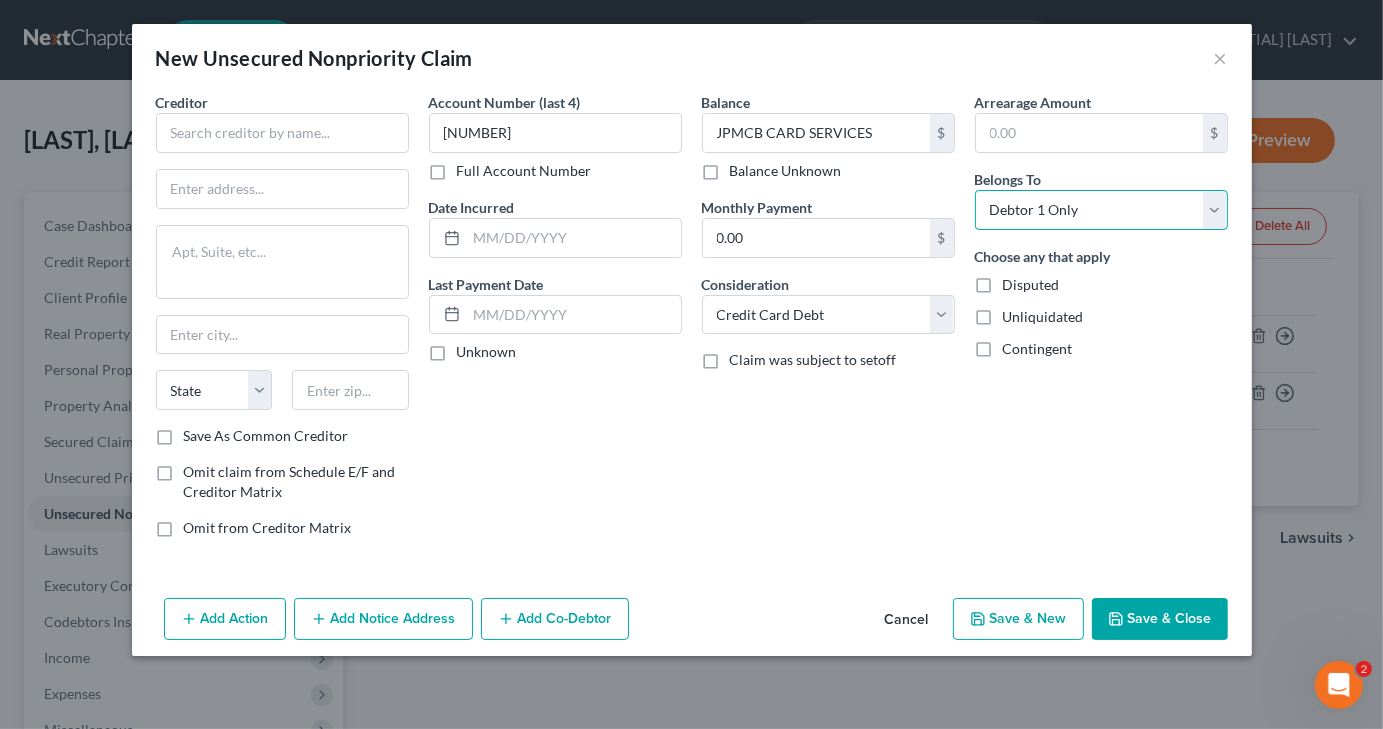 click on "Select Debtor 1 Only Debtor 2 Only Debtor 1 And Debtor 2 Only At Least One Of The Debtors And Another Community Property" at bounding box center (1101, 210) 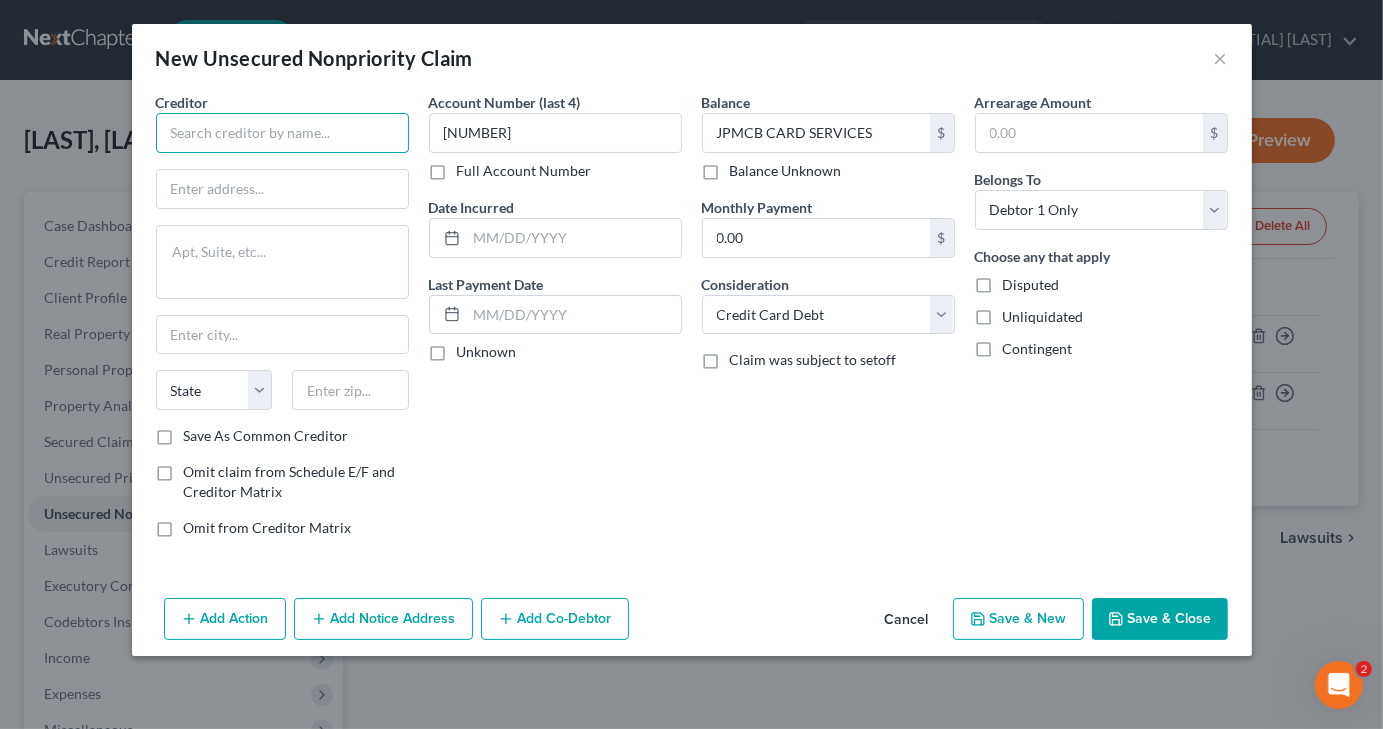 paste on "JPMCB CARD SERVICES" 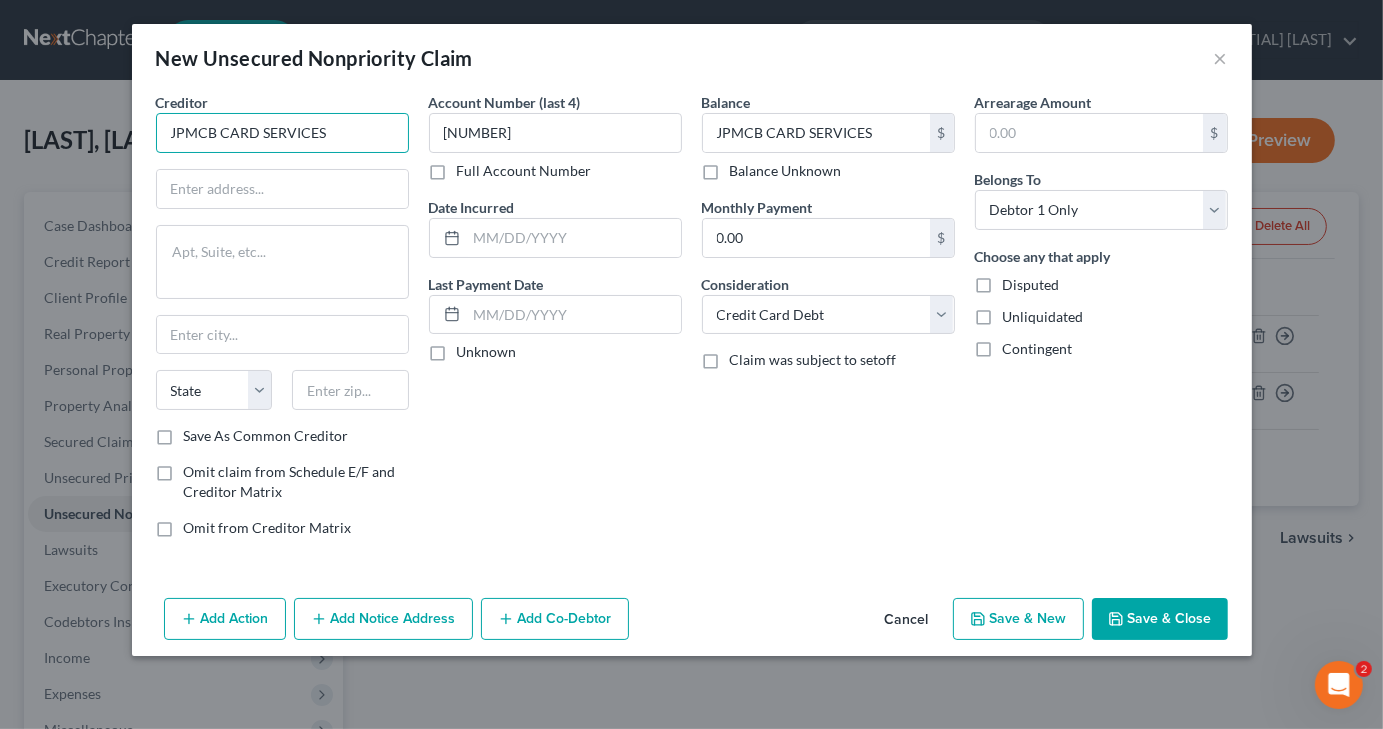 type on "JPMCB CARD SERVICES" 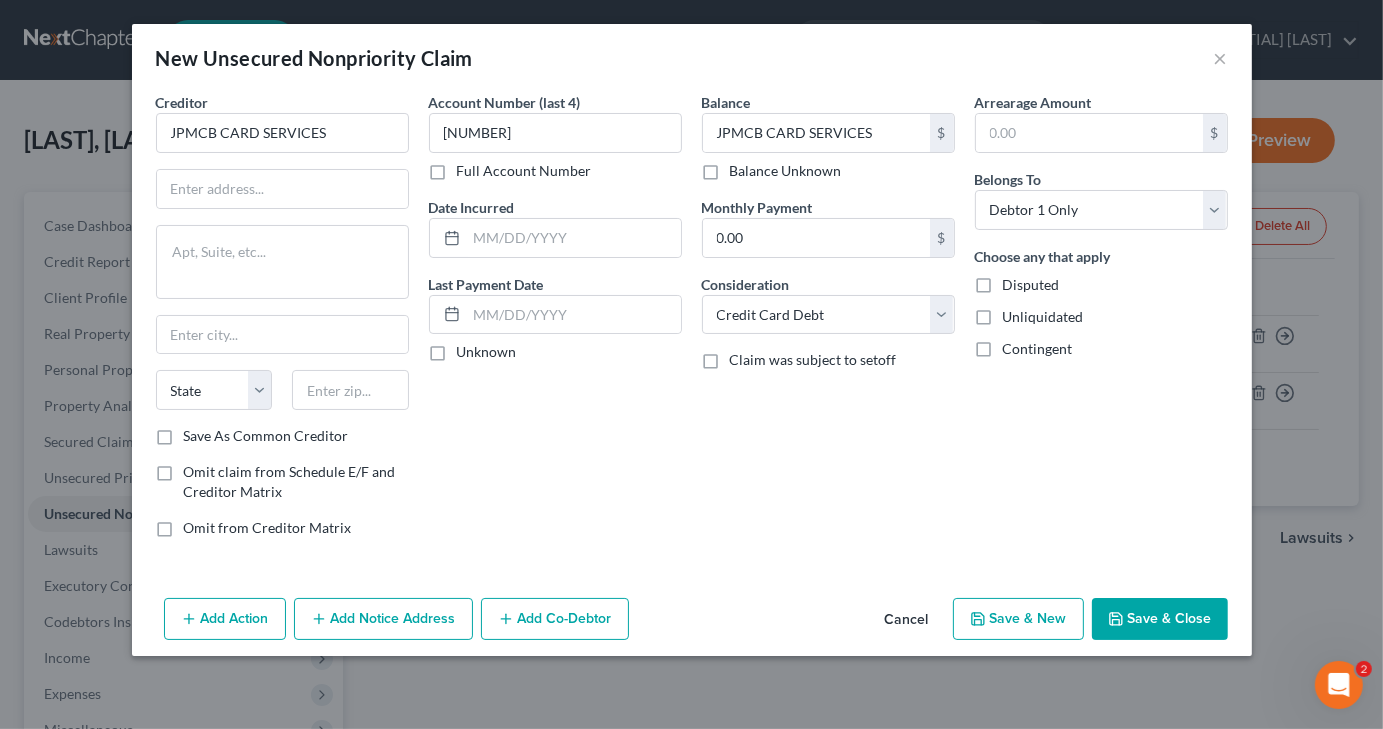 click on "Save As Common Creditor" at bounding box center (266, 436) 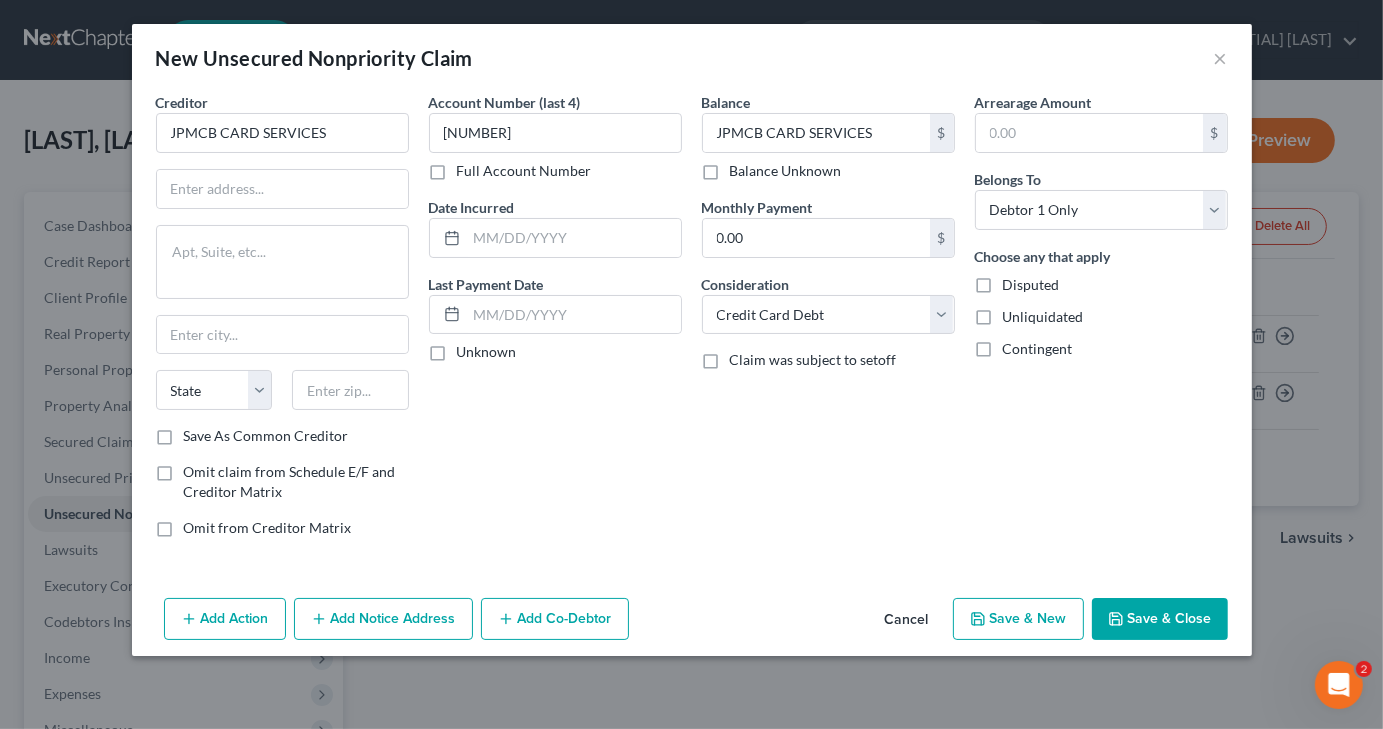 click on "Save As Common Creditor" at bounding box center [198, 432] 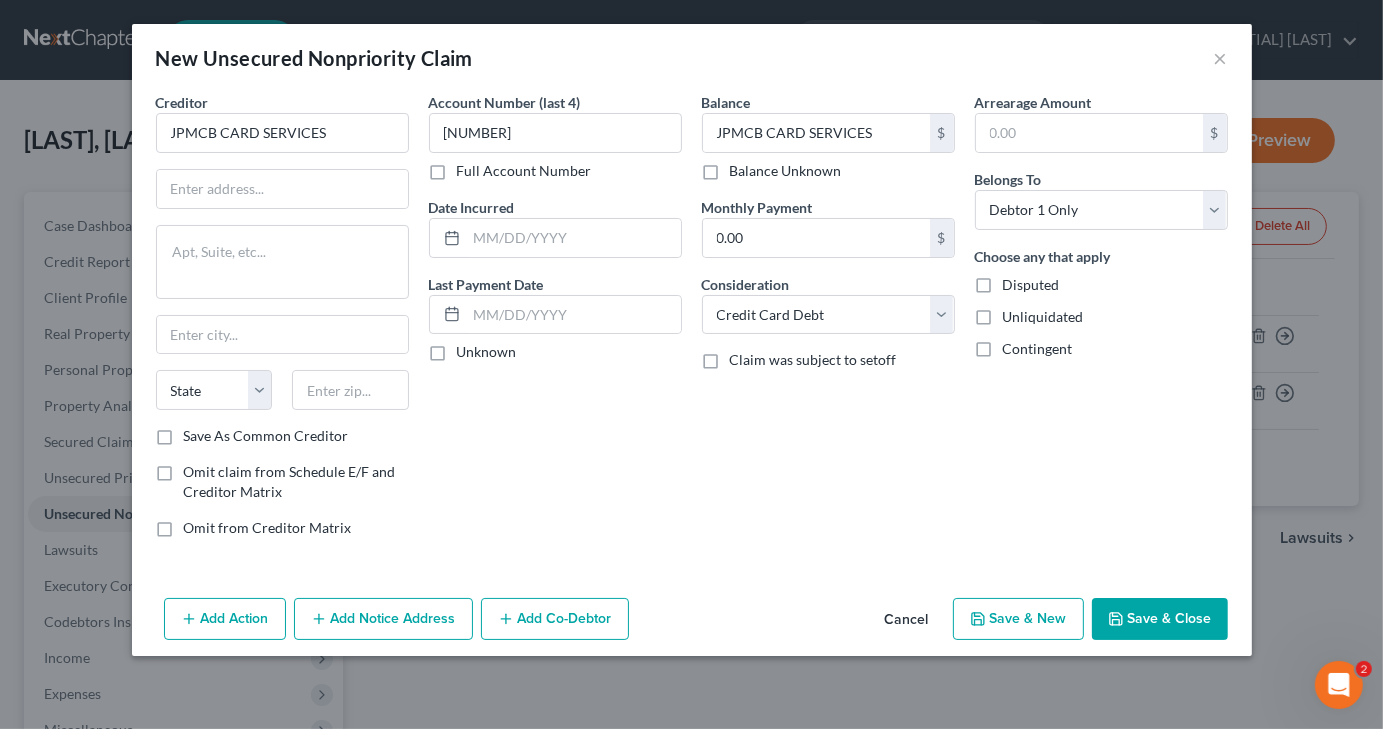 checkbox on "true" 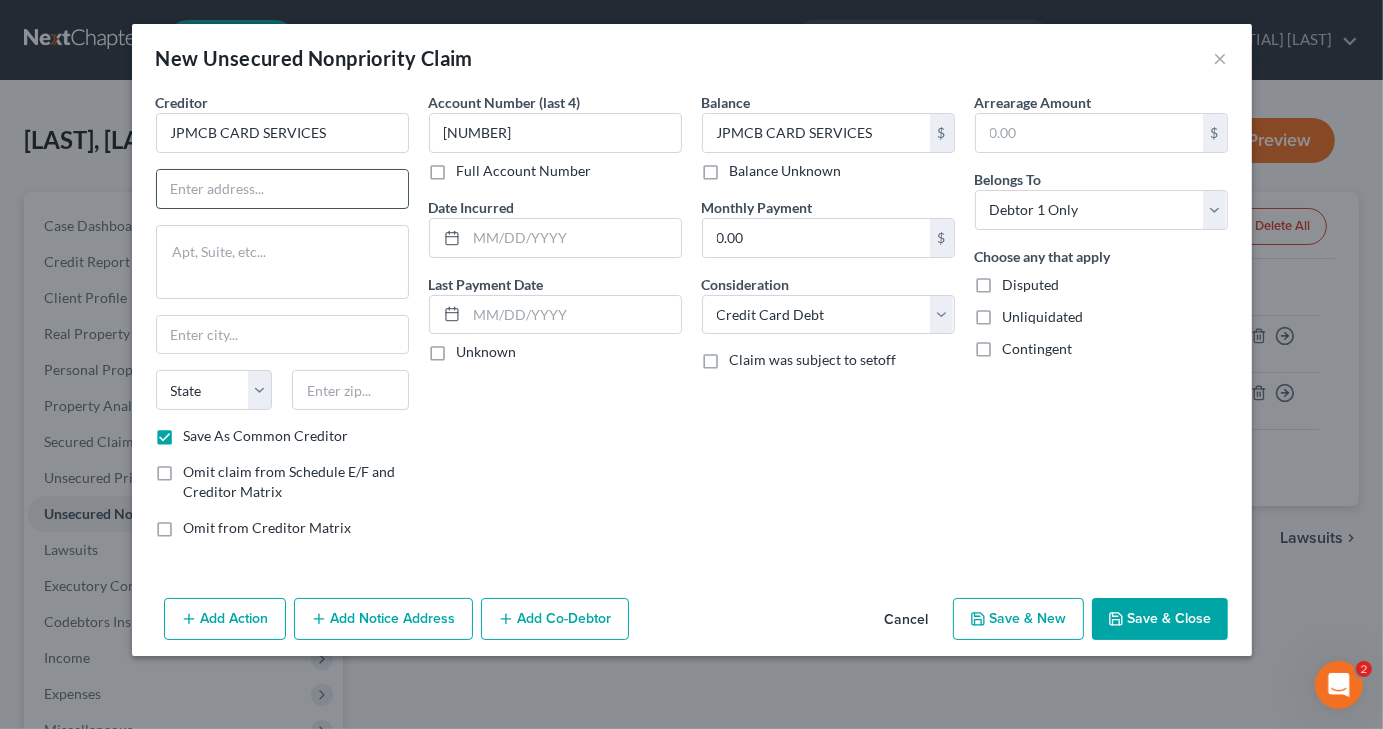 paste on "PO Box [NUMBER], [CITY], [STATE] [POSTAL_CODE]" 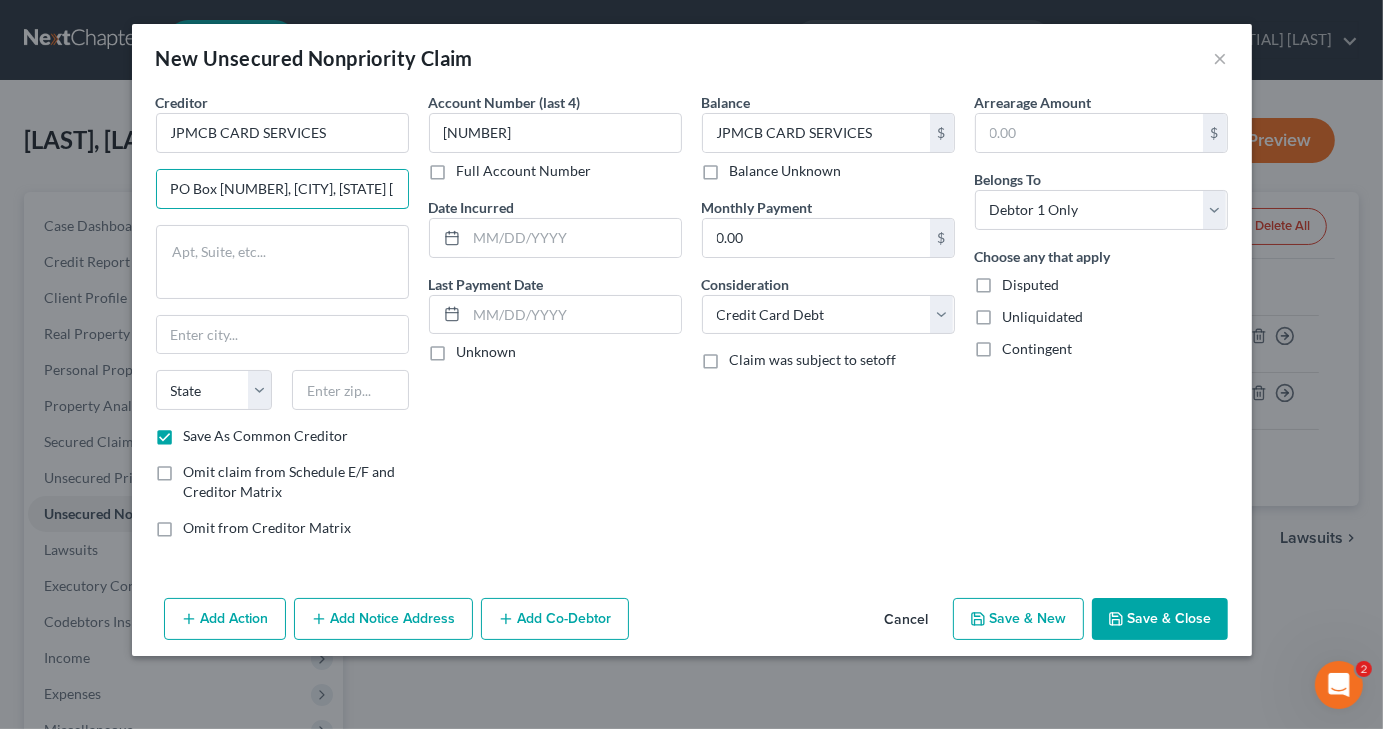 scroll, scrollTop: 0, scrollLeft: 43, axis: horizontal 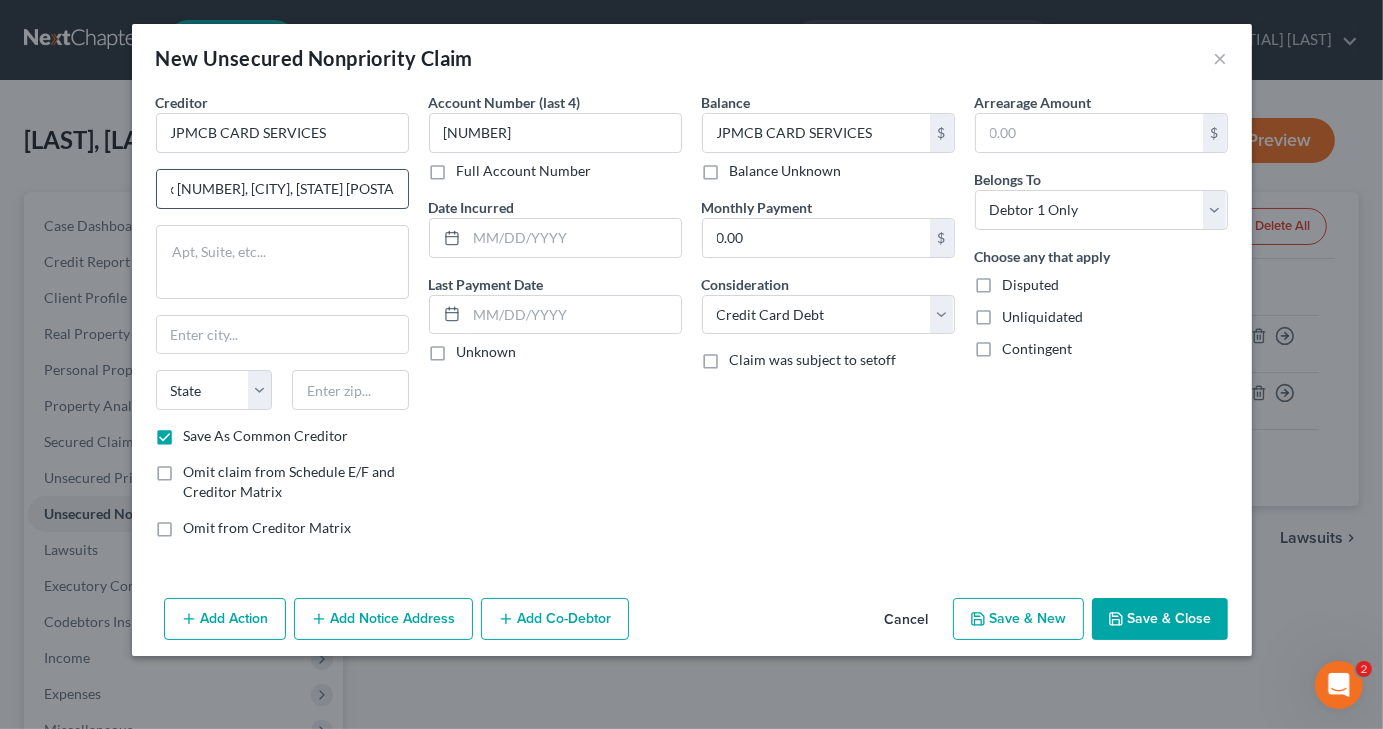 drag, startPoint x: 323, startPoint y: 189, endPoint x: 392, endPoint y: 186, distance: 69.065186 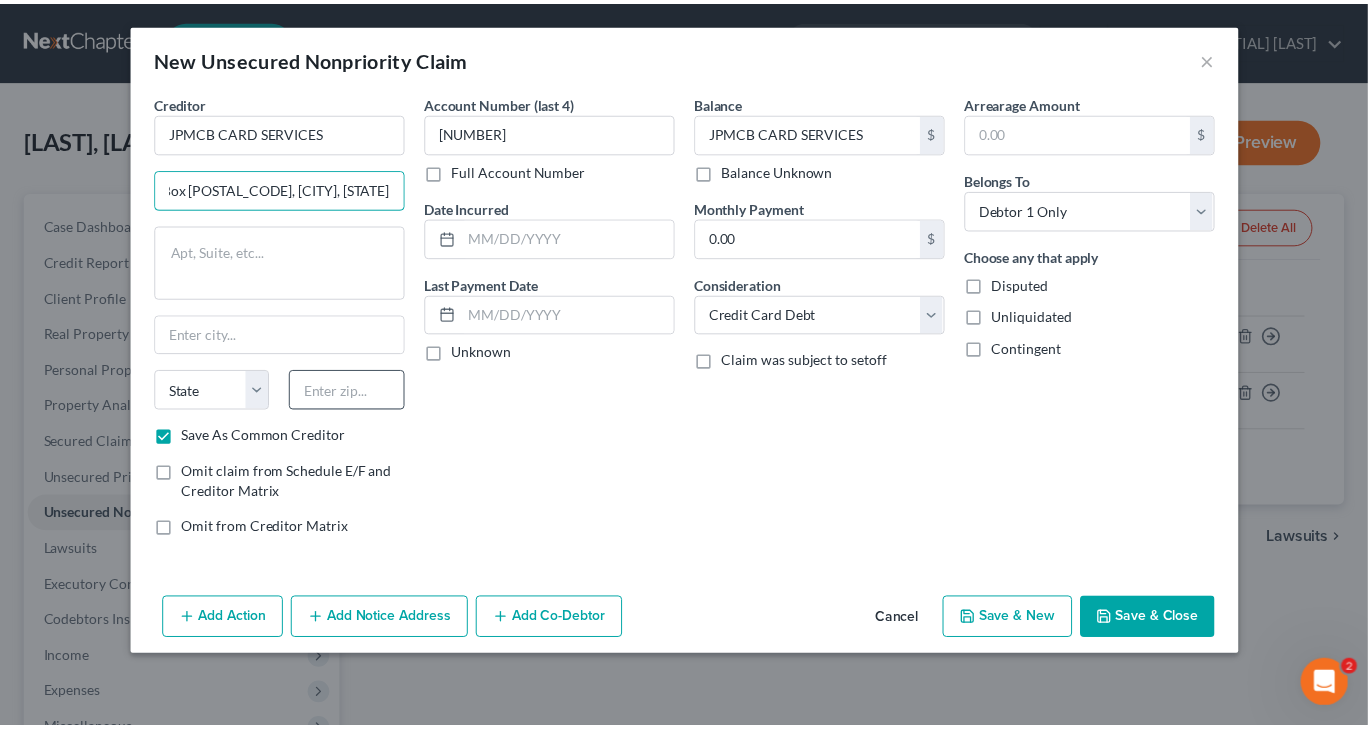 scroll, scrollTop: 0, scrollLeft: 0, axis: both 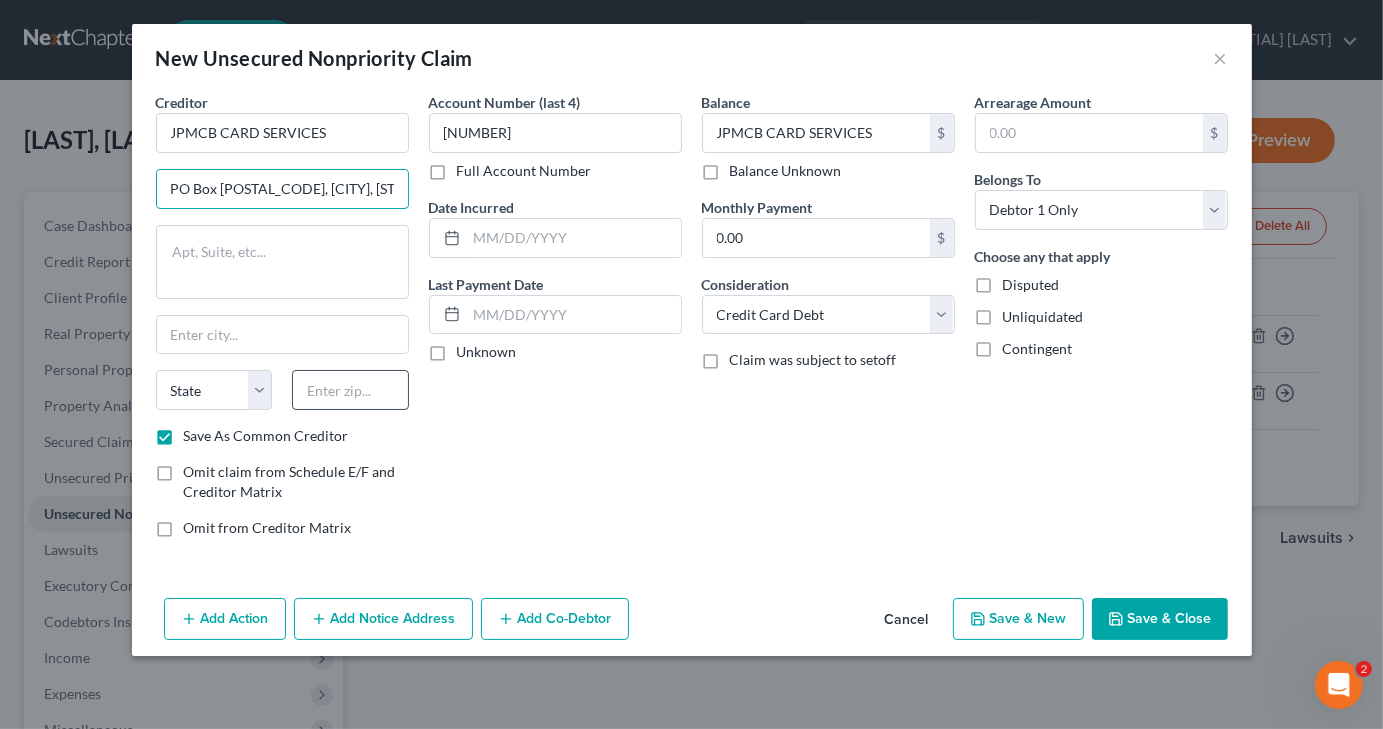 type on "PO Box [POSTAL_CODE], [CITY], [STATE]" 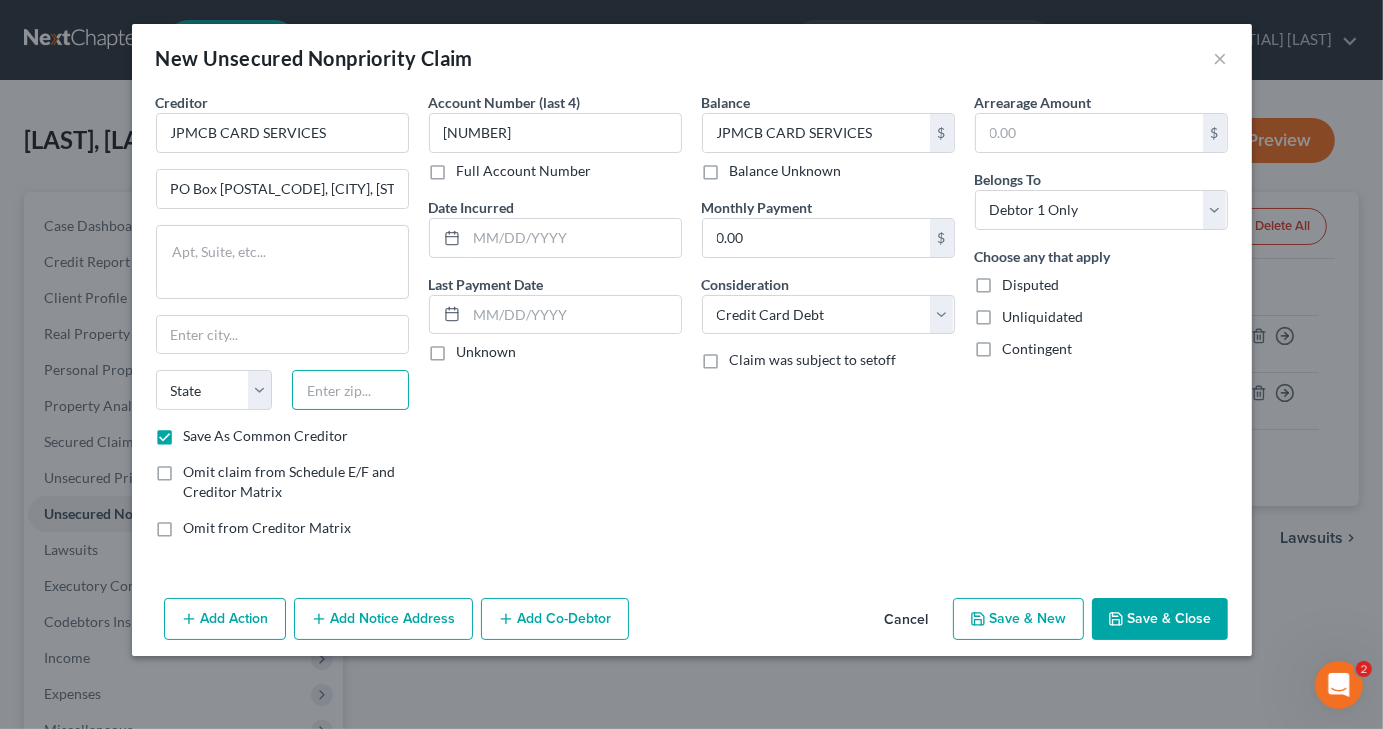 paste on "[POSTAL_CODE]" 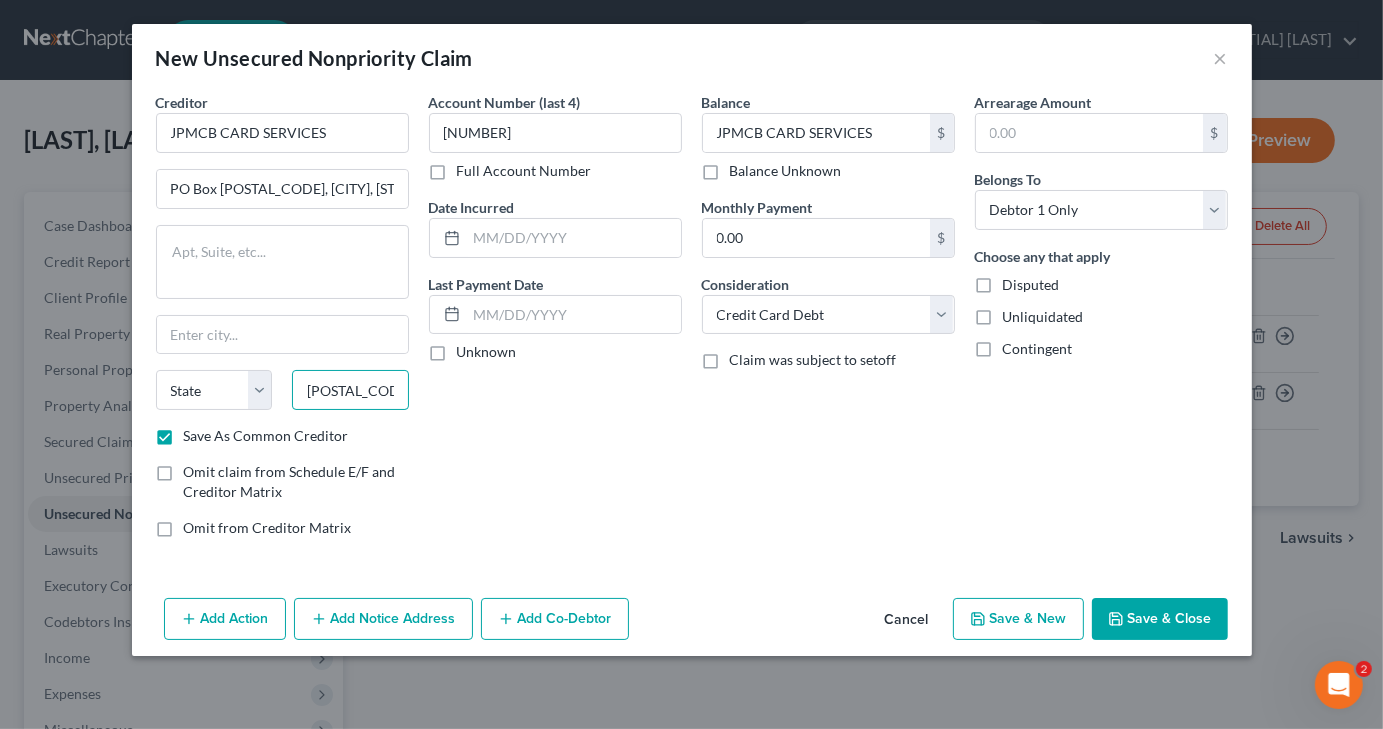 type on "[POSTAL_CODE]" 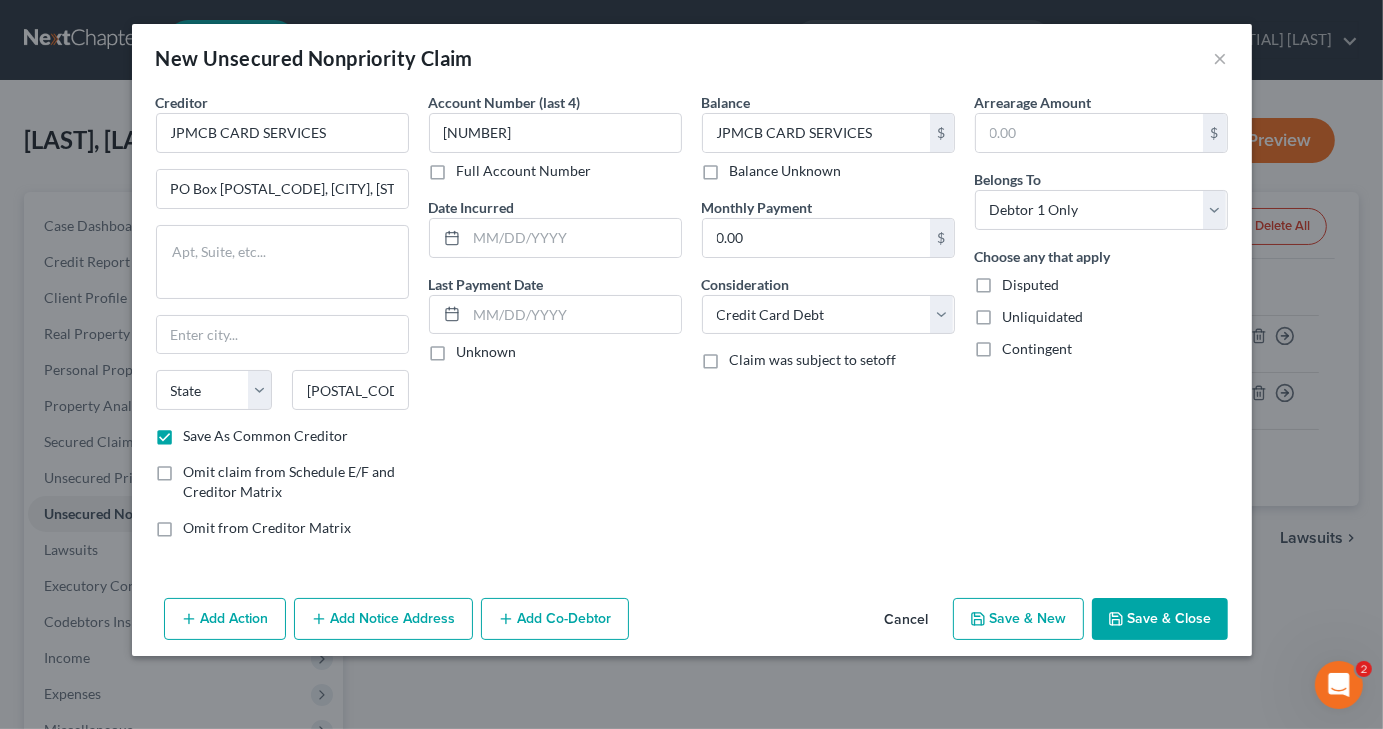click on "Account Number (last 4)
[NUMBER]
Full Account Number
Date Incurred         Last Payment Date         Unknown" at bounding box center (555, 323) 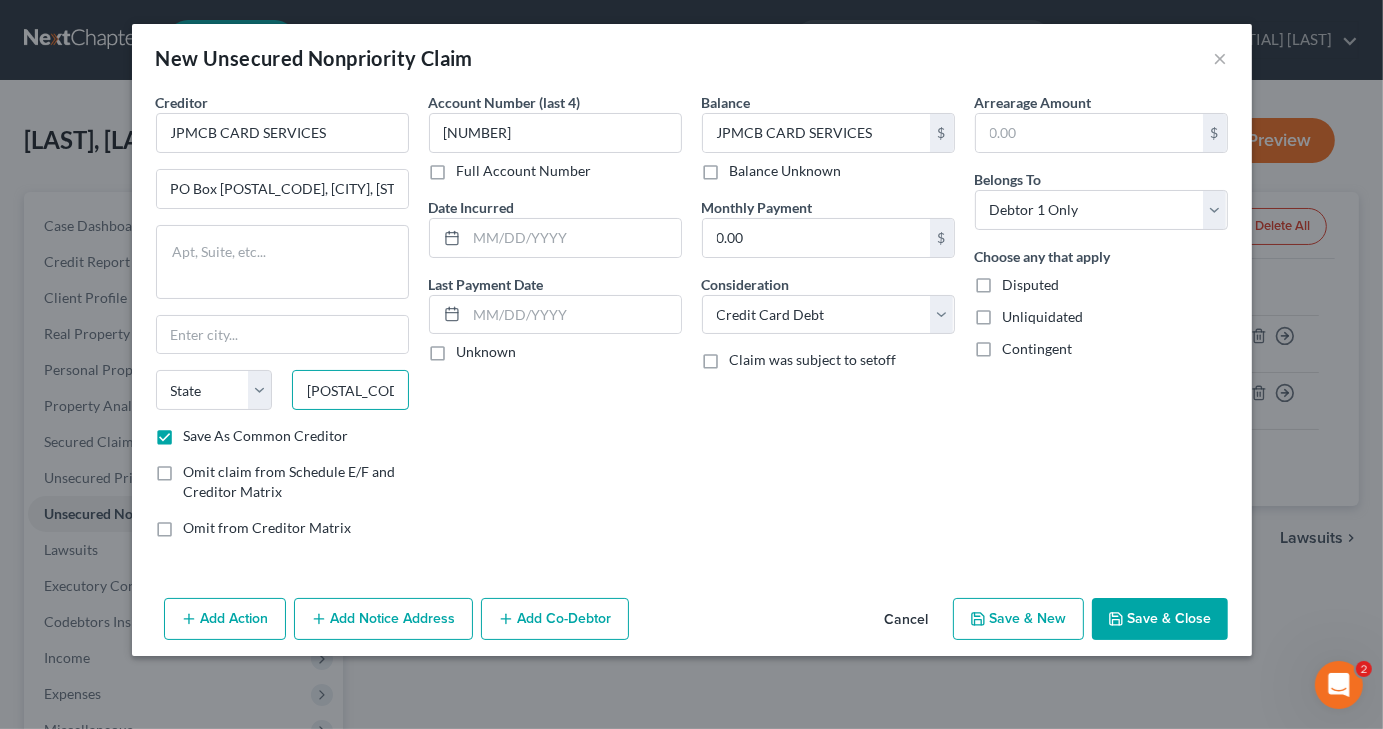drag, startPoint x: 307, startPoint y: 387, endPoint x: 386, endPoint y: 389, distance: 79.025314 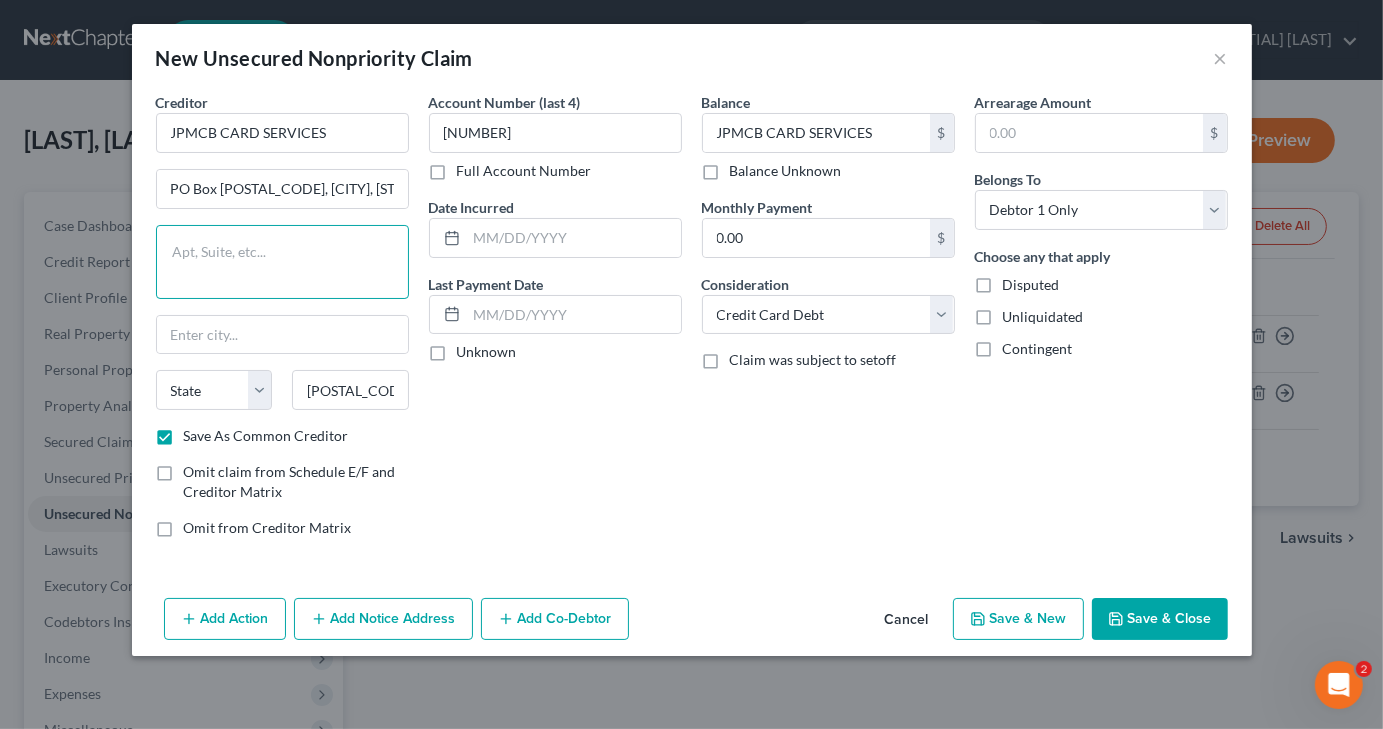 drag, startPoint x: 376, startPoint y: 387, endPoint x: 303, endPoint y: 273, distance: 135.36986 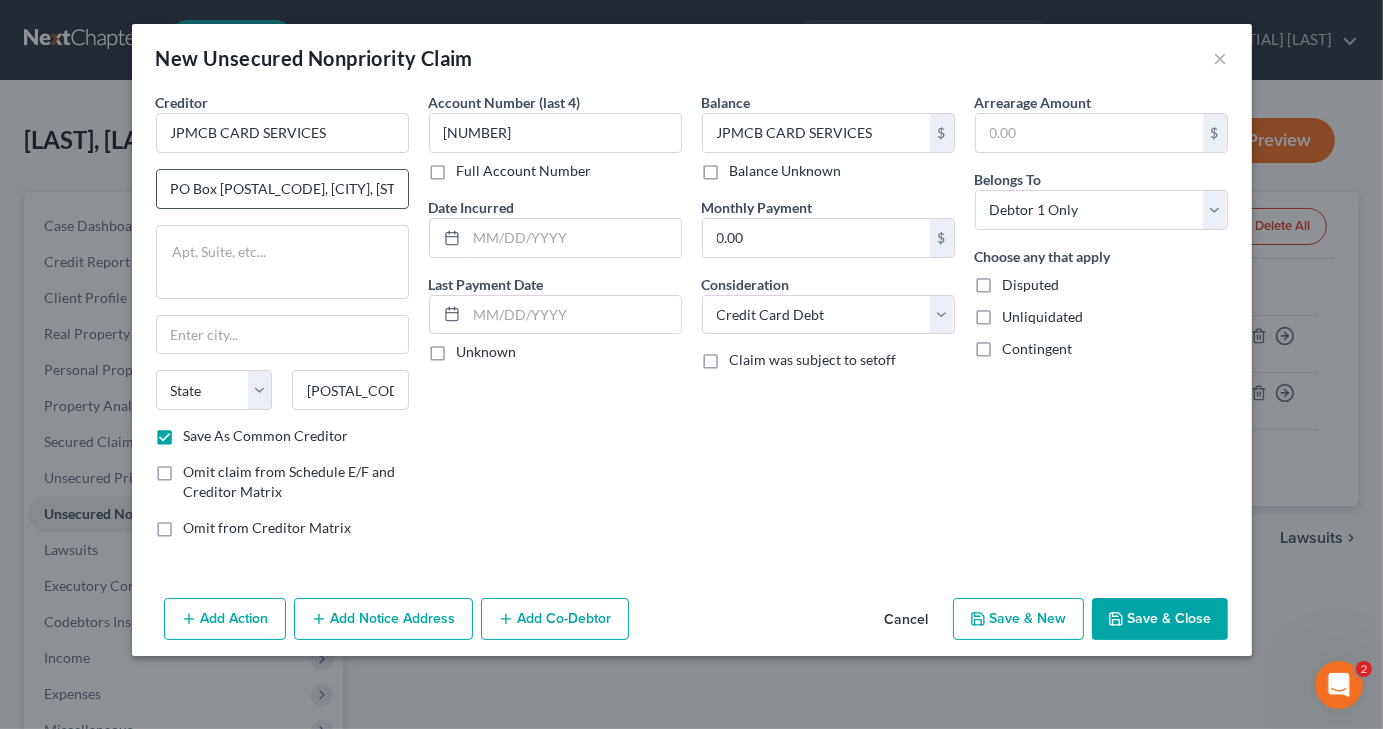 drag, startPoint x: 342, startPoint y: 186, endPoint x: 361, endPoint y: 185, distance: 19.026299 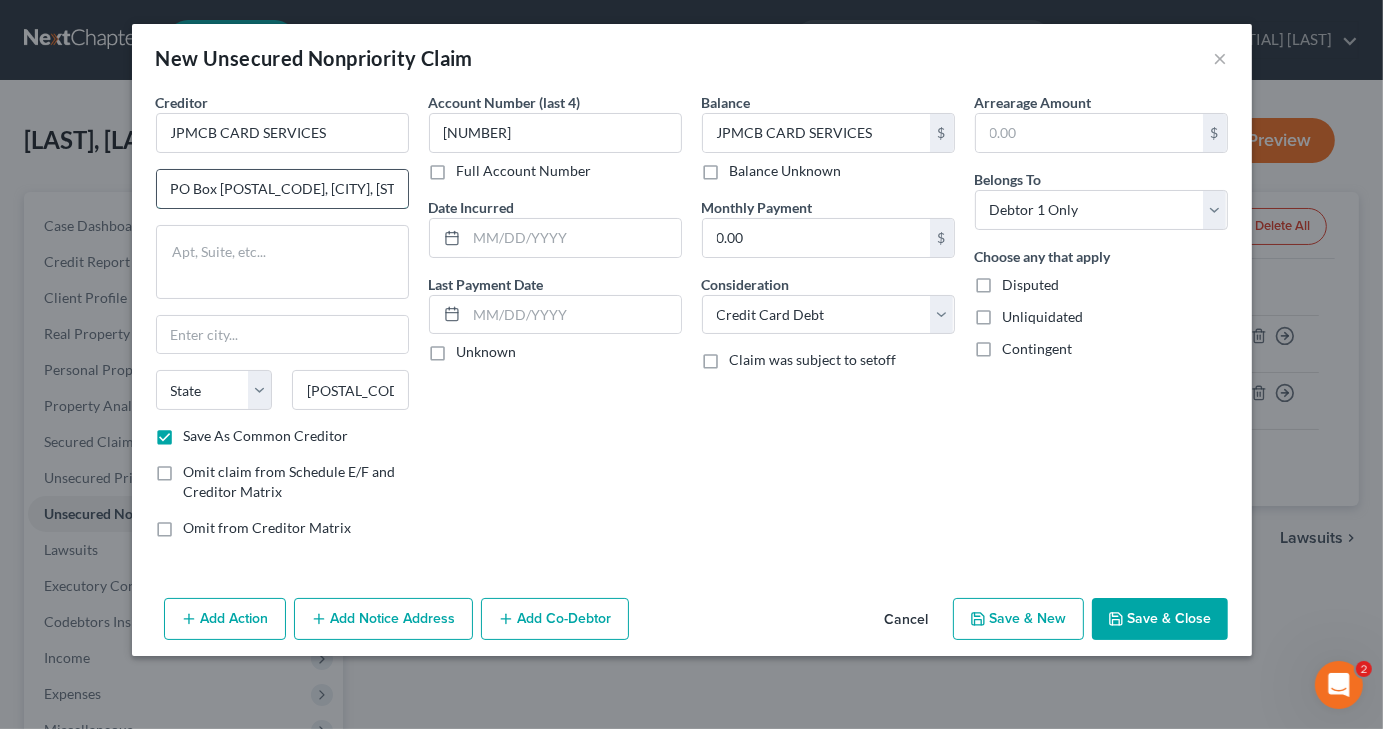 drag, startPoint x: 258, startPoint y: 187, endPoint x: 369, endPoint y: 188, distance: 111.0045 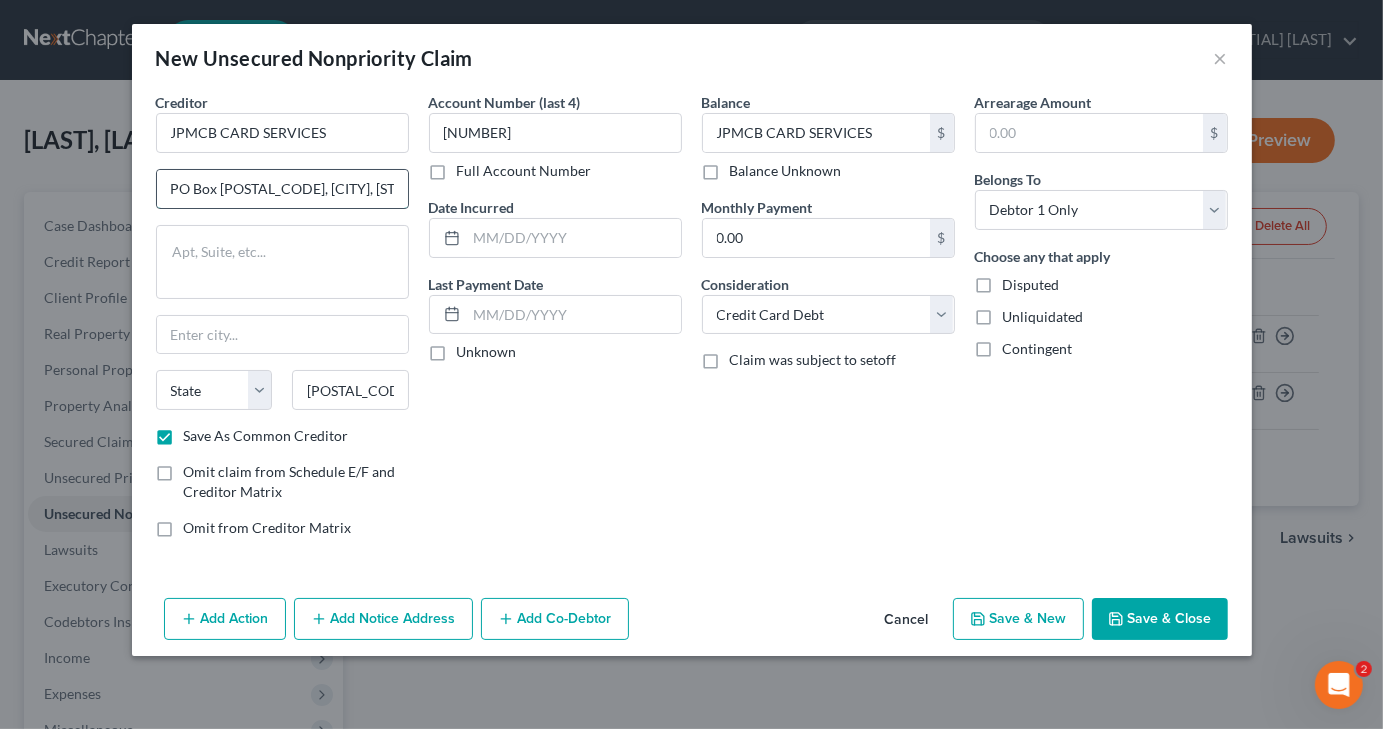 click on "PO Box [POSTAL_CODE], [CITY], [STATE]" at bounding box center [282, 189] 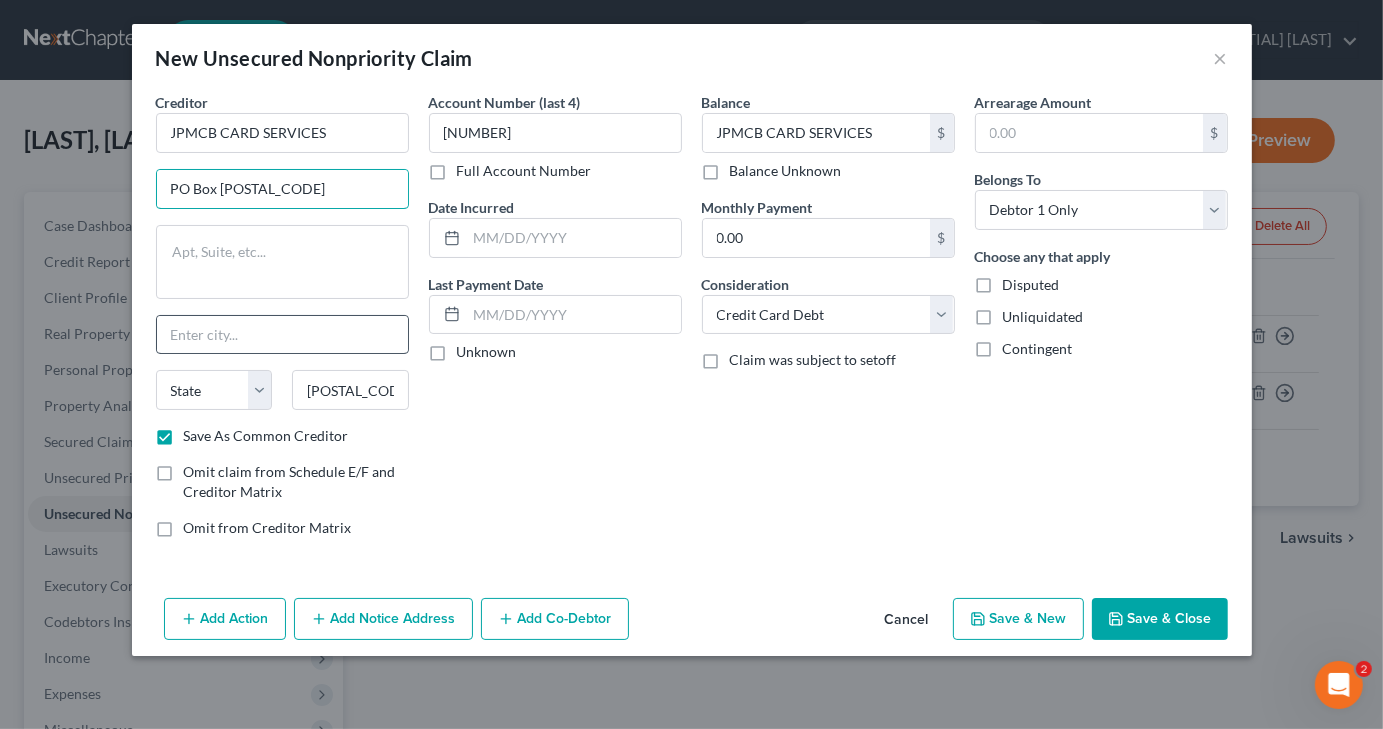 type on "PO Box [POSTAL_CODE]" 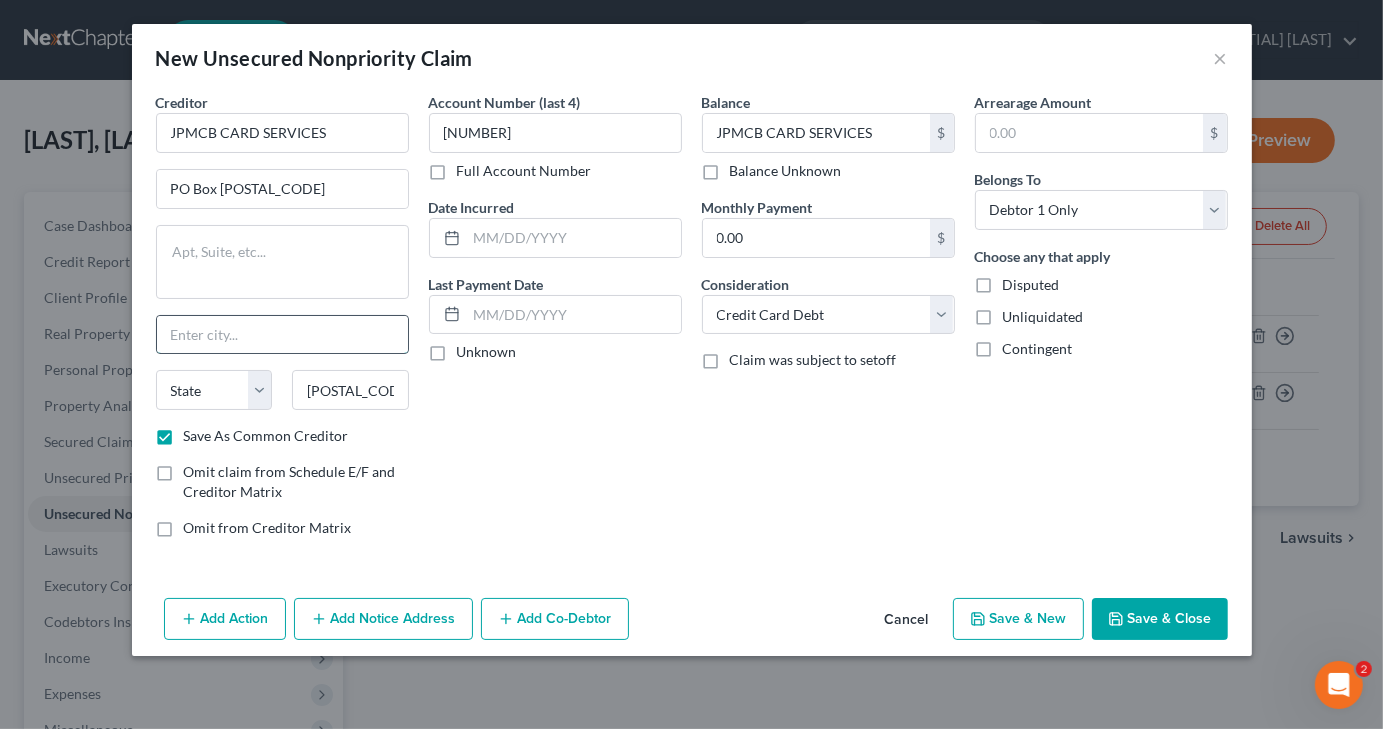 paste on ", [CITY], [STATE]" 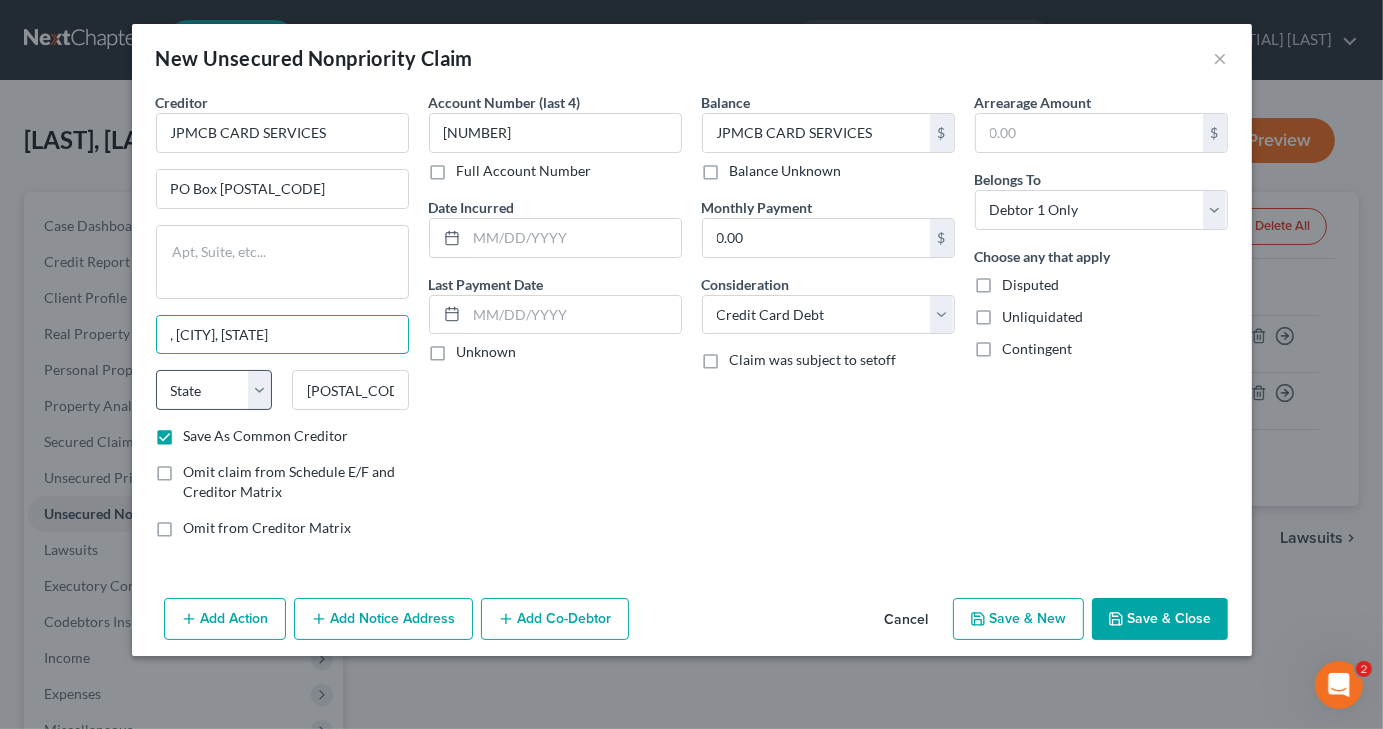 type on ", [CITY], [STATE]" 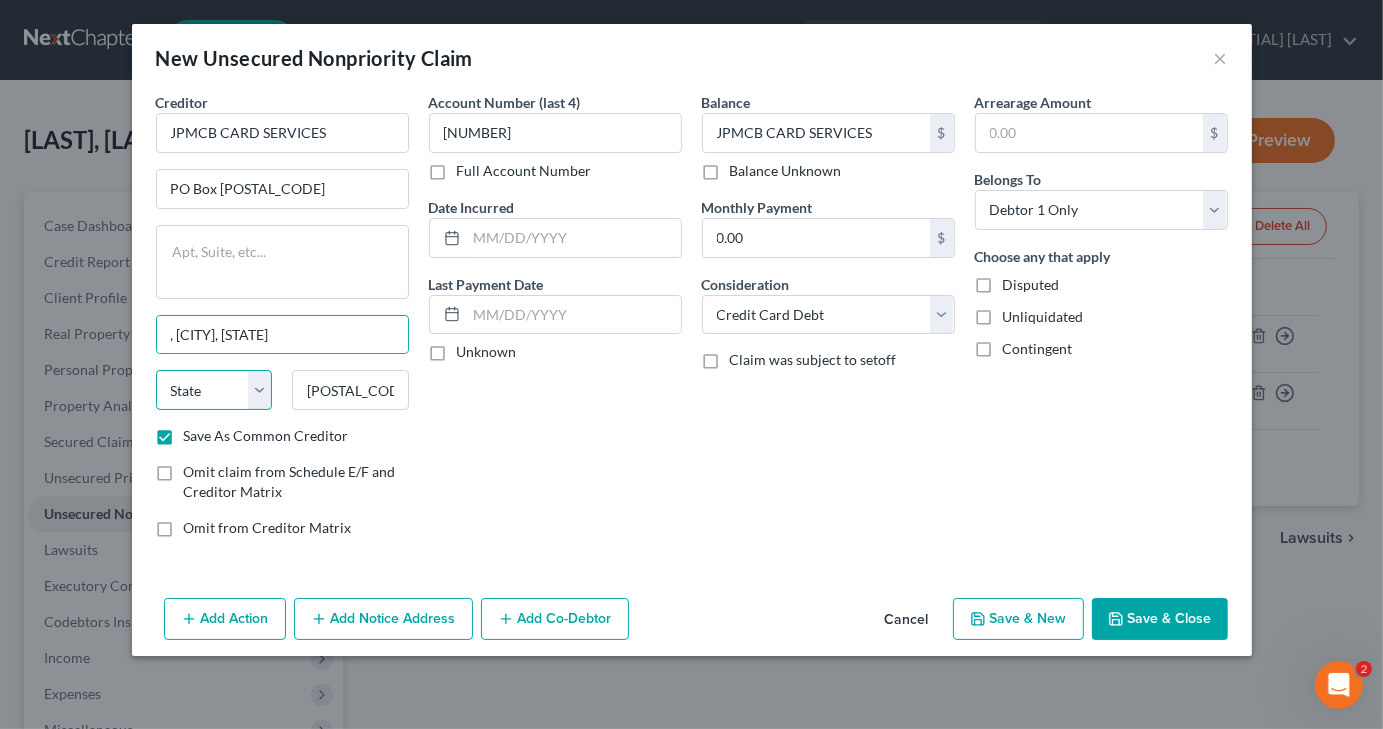 click on "State AL AK AR AZ CA CO CT DE DC FL GA GU HI ID IL IN IA KS KY LA ME MD MA MI MN MS MO MT NC ND NE NV NH NJ NM NY OH OK OR PA PR RI SC SD TN TX UT VI VA VT WA WV WI WY" at bounding box center [214, 390] 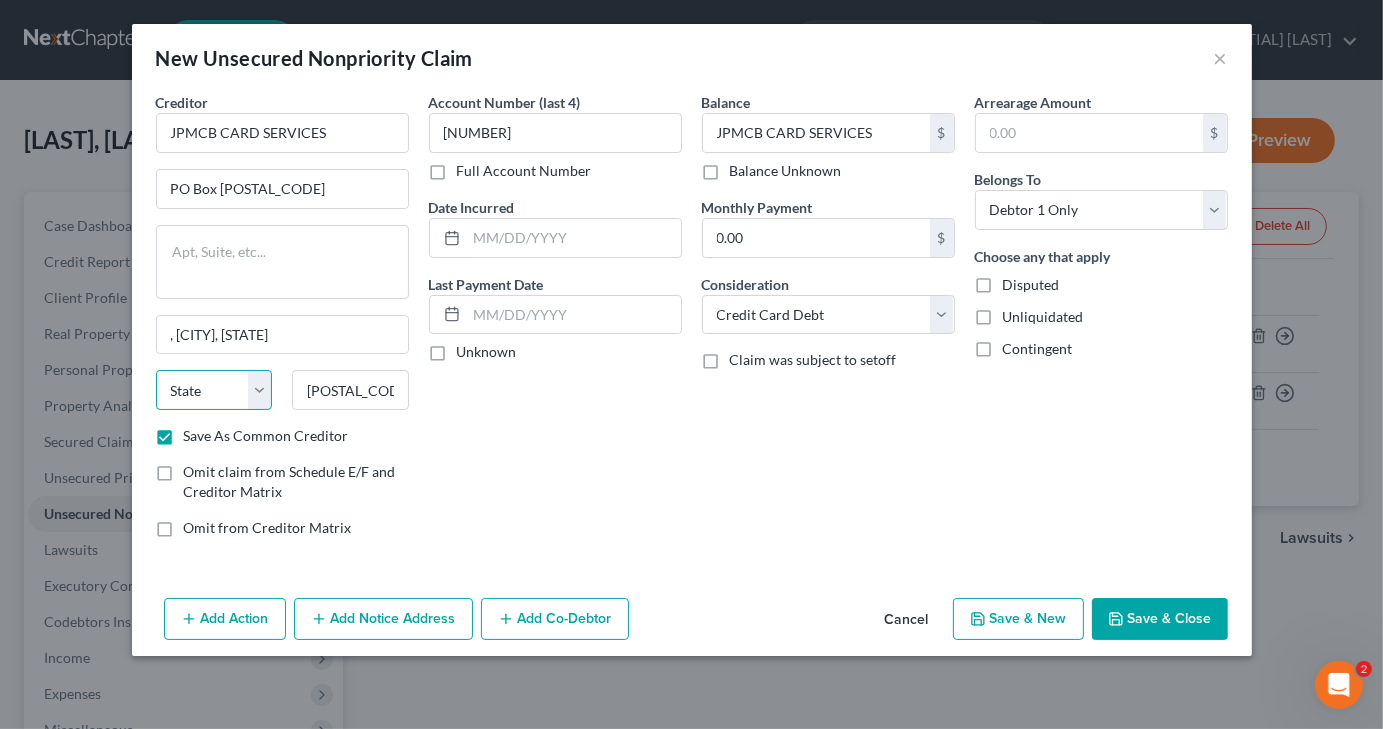 select on "7" 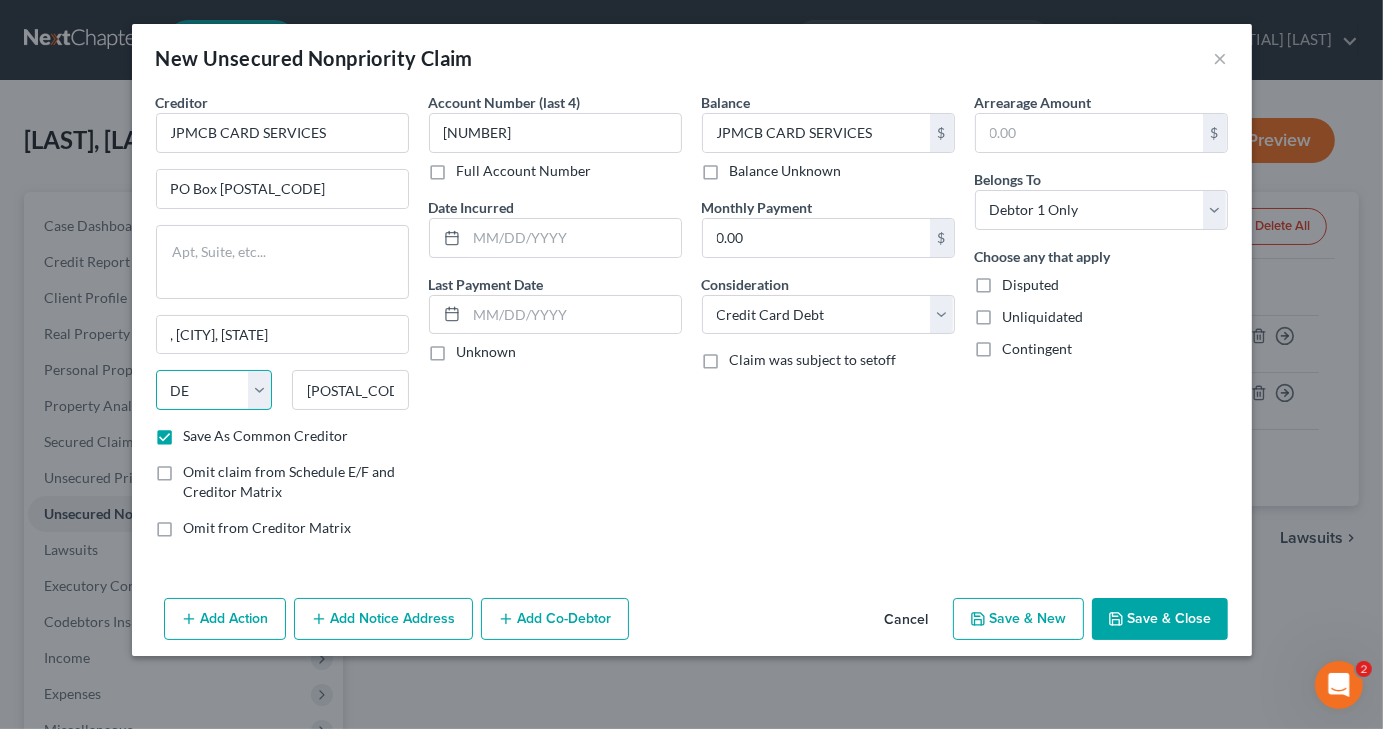 click on "State AL AK AR AZ CA CO CT DE DC FL GA GU HI ID IL IN IA KS KY LA ME MD MA MI MN MS MO MT NC ND NE NV NH NJ NM NY OH OK OR PA PR RI SC SD TN TX UT VI VA VT WA WV WI WY" at bounding box center (214, 390) 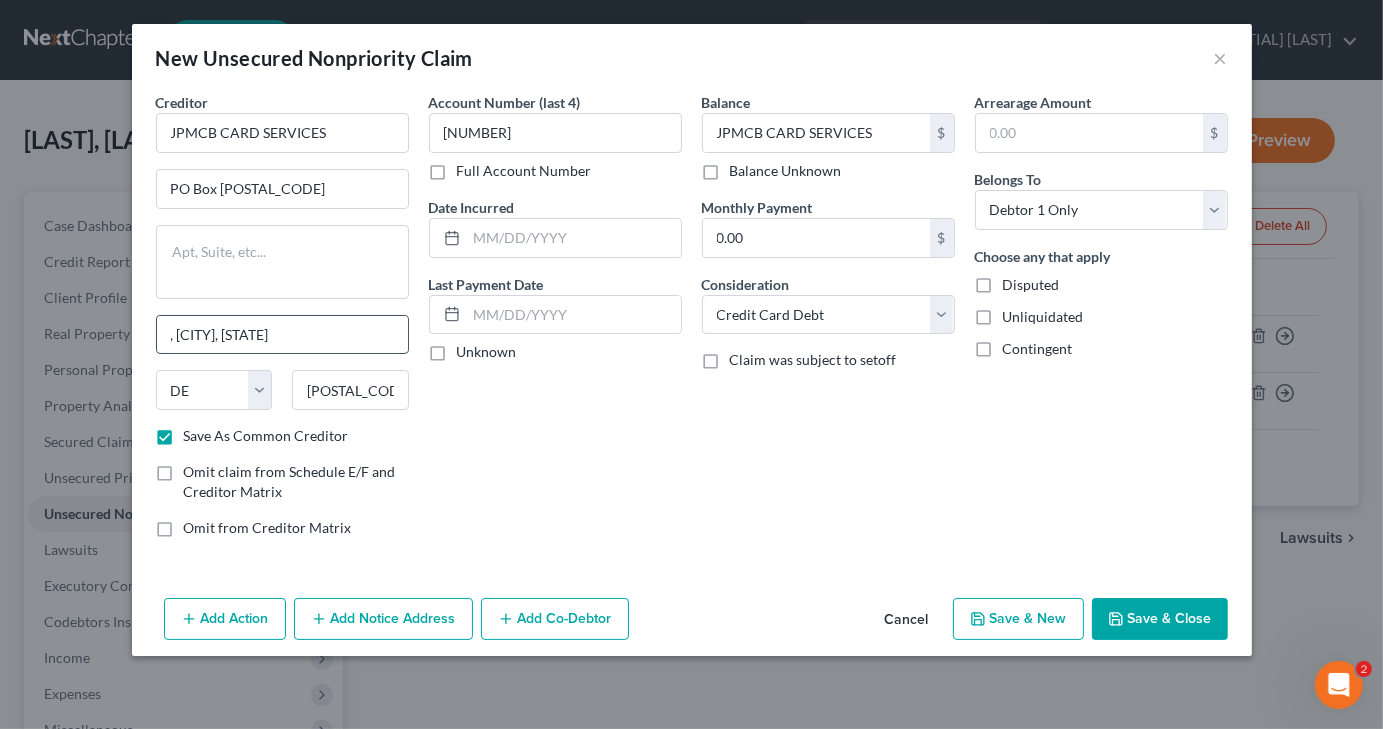 click on ", [CITY], [STATE]" at bounding box center (282, 335) 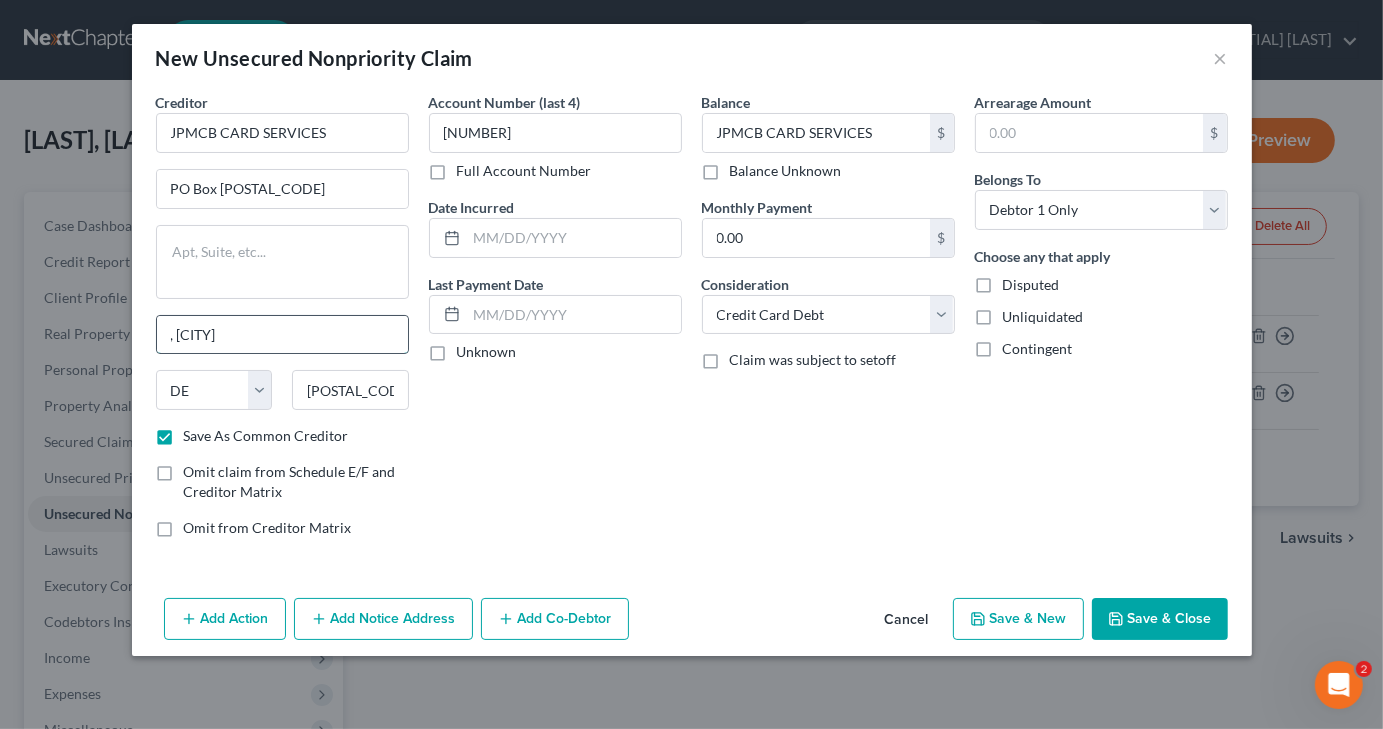click on ", [CITY]" at bounding box center [282, 335] 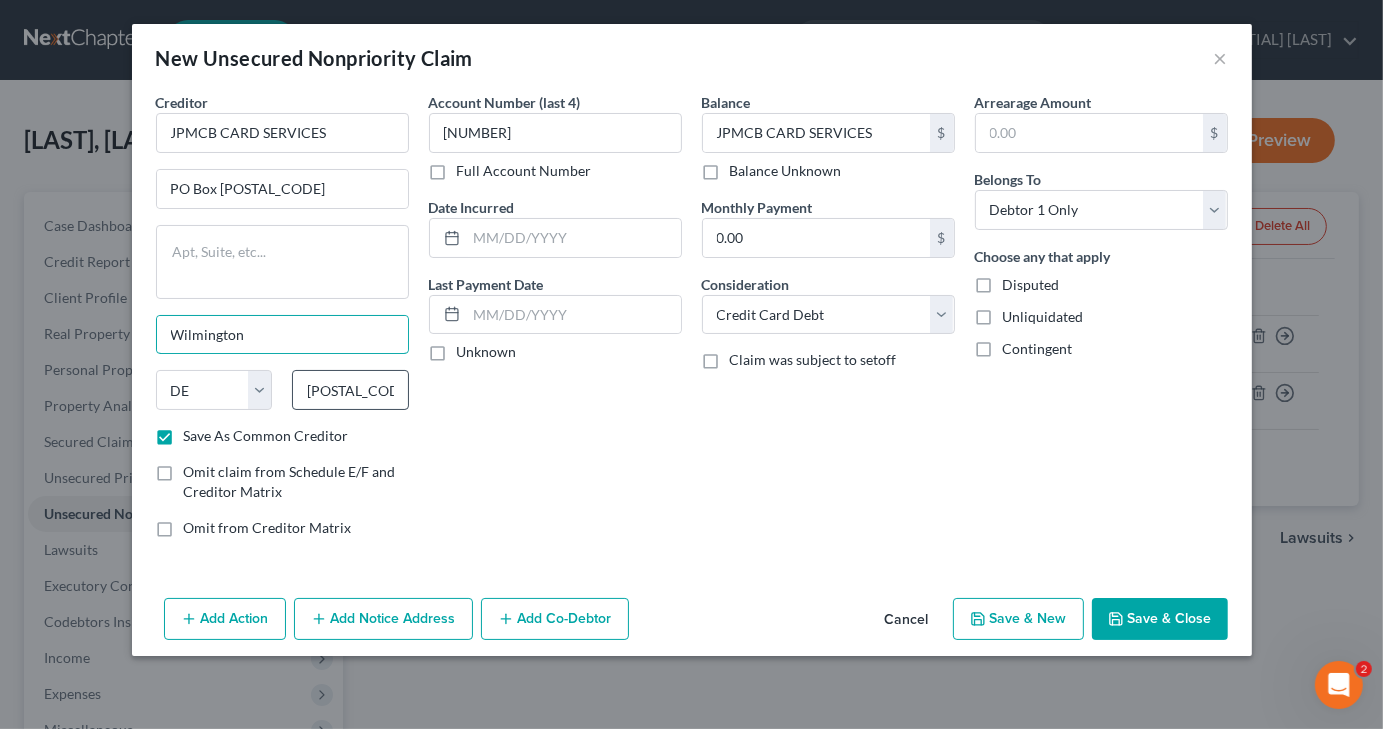 type on "Wilmington" 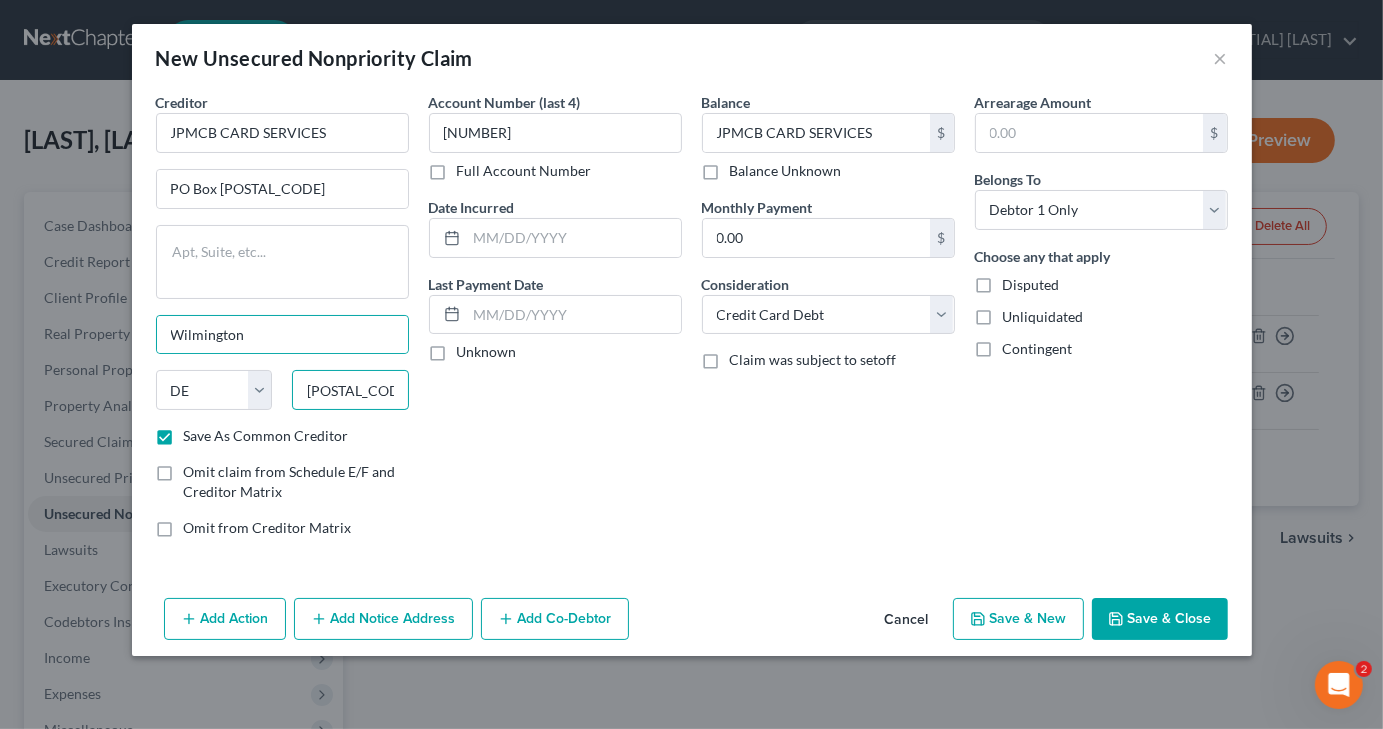 click on "[POSTAL_CODE]" at bounding box center (350, 390) 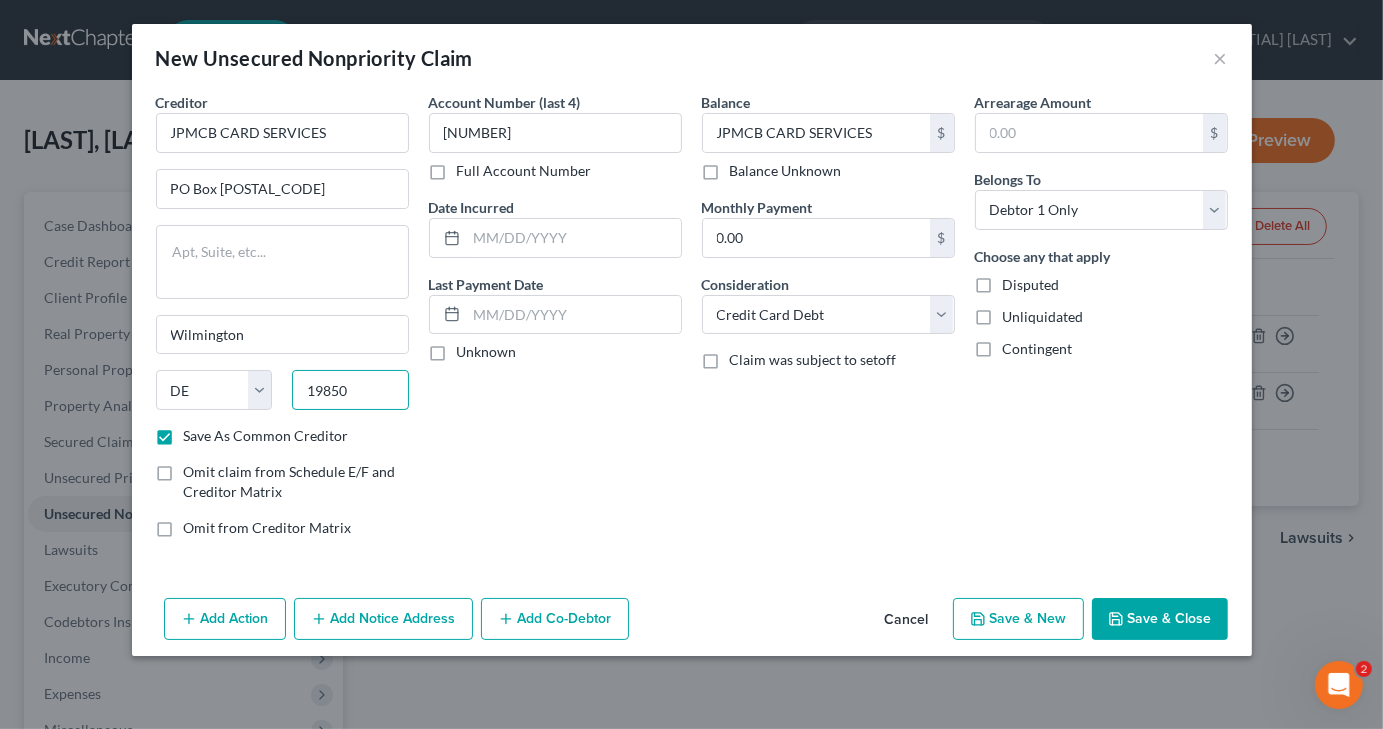 type on "19850" 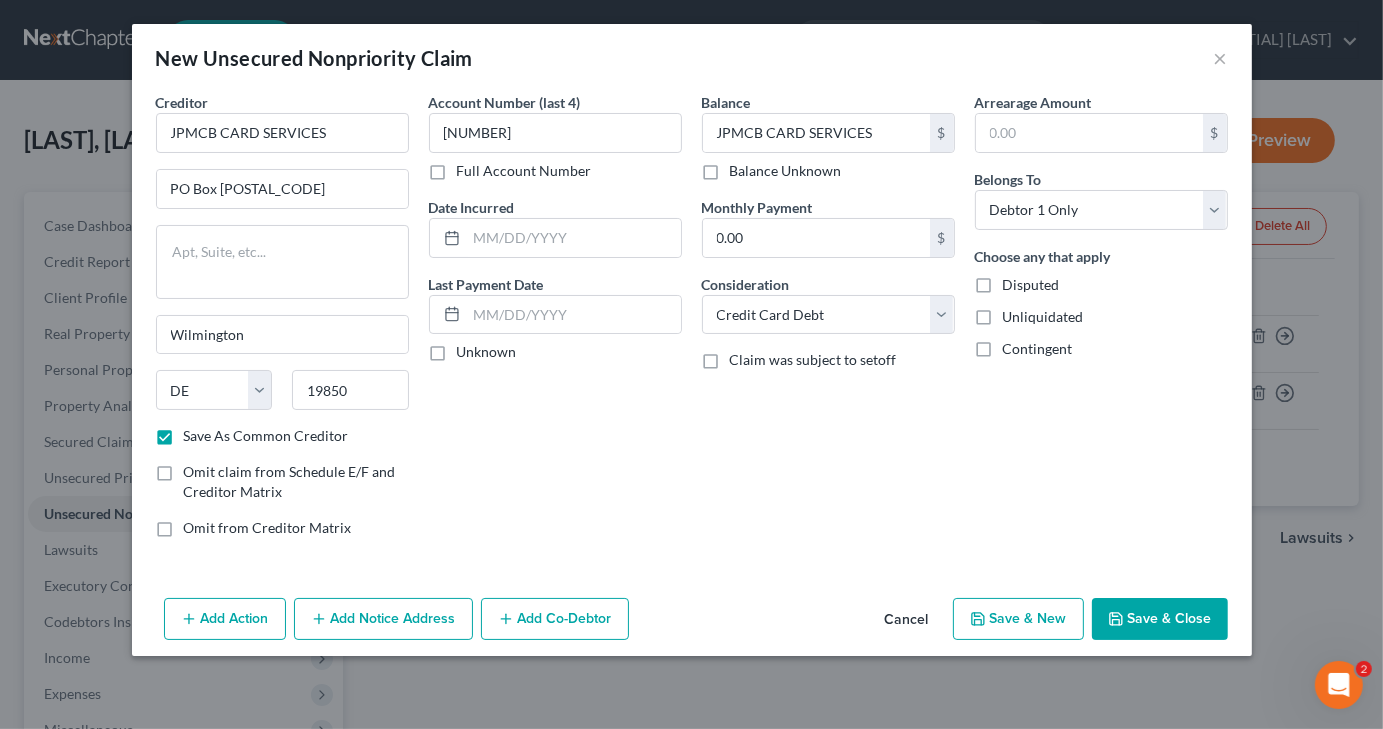 click on "Account Number (last 4)
[NUMBER]
Full Account Number
Date Incurred         Last Payment Date         Unknown" at bounding box center [555, 323] 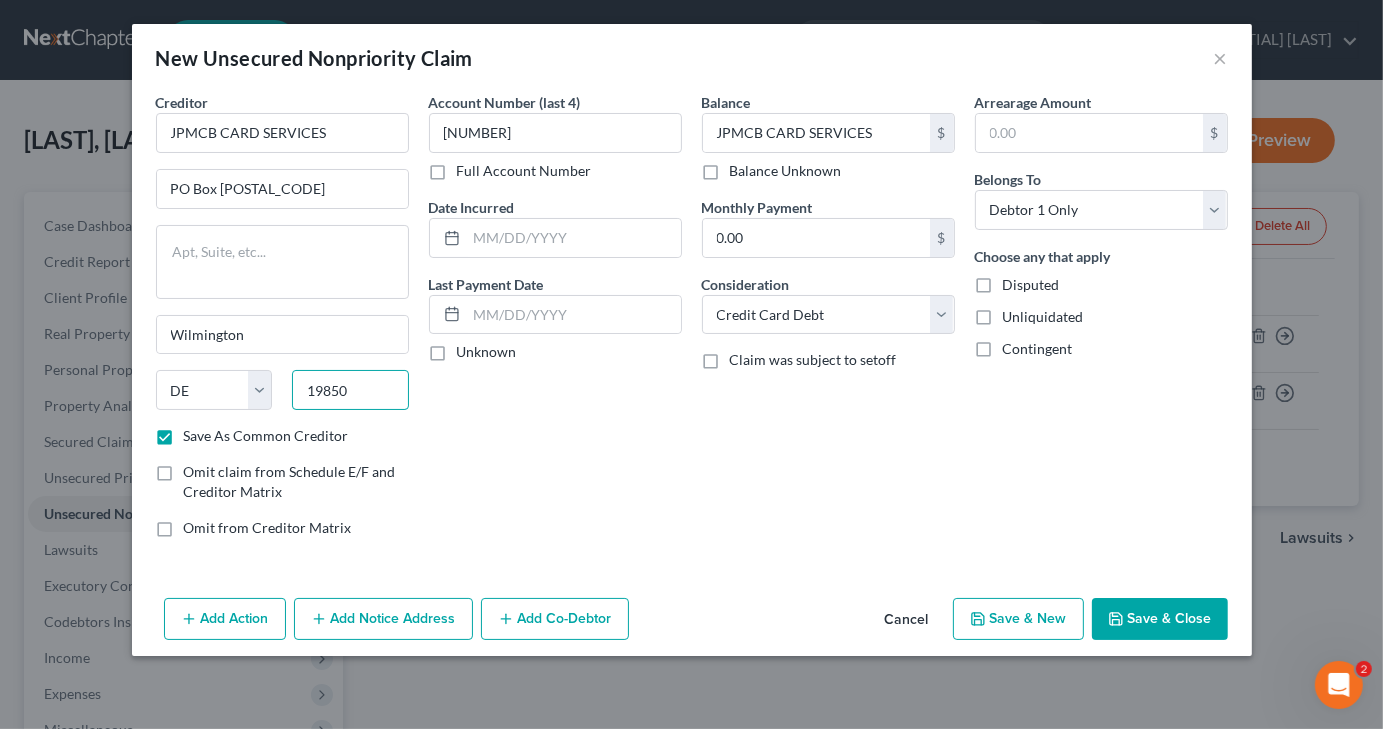 drag, startPoint x: 307, startPoint y: 391, endPoint x: 377, endPoint y: 399, distance: 70.45566 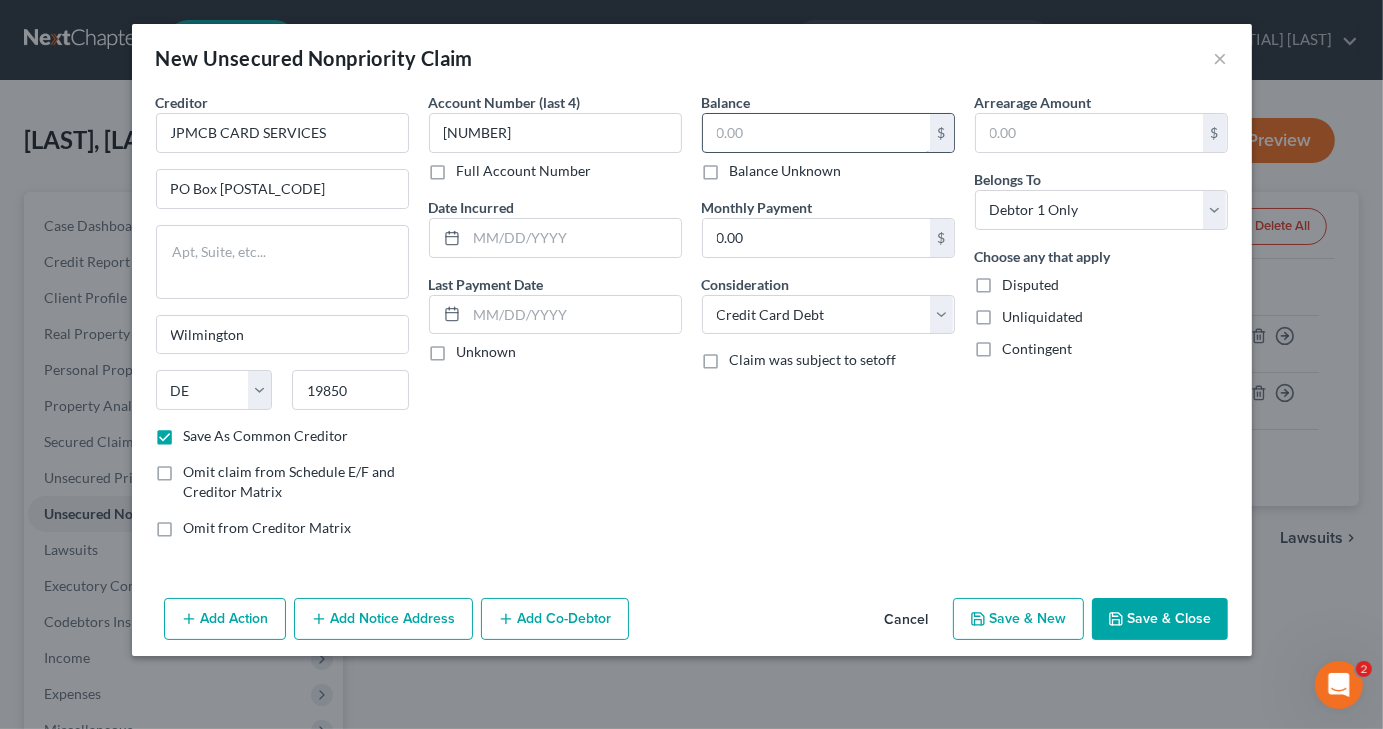 paste on "$[AMOUNT]" 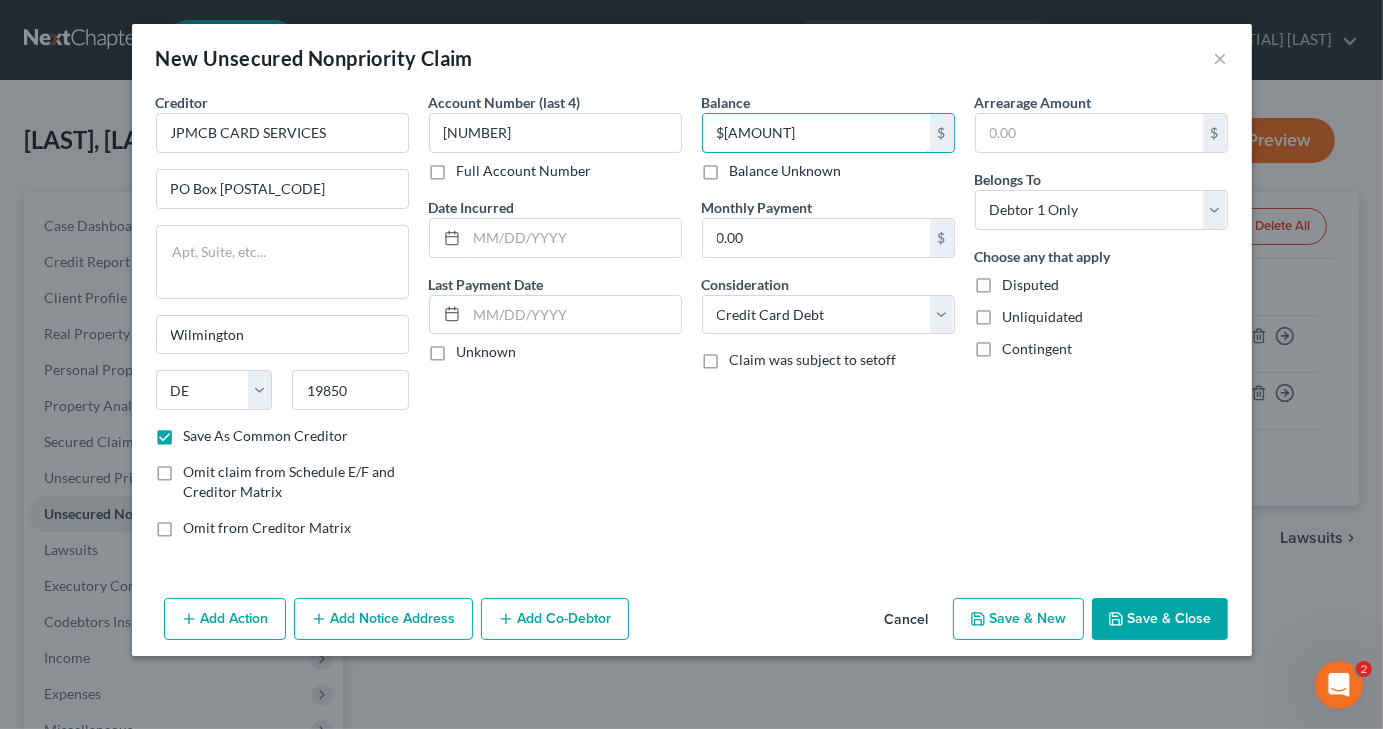 type on "$[AMOUNT]" 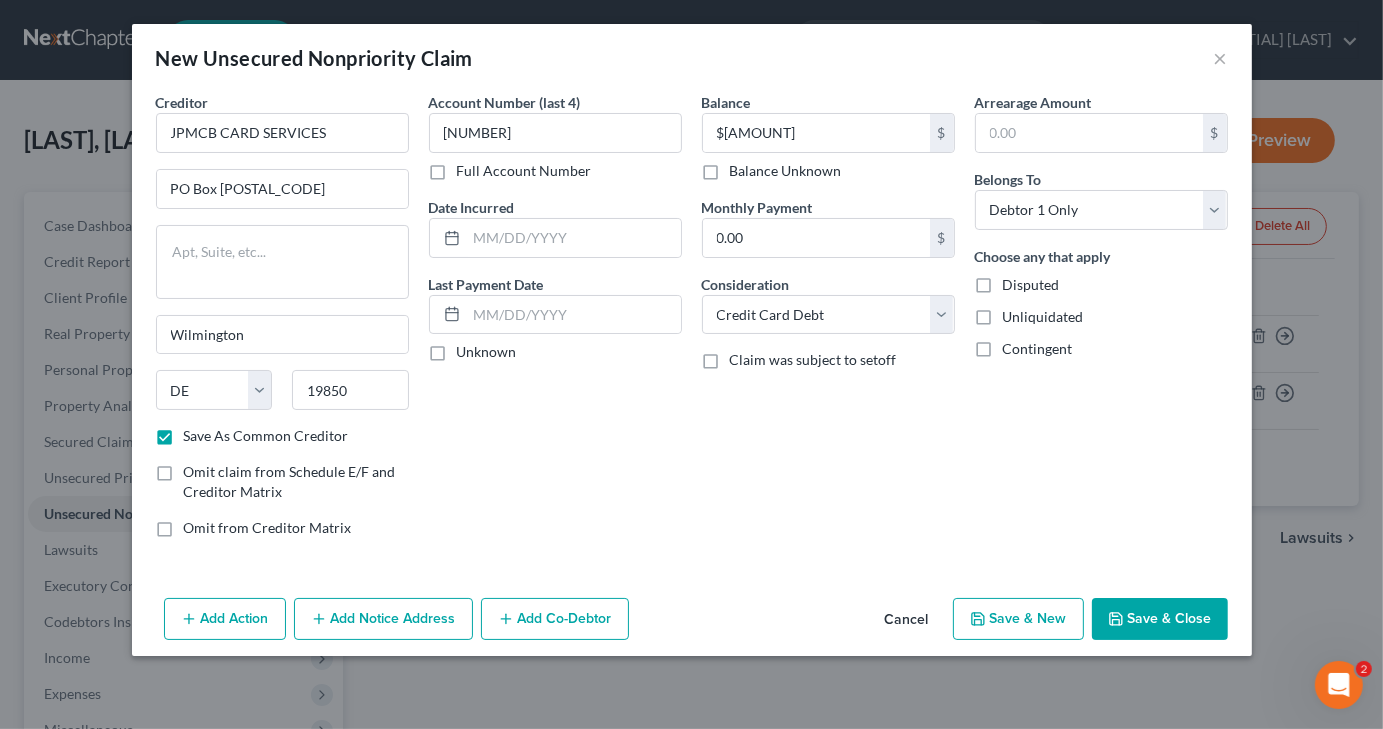 click 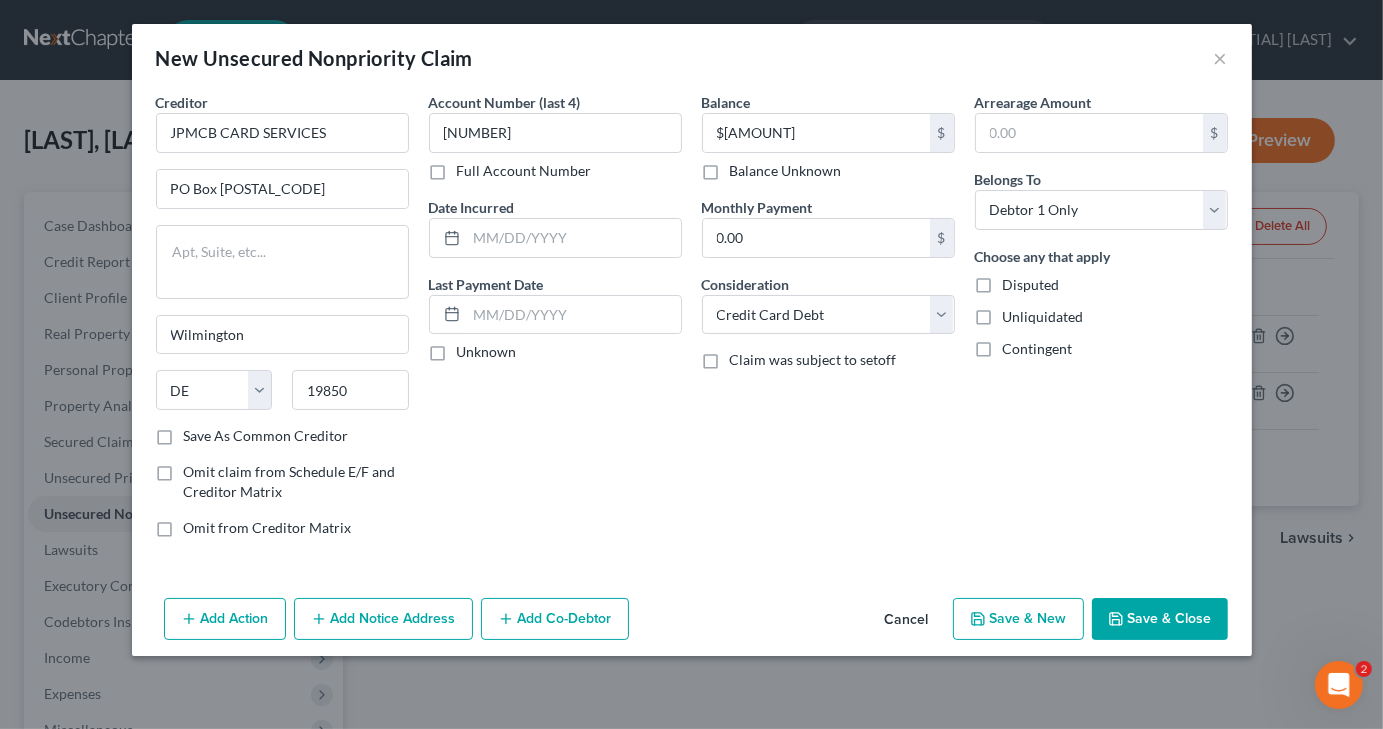 checkbox on "false" 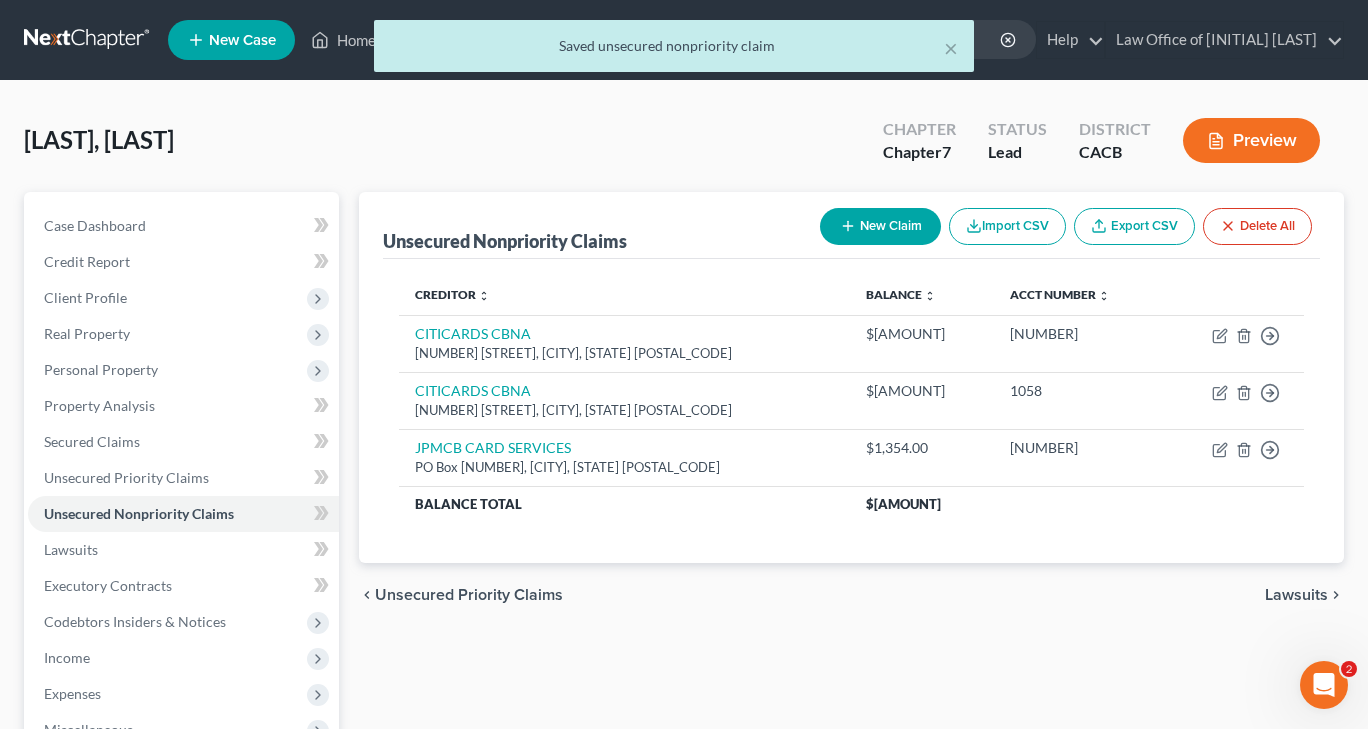 click on "New Claim" at bounding box center (880, 226) 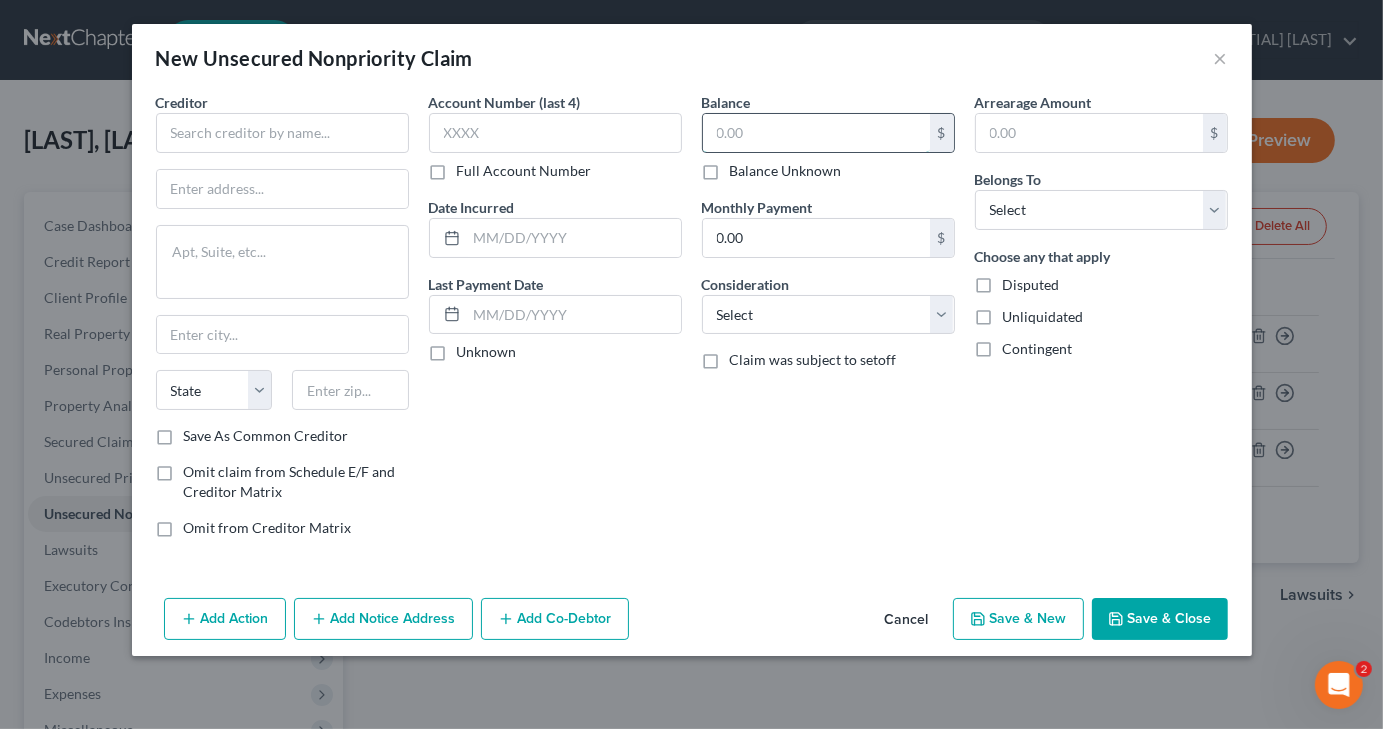 paste on "$2,951" 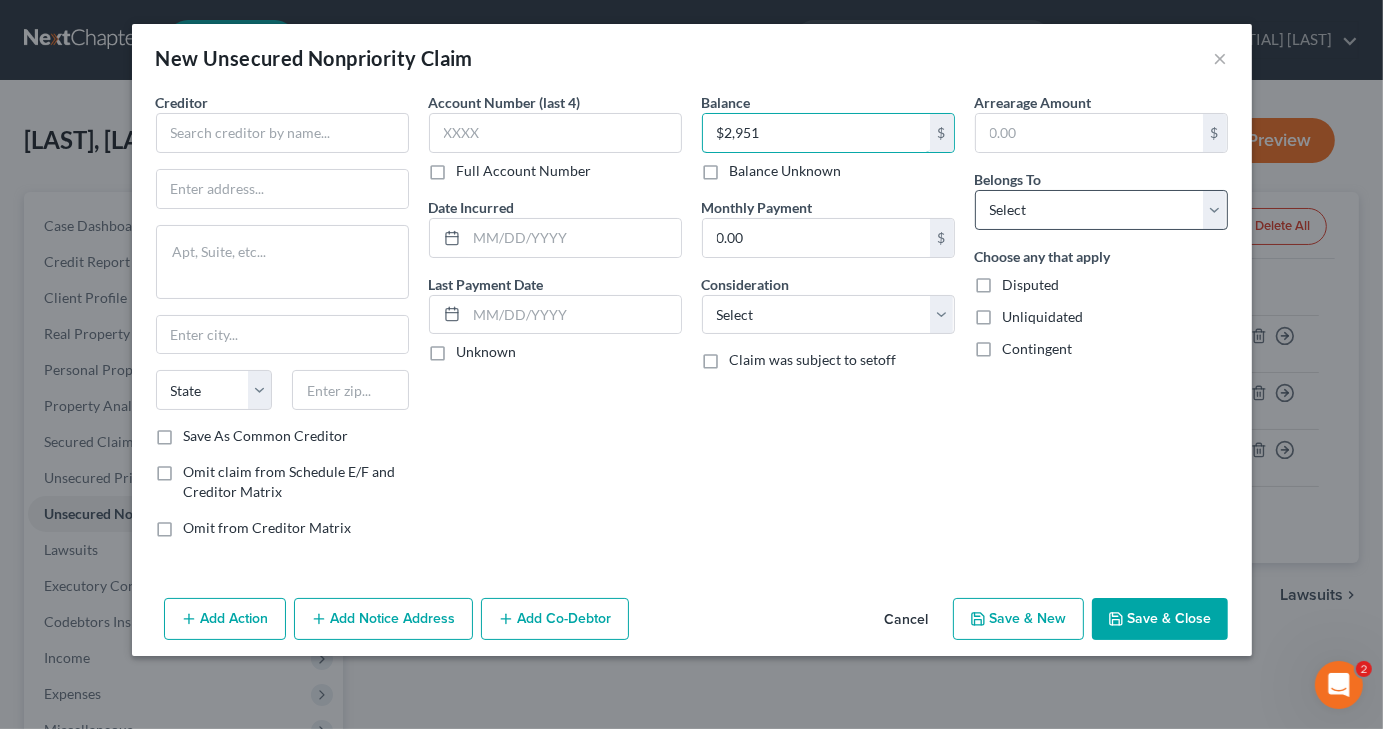 type on "$2,951" 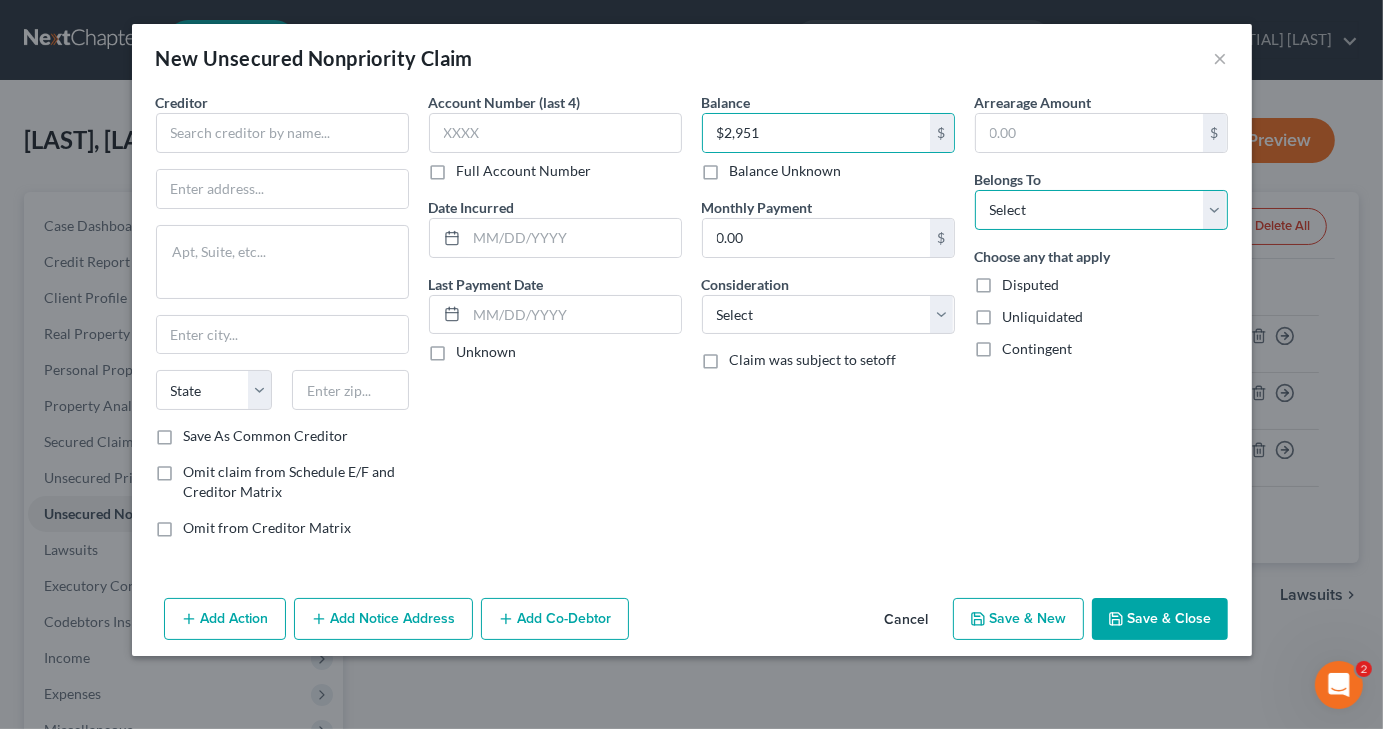click on "Select Debtor 1 Only Debtor 2 Only Debtor 1 And Debtor 2 Only At Least One Of The Debtors And Another Community Property" at bounding box center (1101, 210) 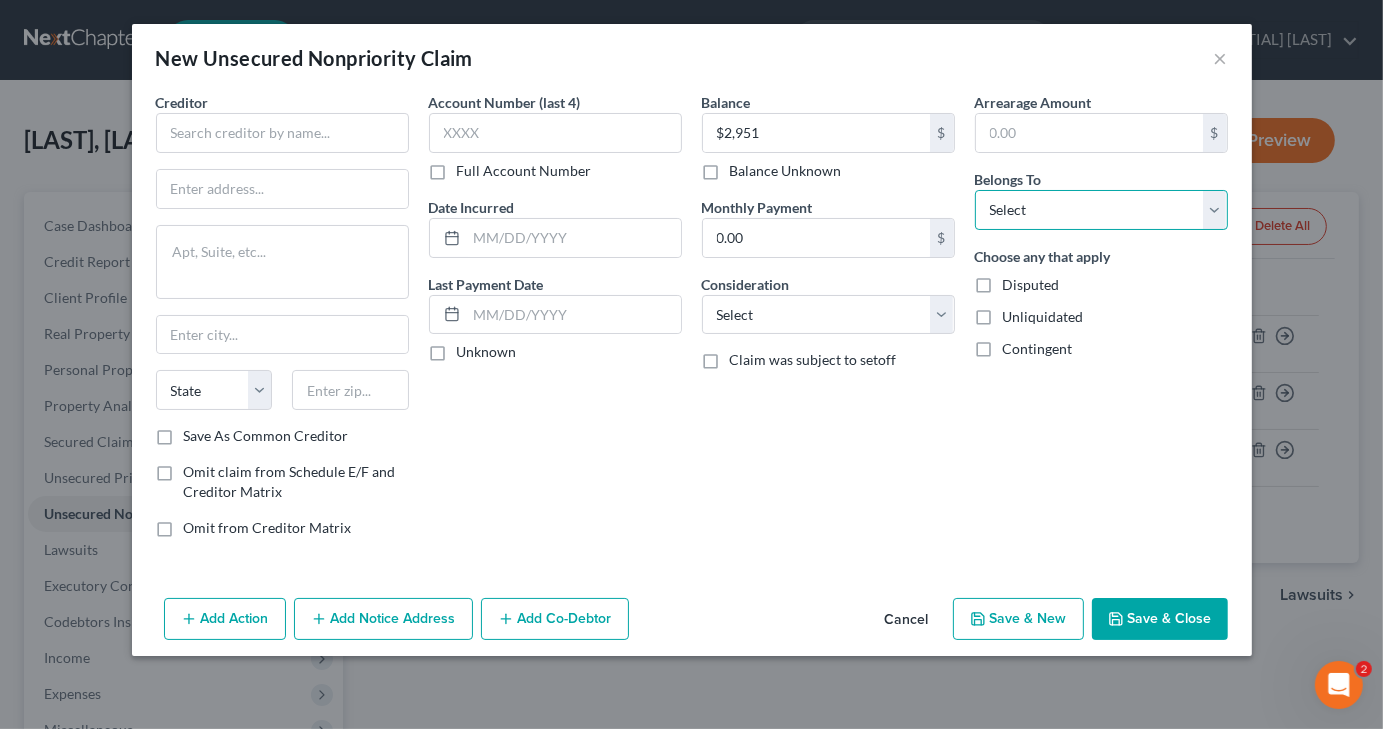 select on "0" 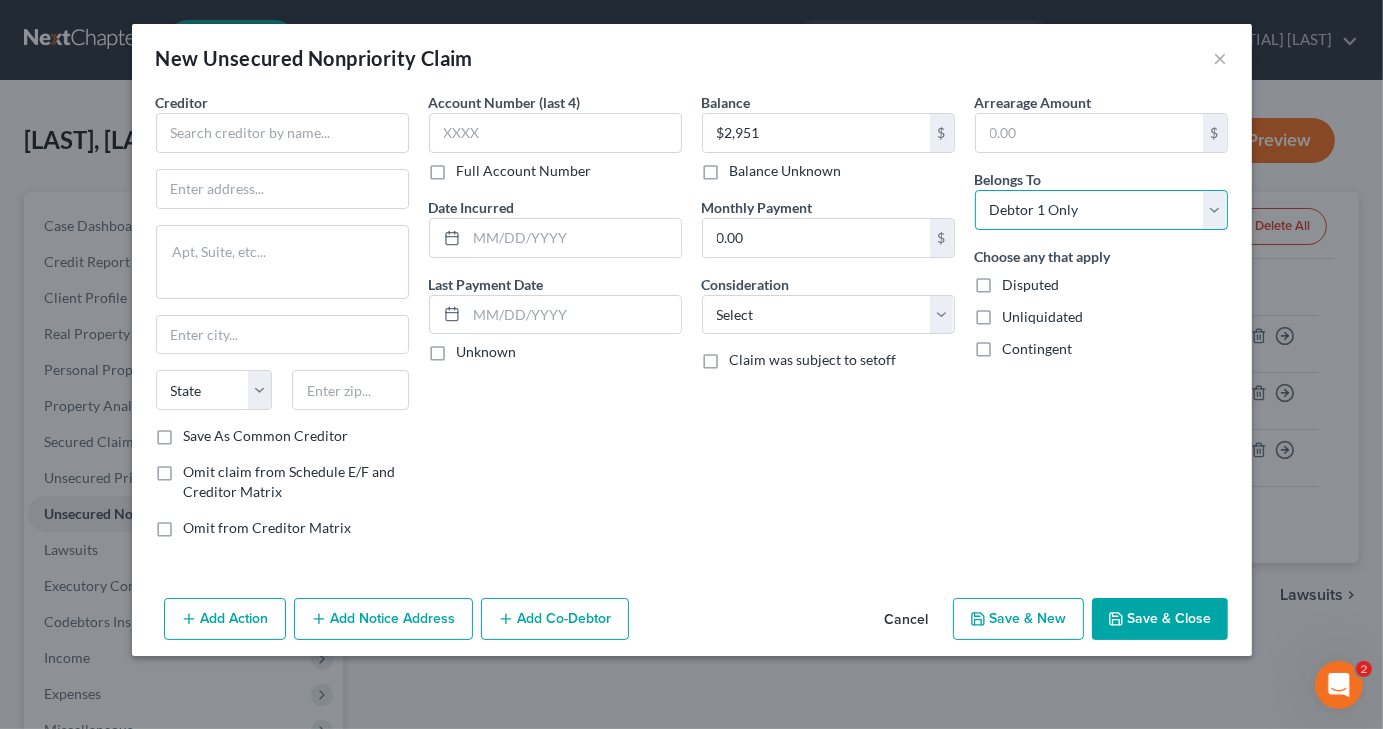 click on "Select Debtor 1 Only Debtor 2 Only Debtor 1 And Debtor 2 Only At Least One Of The Debtors And Another Community Property" at bounding box center [1101, 210] 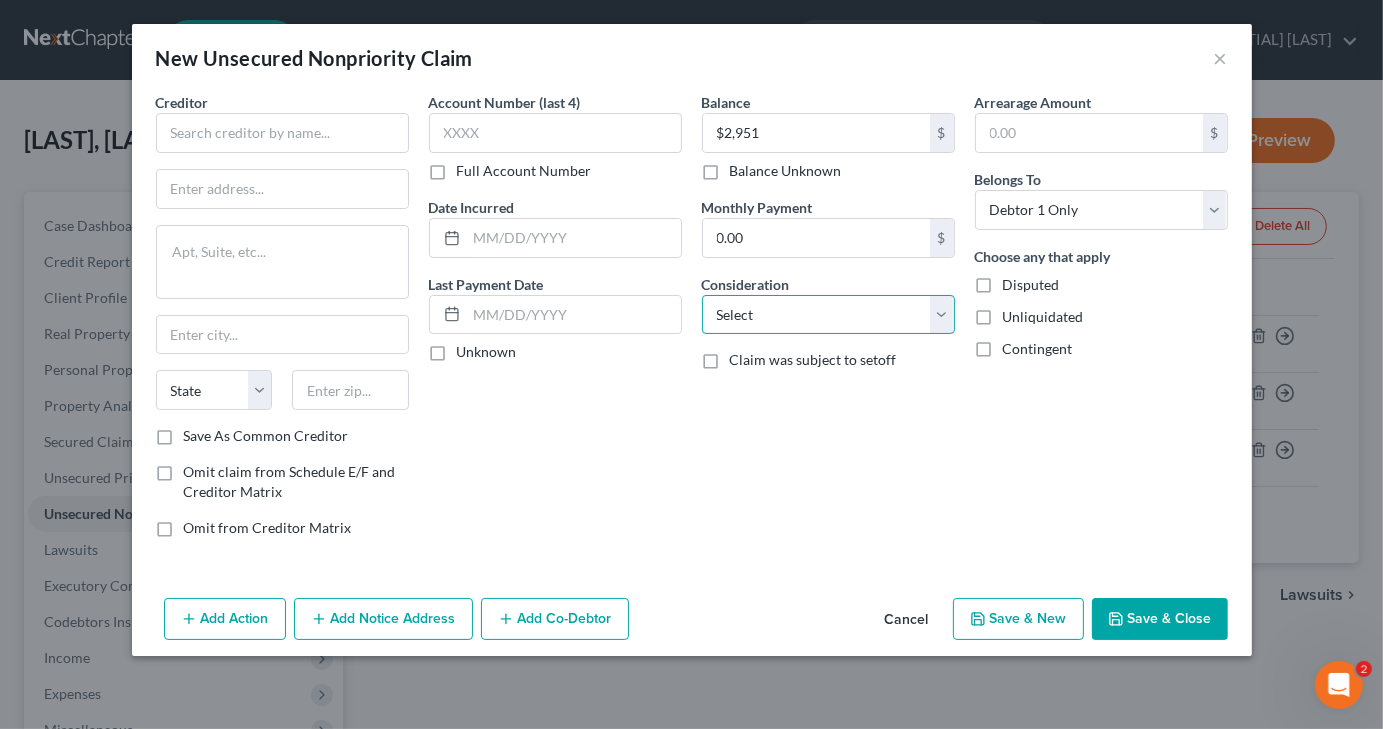 click on "Select Cable / Satellite Services Collection Agency Credit Card Debt Debt Counseling / Attorneys Deficiency Balance Domestic Support Obligations Home / Car Repairs Income Taxes Judgment Liens Medical Services Monies Loaned / Advanced Mortgage Obligation From Divorce Or Separation Obligation To Pensions Other Overdrawn Bank Account Promised To Help Pay Creditors Student Loans Suppliers And Vendors Telephone / Internet Services Utility Services" at bounding box center (828, 315) 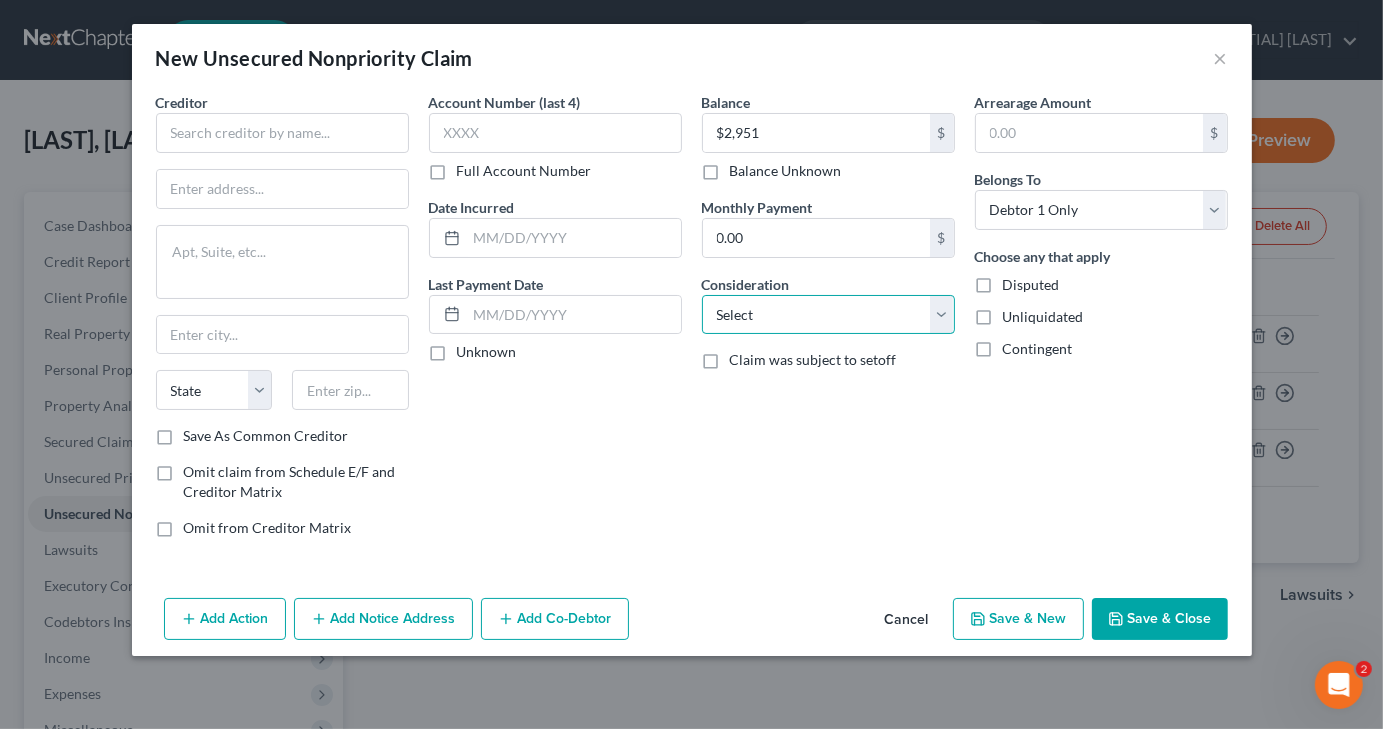 select on "2" 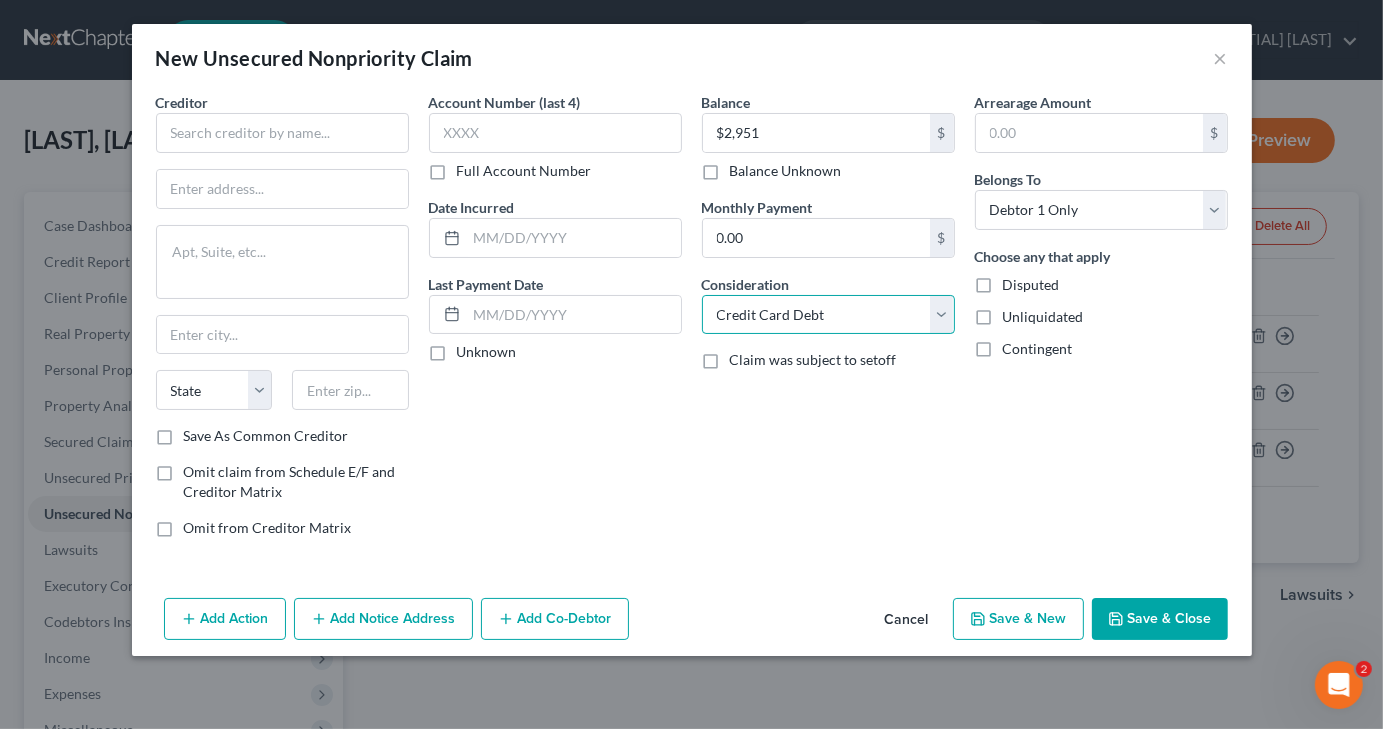 click on "Select Cable / Satellite Services Collection Agency Credit Card Debt Debt Counseling / Attorneys Deficiency Balance Domestic Support Obligations Home / Car Repairs Income Taxes Judgment Liens Medical Services Monies Loaned / Advanced Mortgage Obligation From Divorce Or Separation Obligation To Pensions Other Overdrawn Bank Account Promised To Help Pay Creditors Student Loans Suppliers And Vendors Telephone / Internet Services Utility Services" at bounding box center [828, 315] 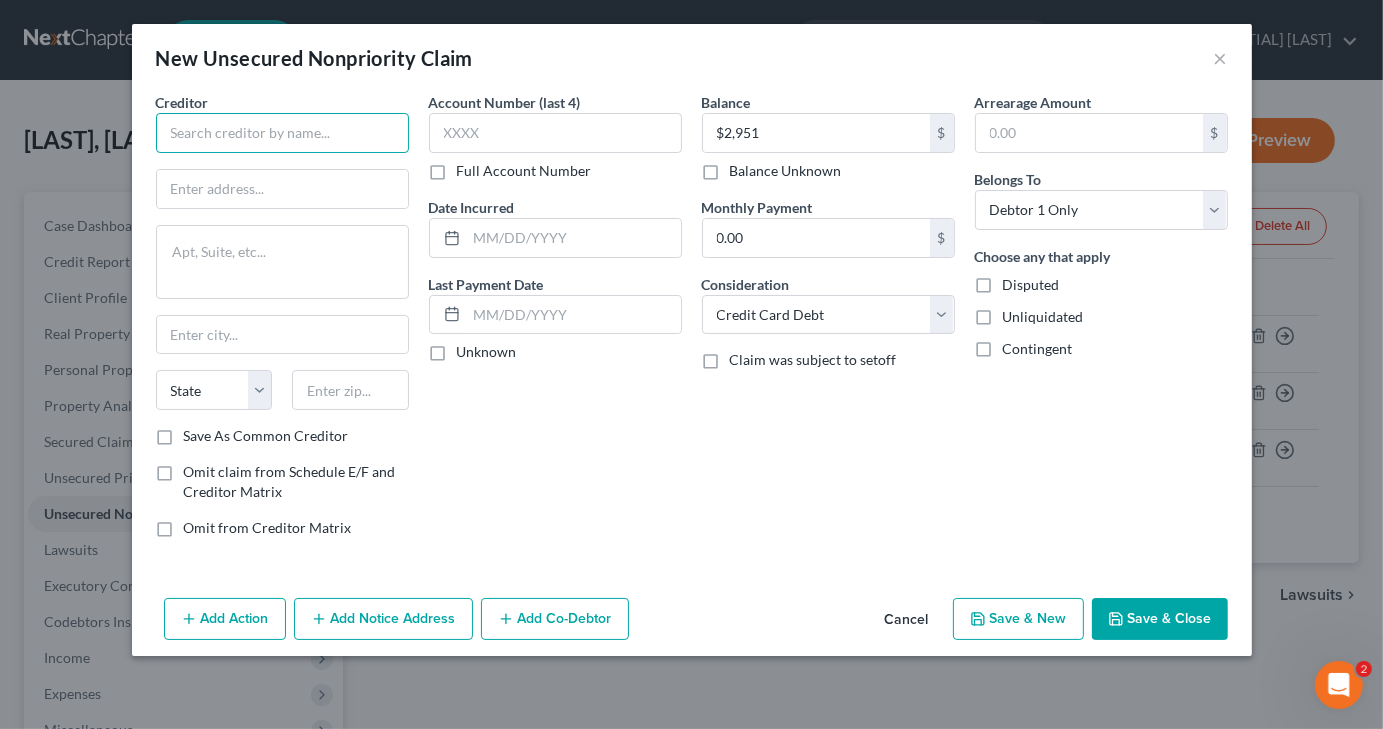 click at bounding box center (282, 133) 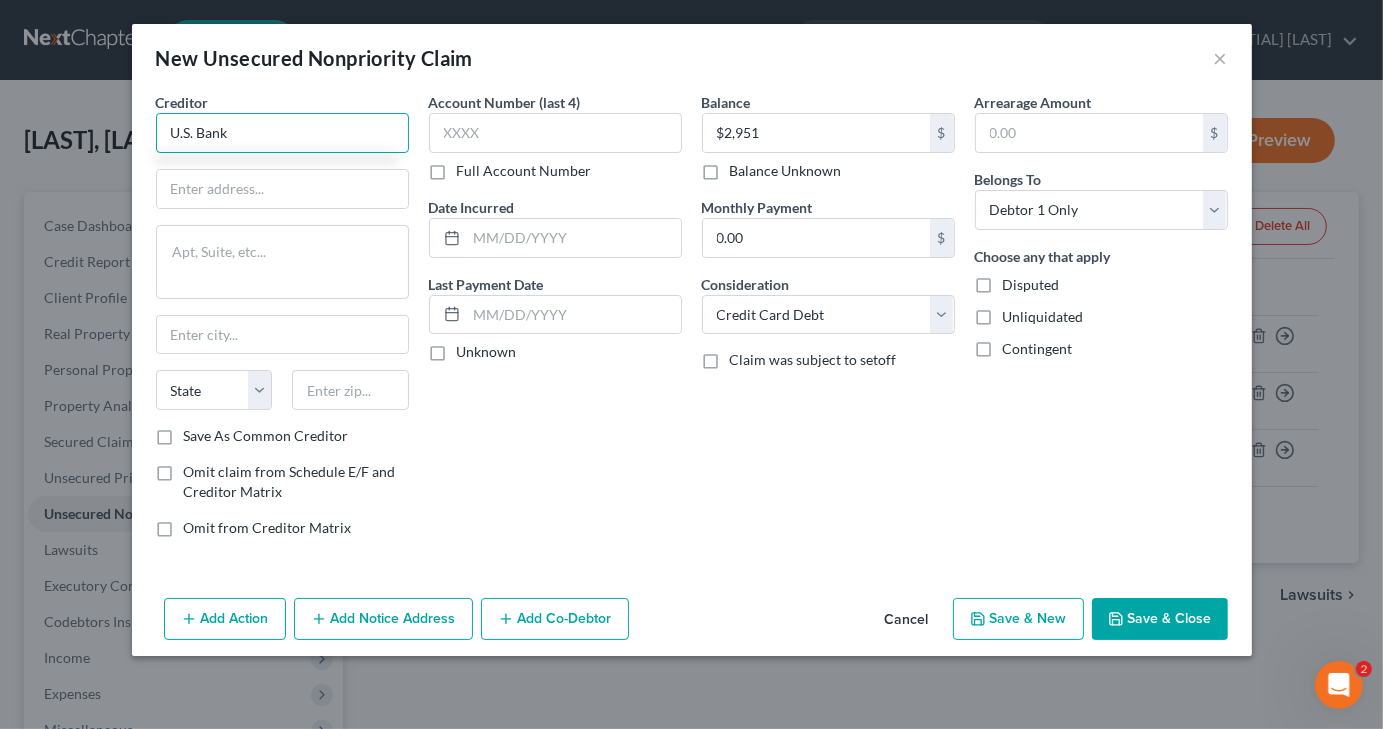 type on "U.S. Bank" 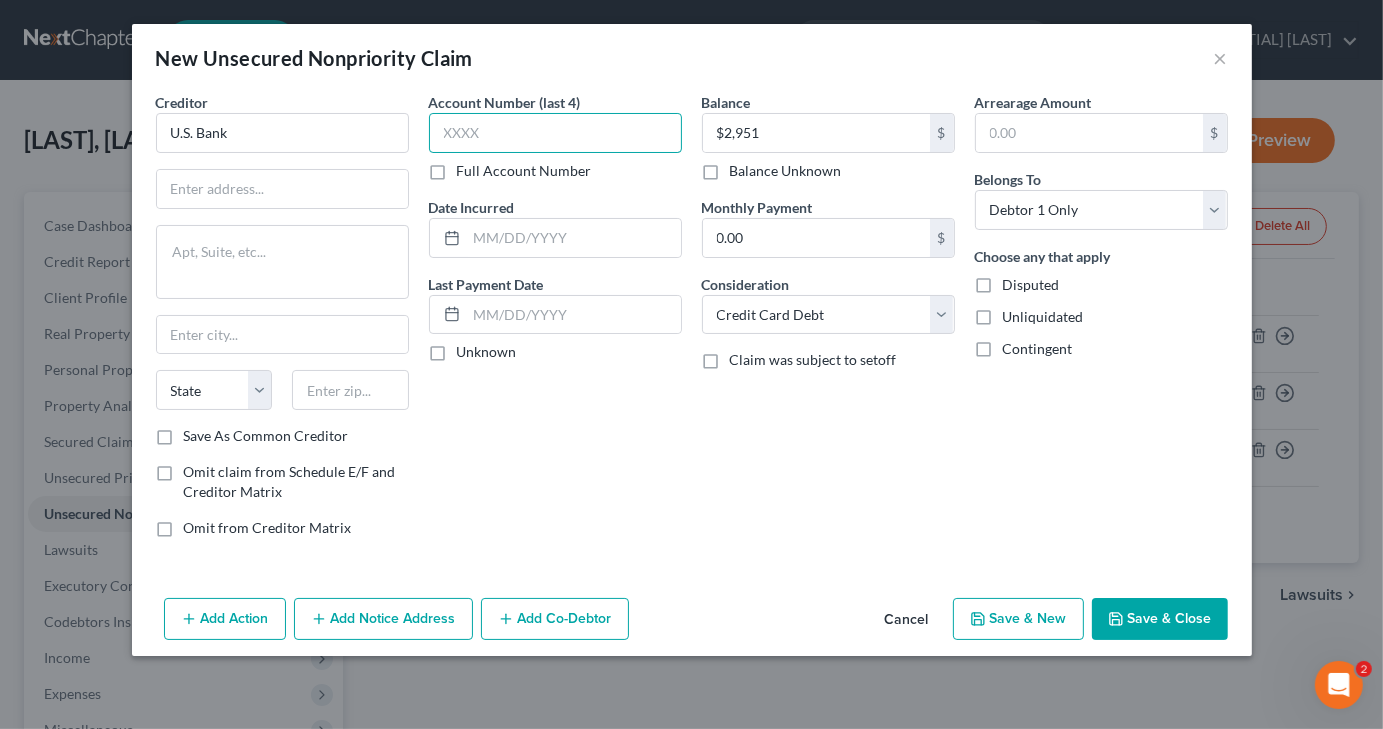 click at bounding box center [555, 133] 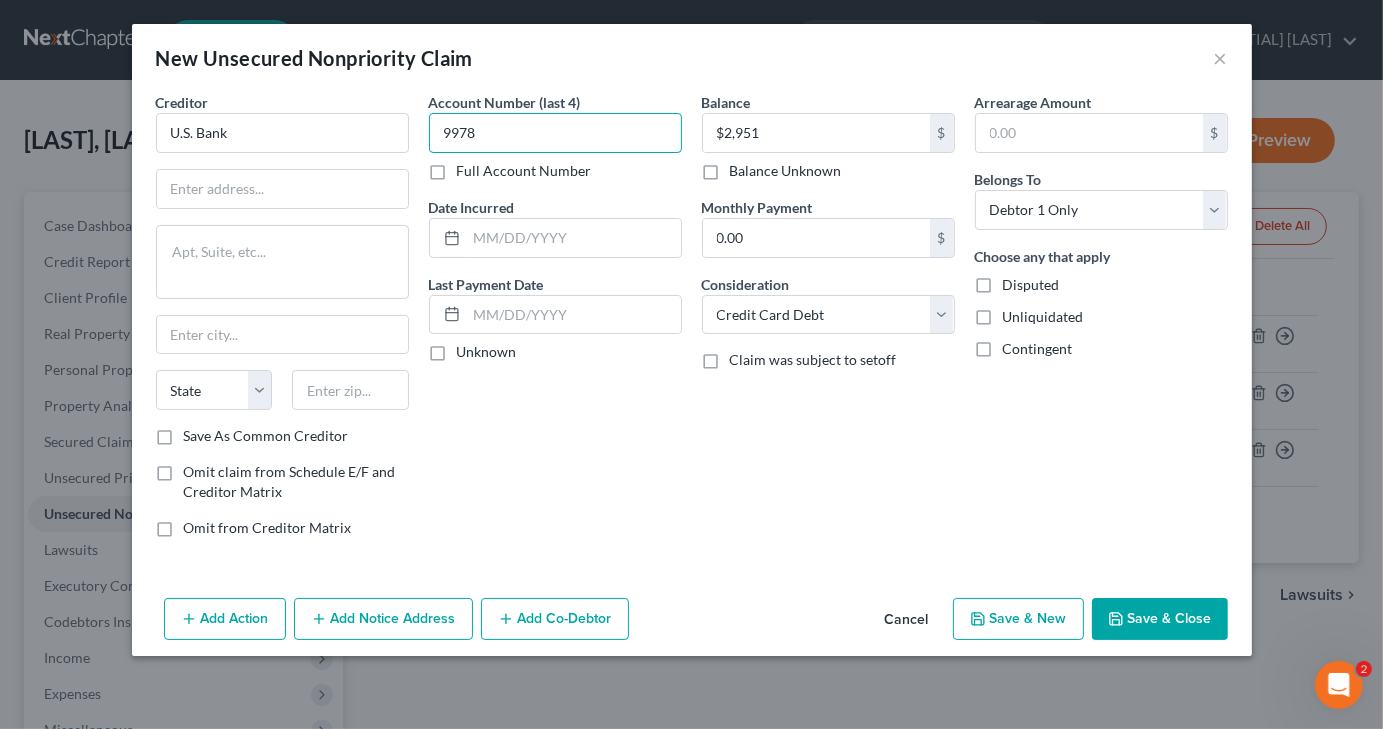 type on "9978" 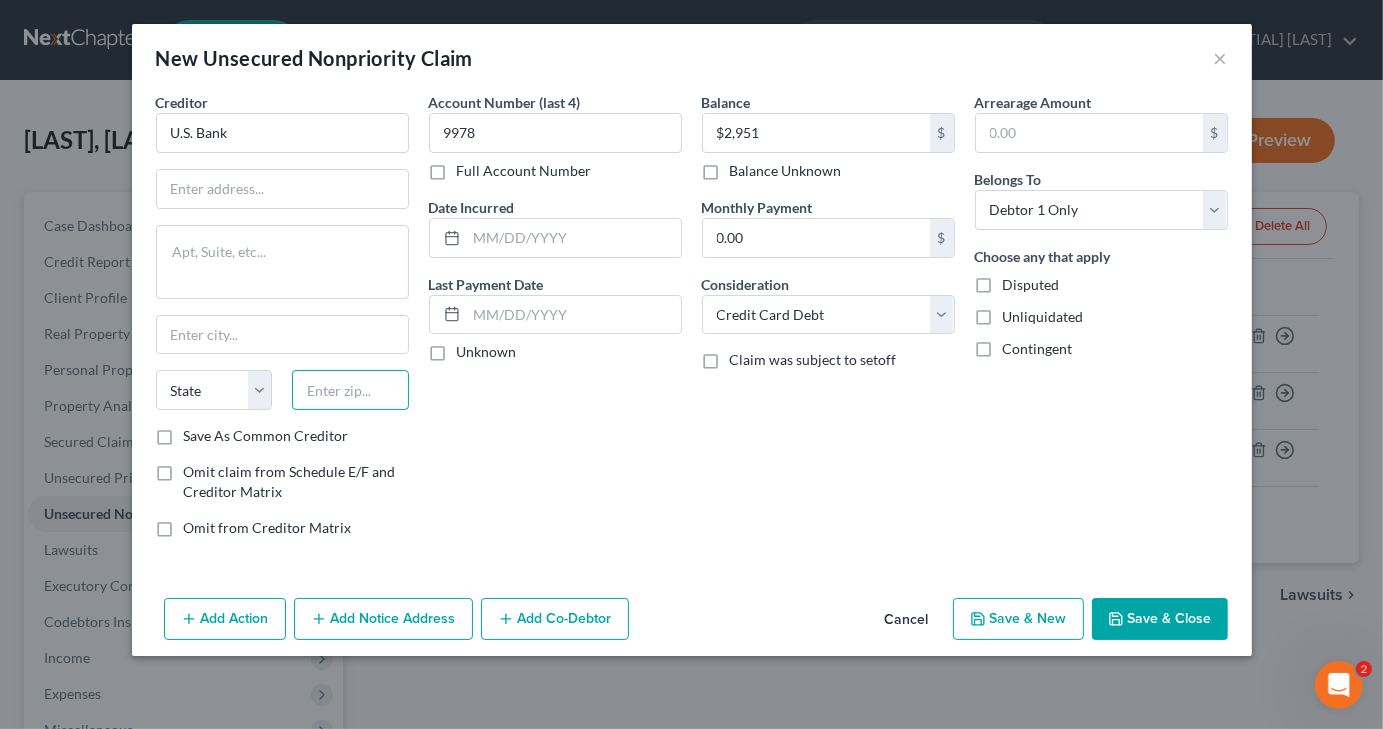 paste on "[NUMBER]" 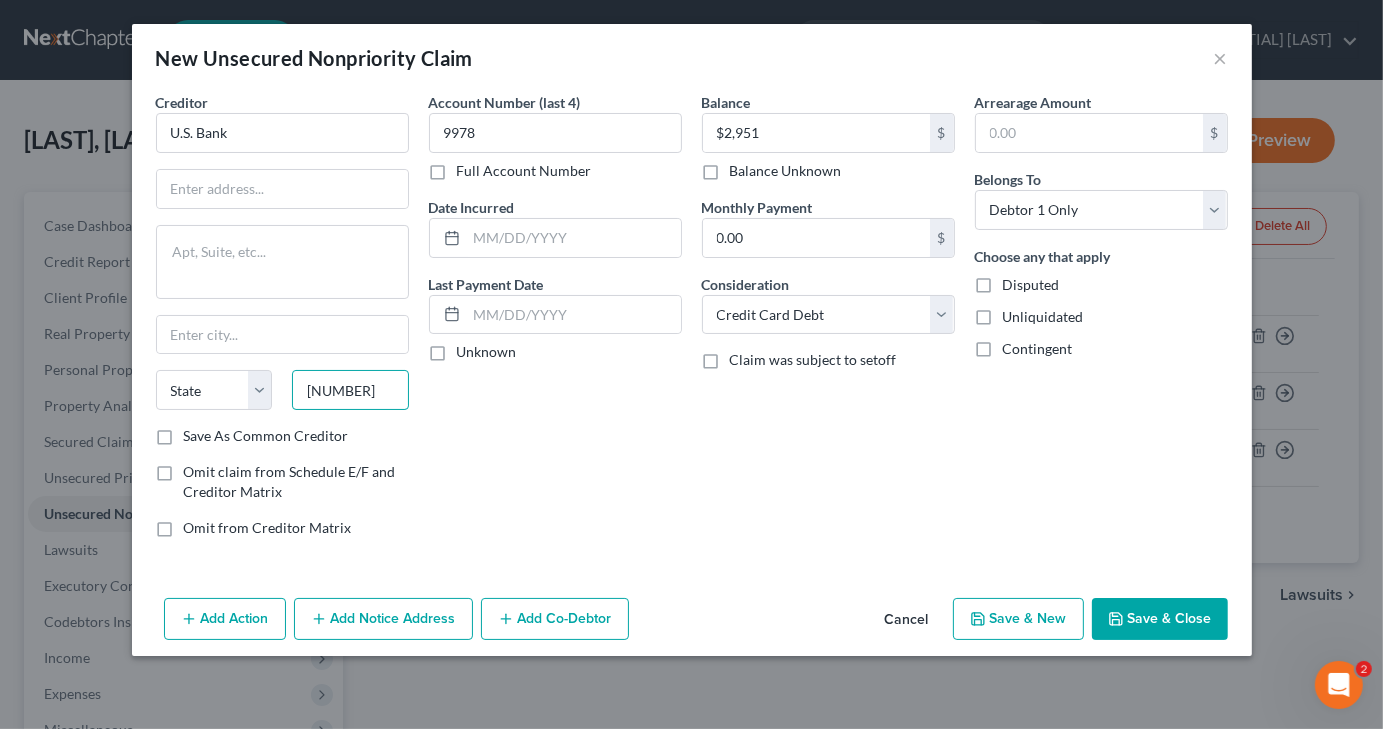 drag, startPoint x: 349, startPoint y: 390, endPoint x: 450, endPoint y: 404, distance: 101.96568 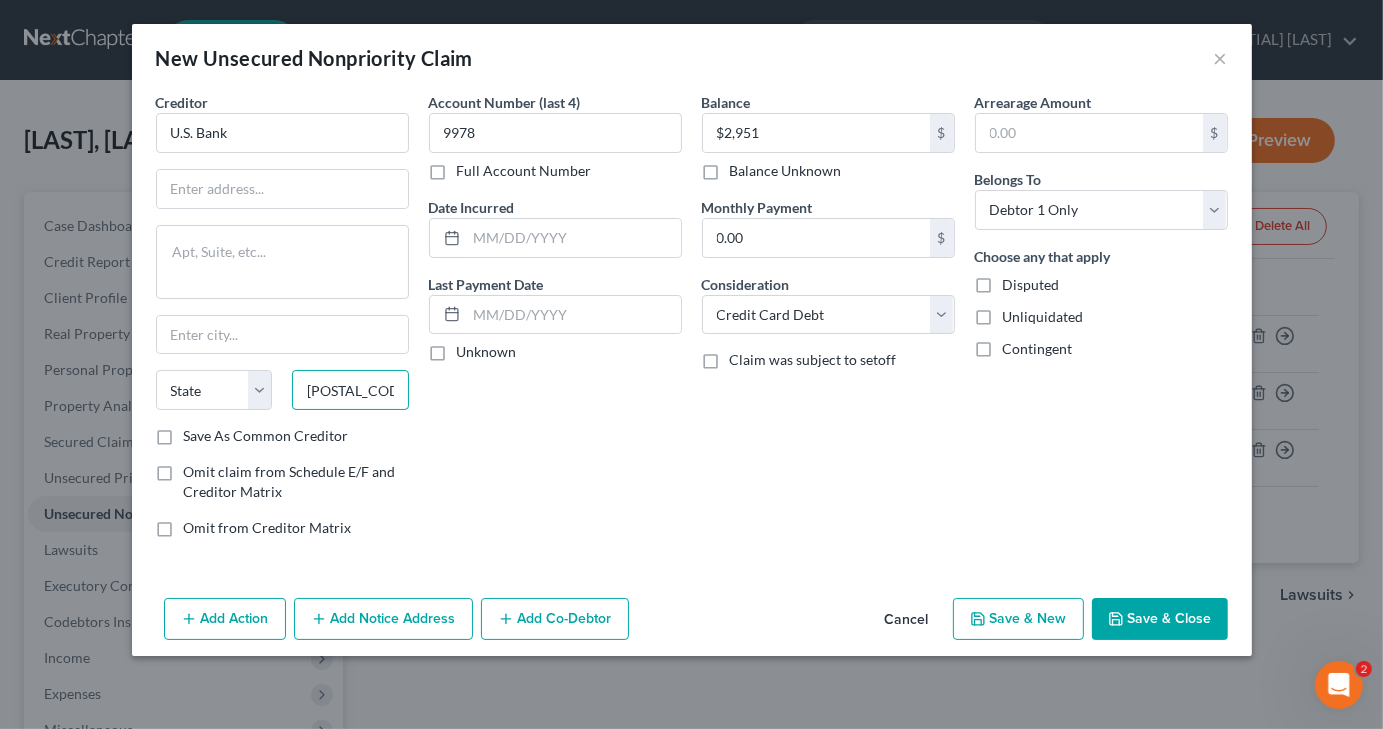 type on "[POSTAL_CODE]" 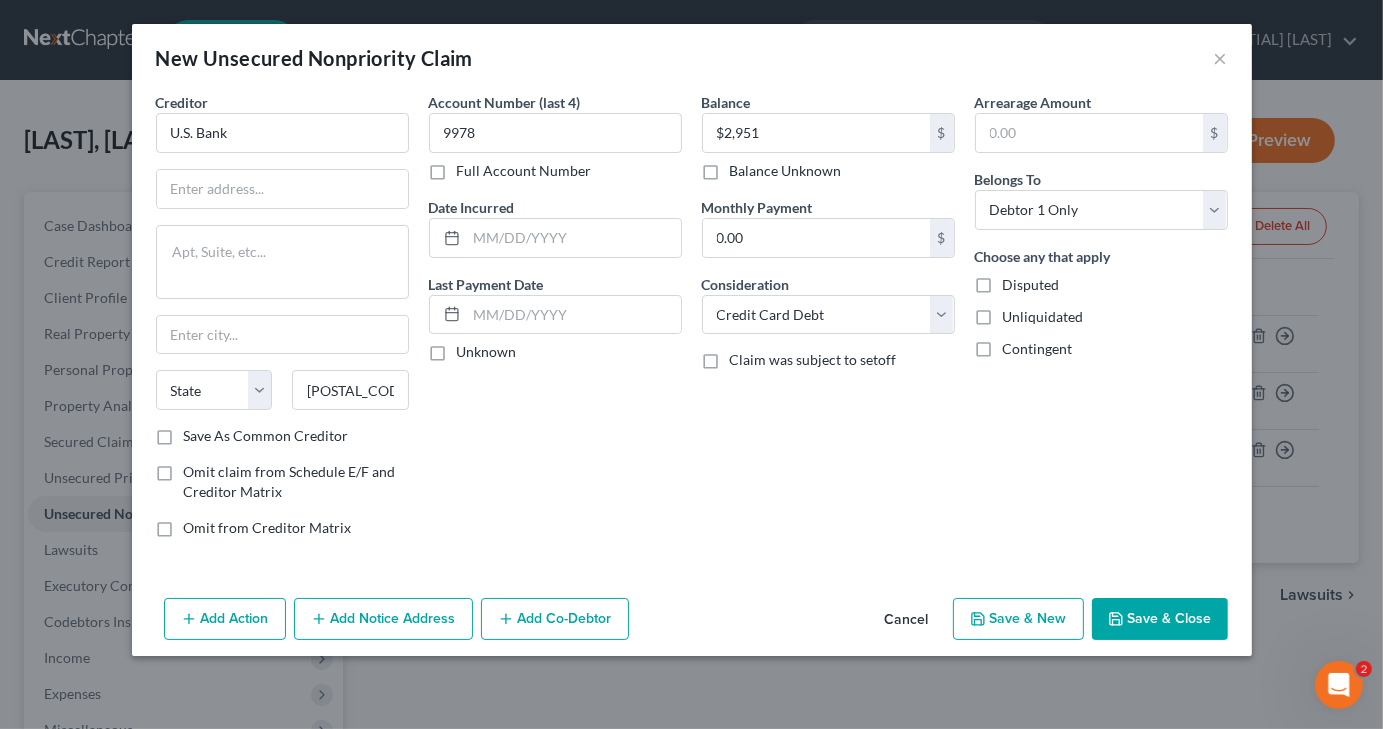 click on "Account Number (last 4)
9978
Full Account Number
Date Incurred         Last Payment Date         Unknown" at bounding box center (555, 323) 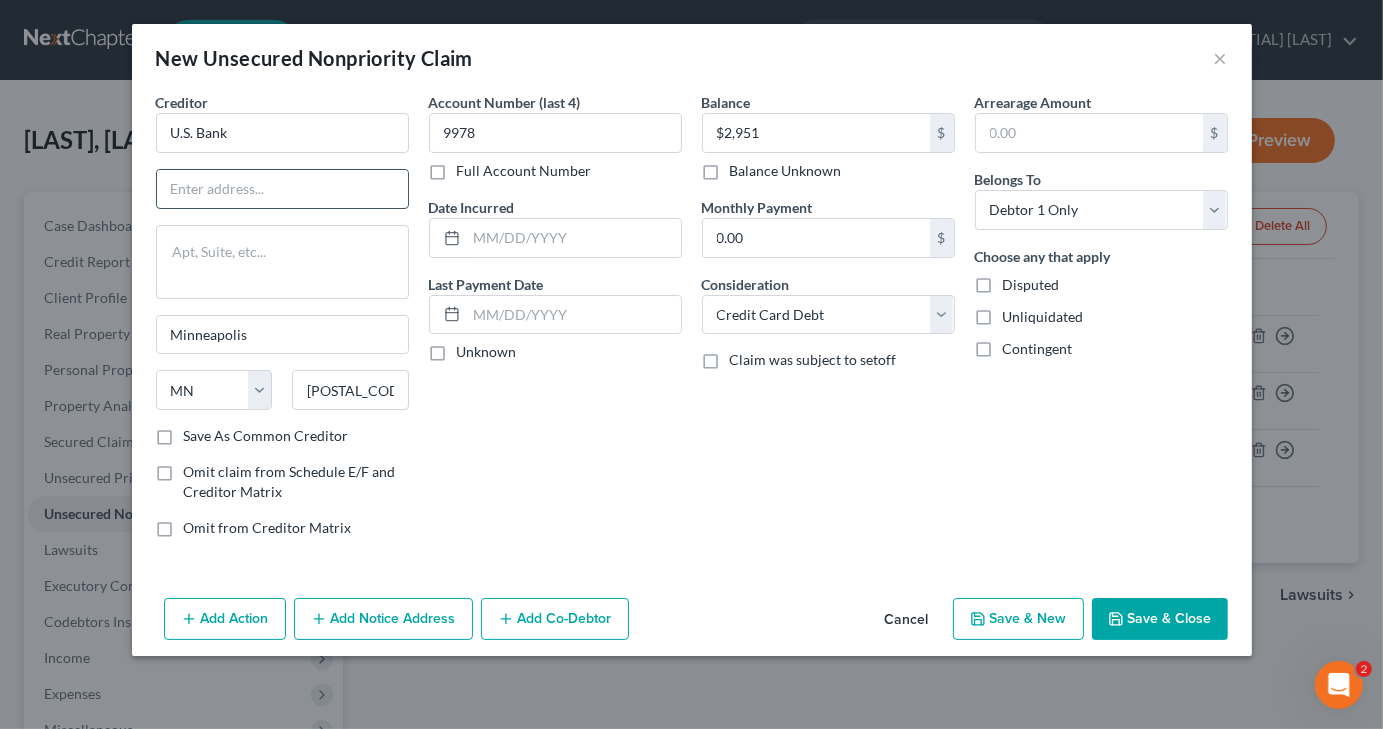 paste on "[NUMBER] [STREET]" 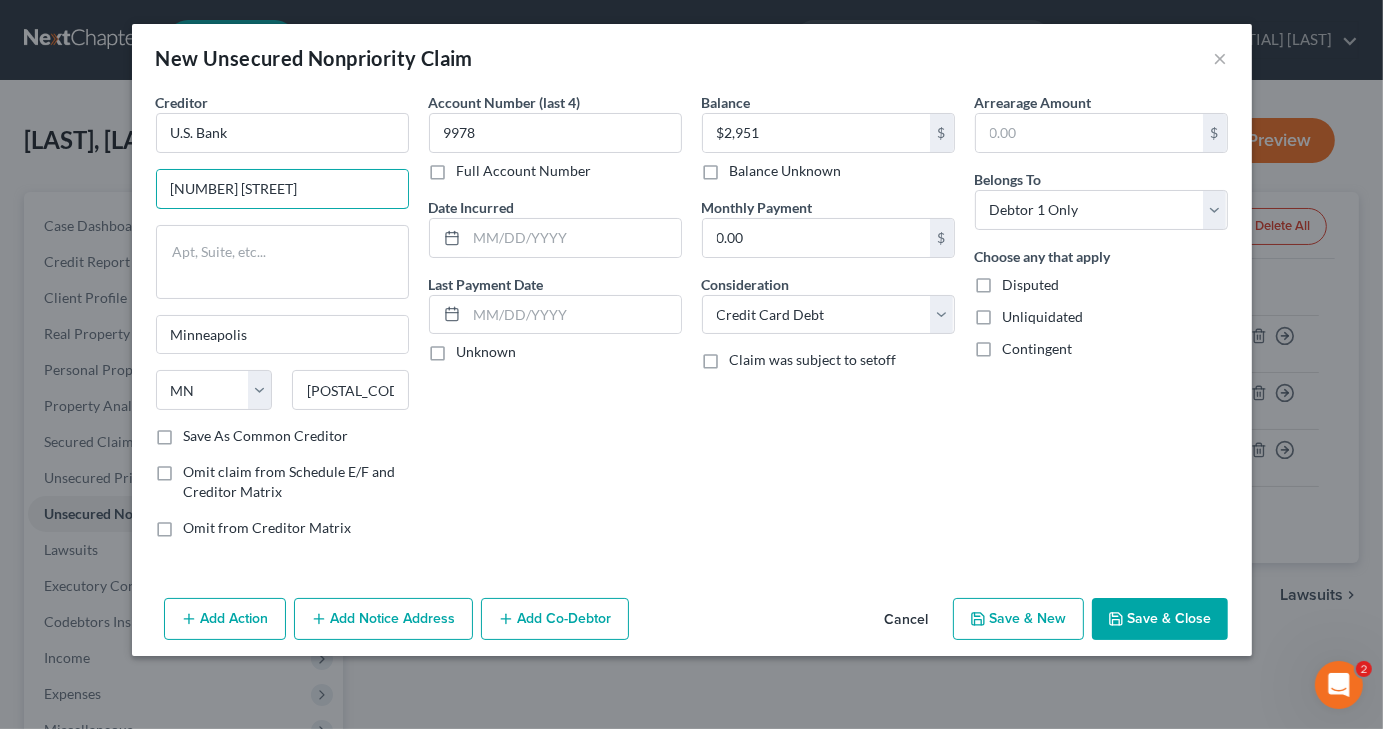 type on "[NUMBER] [STREET]" 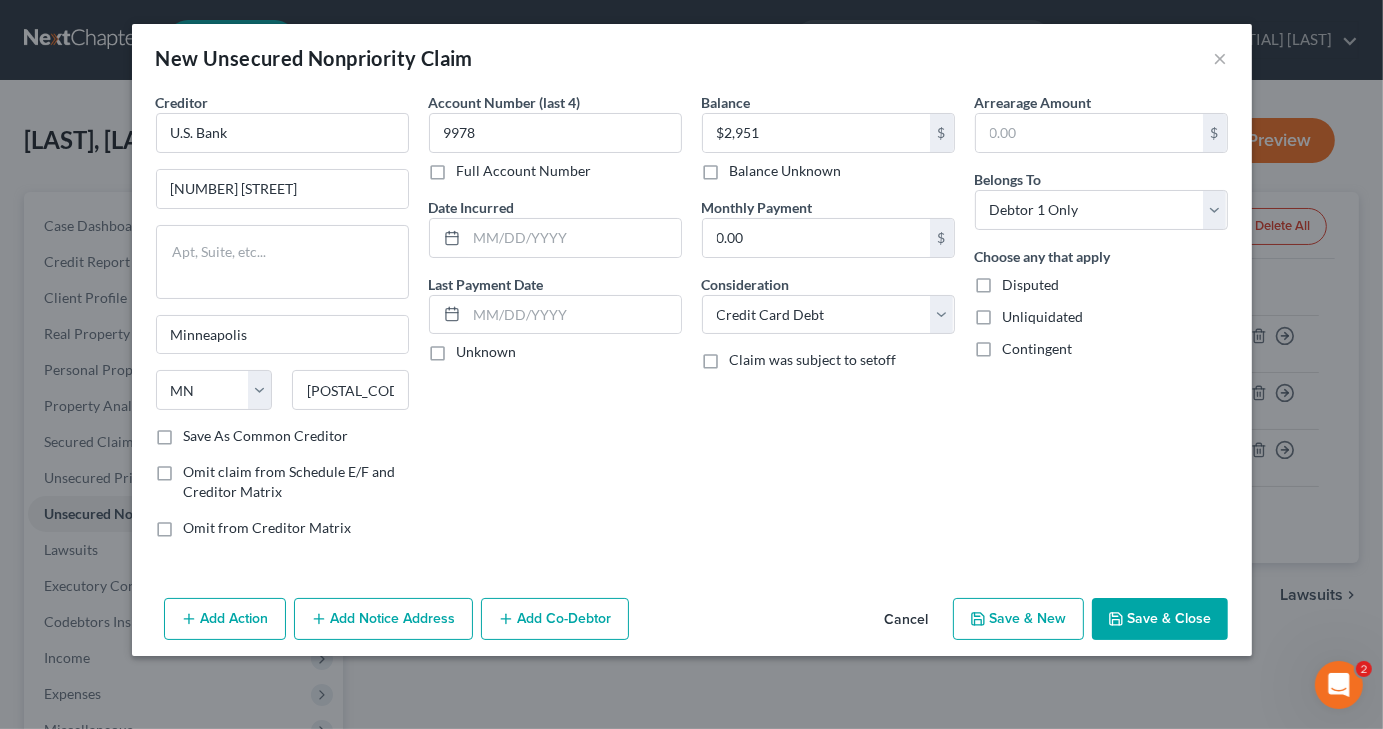 click on "Account Number (last 4)
9978
Full Account Number
Date Incurred         Last Payment Date         Unknown" at bounding box center (555, 323) 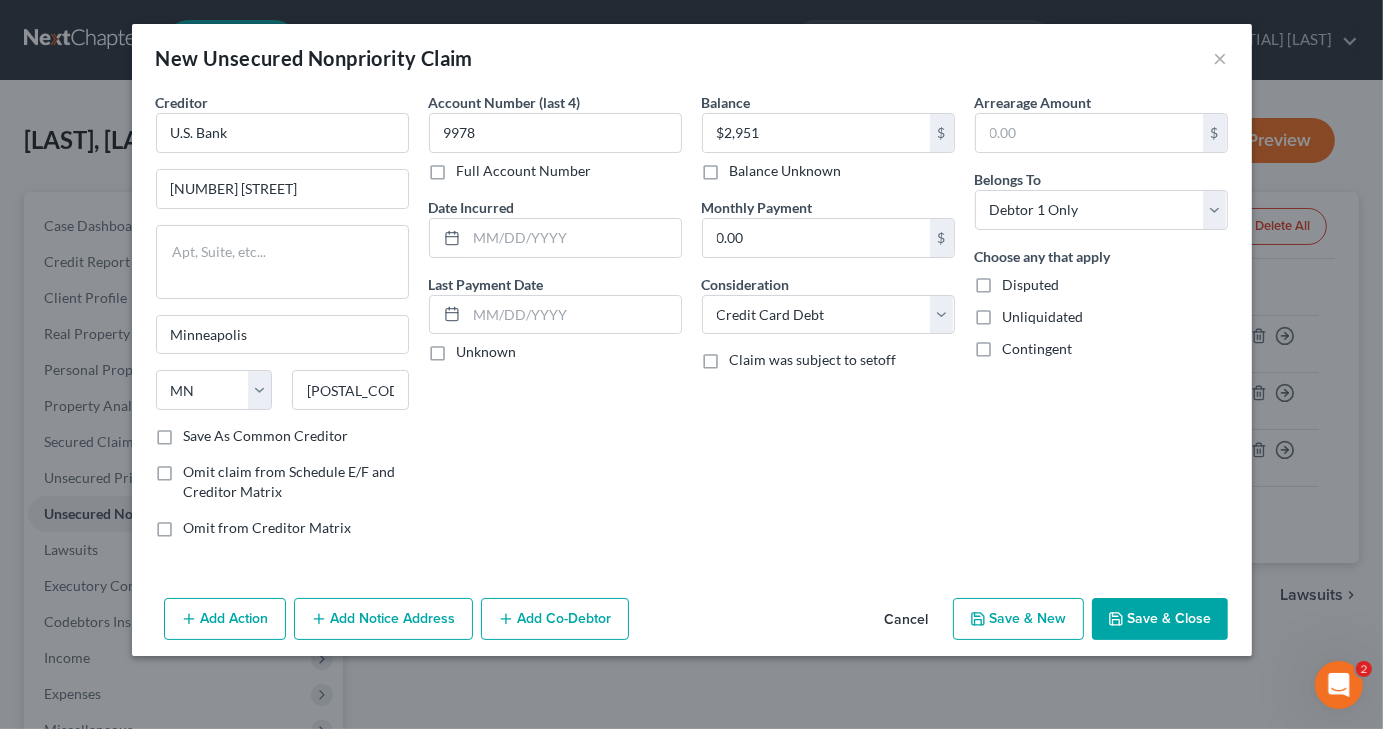 click on "Save & New" at bounding box center [1018, 619] 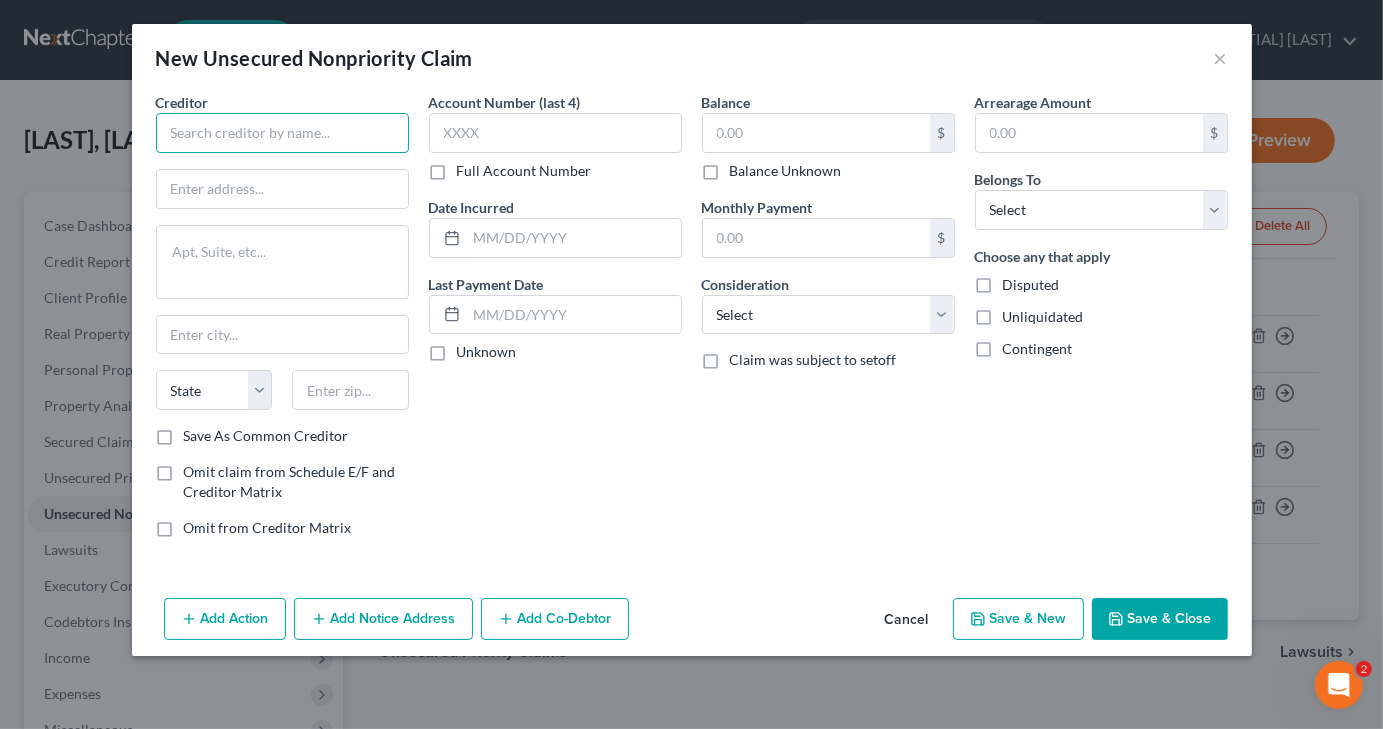 paste on "JPMCB CARD SERVICES" 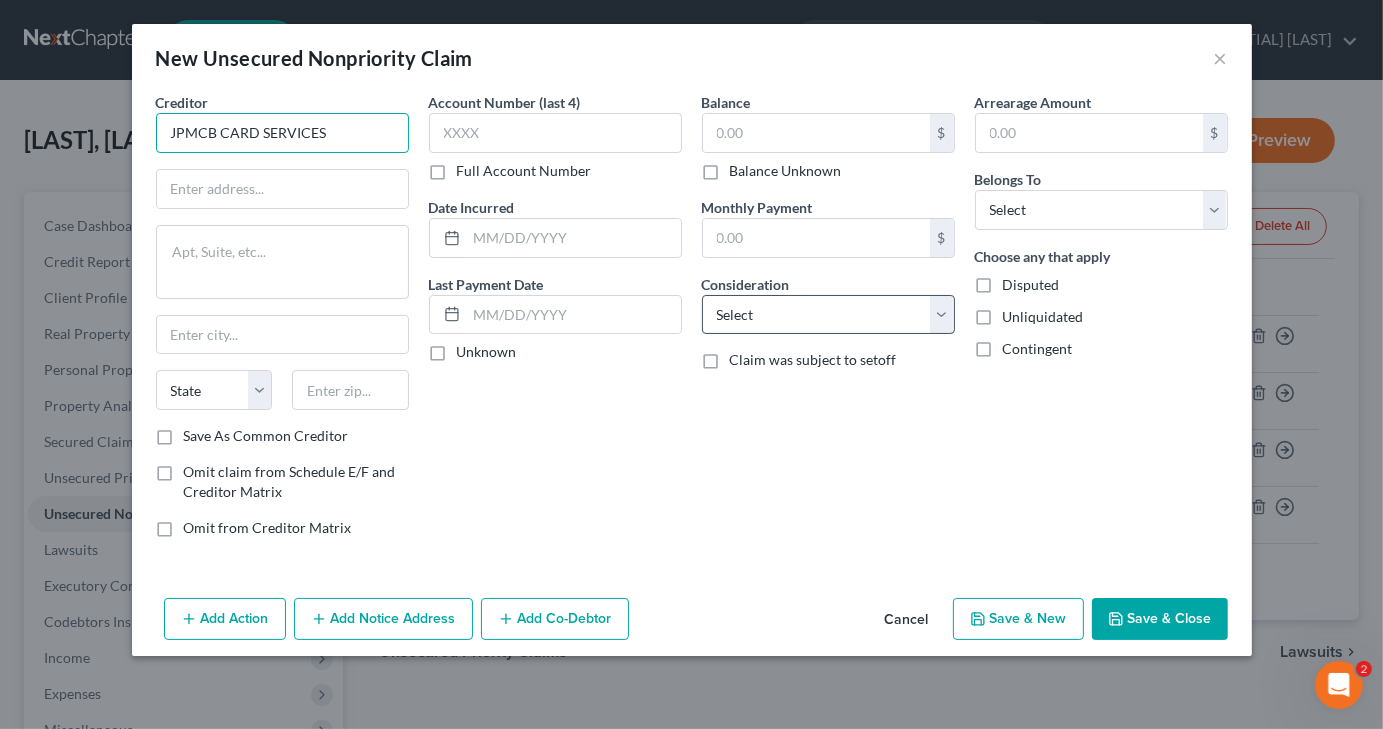 type on "JPMCB CARD SERVICES" 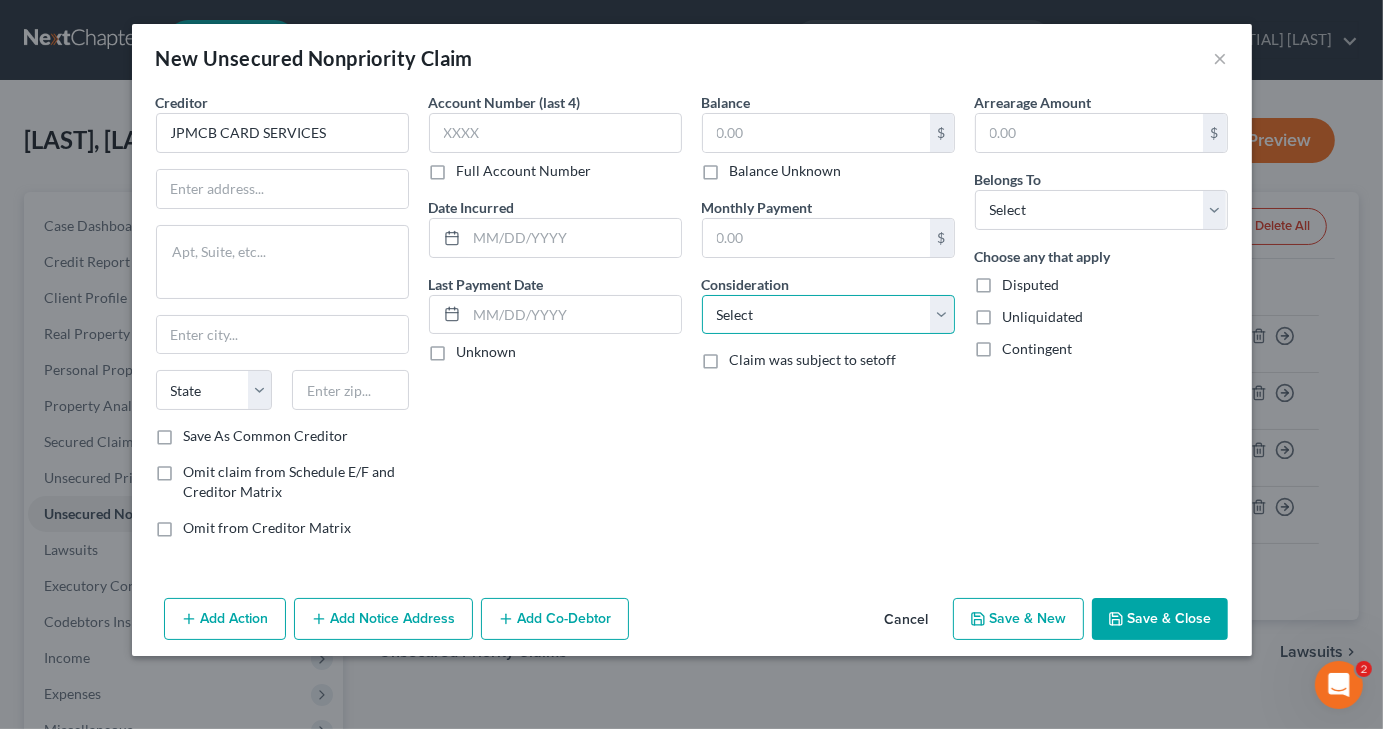 click on "Select Cable / Satellite Services Collection Agency Credit Card Debt Debt Counseling / Attorneys Deficiency Balance Domestic Support Obligations Home / Car Repairs Income Taxes Judgment Liens Medical Services Monies Loaned / Advanced Mortgage Obligation From Divorce Or Separation Obligation To Pensions Other Overdrawn Bank Account Promised To Help Pay Creditors Student Loans Suppliers And Vendors Telephone / Internet Services Utility Services" at bounding box center [828, 315] 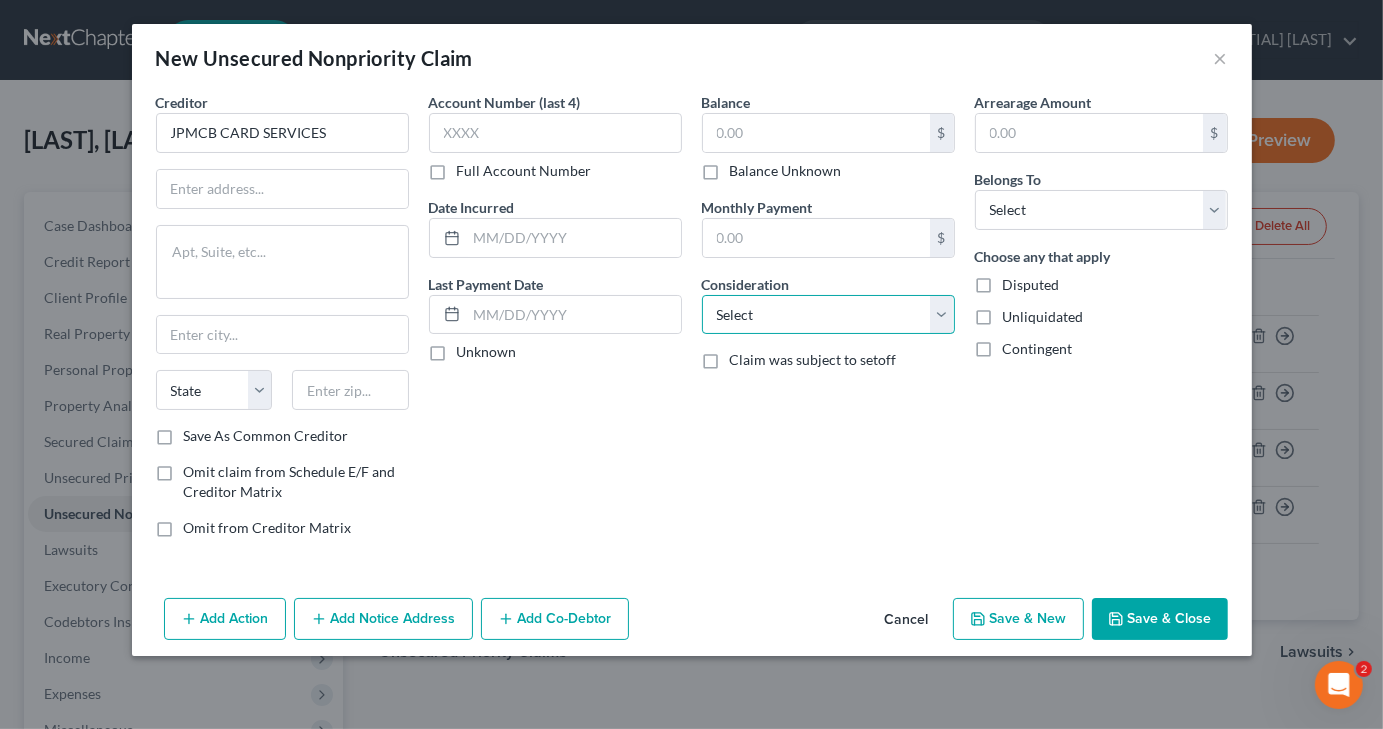 select on "2" 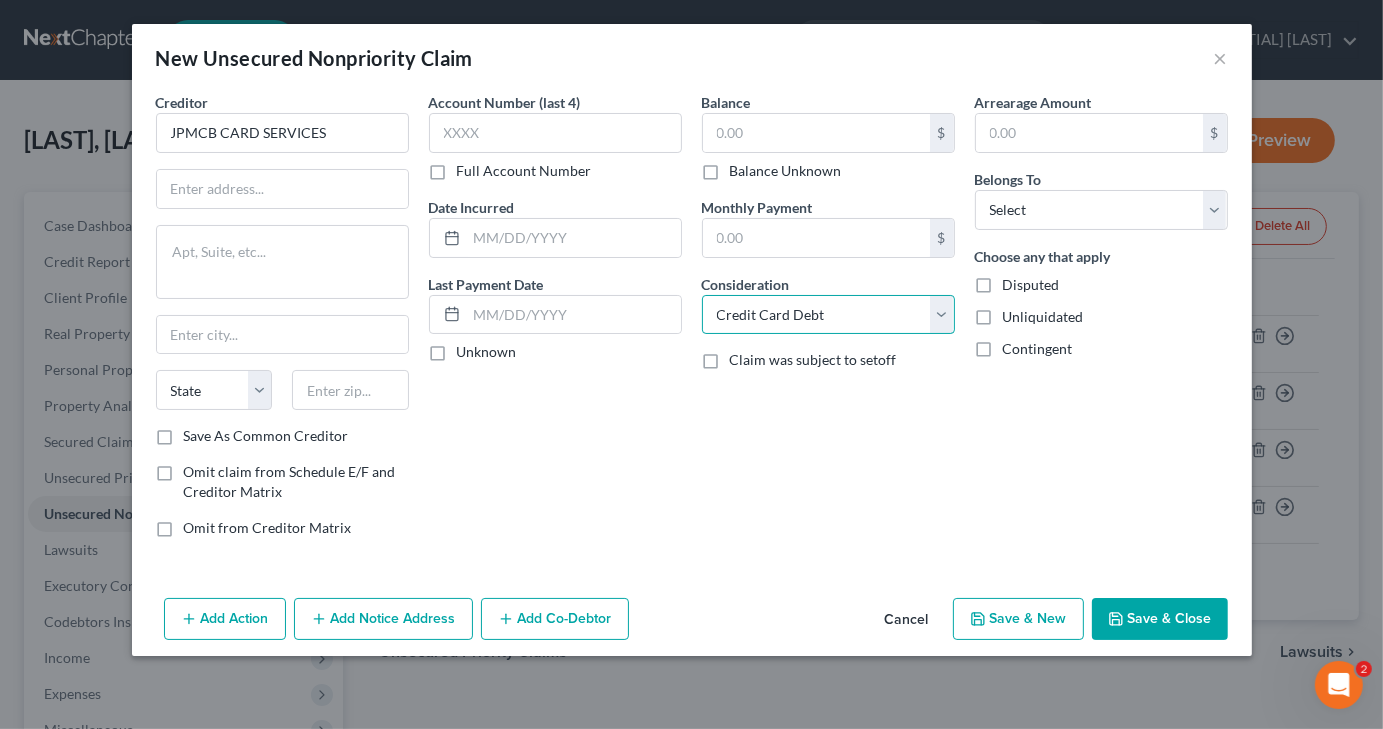 click on "Select Cable / Satellite Services Collection Agency Credit Card Debt Debt Counseling / Attorneys Deficiency Balance Domestic Support Obligations Home / Car Repairs Income Taxes Judgment Liens Medical Services Monies Loaned / Advanced Mortgage Obligation From Divorce Or Separation Obligation To Pensions Other Overdrawn Bank Account Promised To Help Pay Creditors Student Loans Suppliers And Vendors Telephone / Internet Services Utility Services" at bounding box center [828, 315] 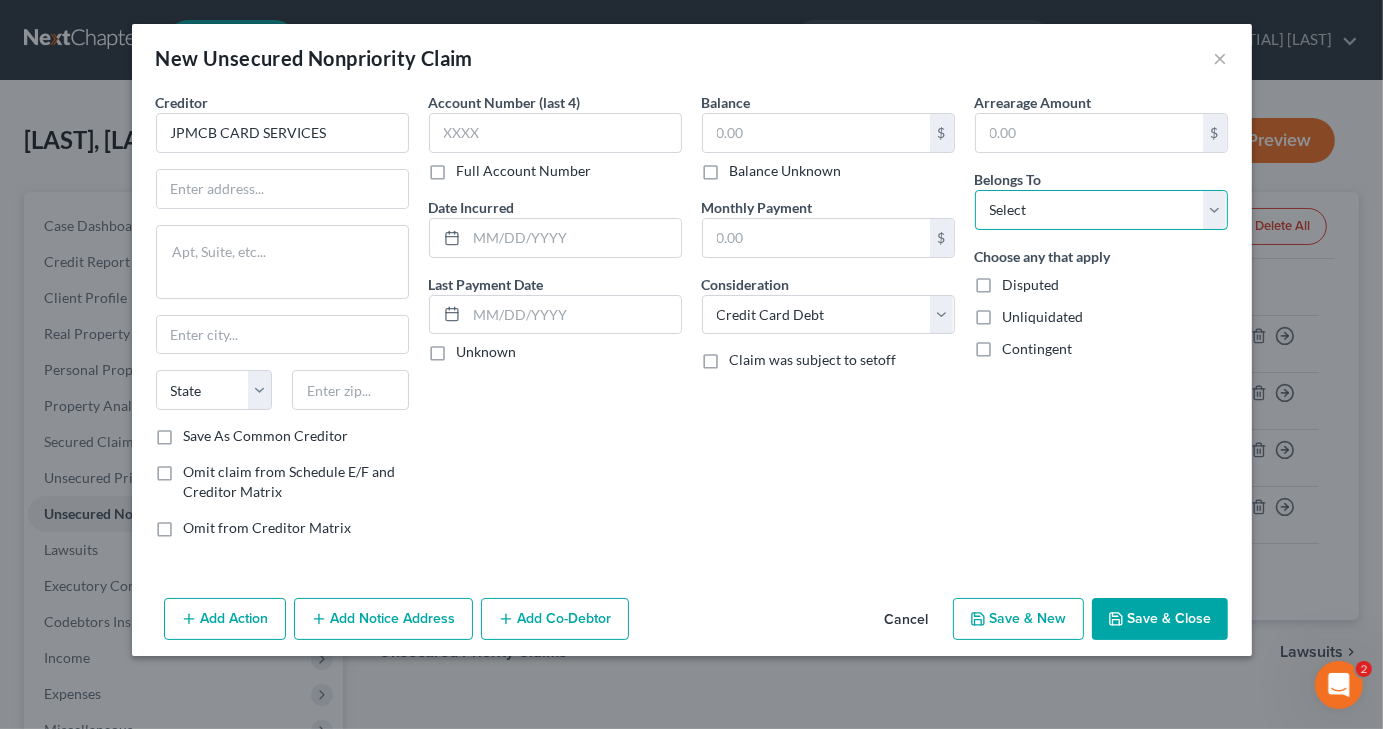 click on "Select Debtor 1 Only Debtor 2 Only Debtor 1 And Debtor 2 Only At Least One Of The Debtors And Another Community Property" at bounding box center [1101, 210] 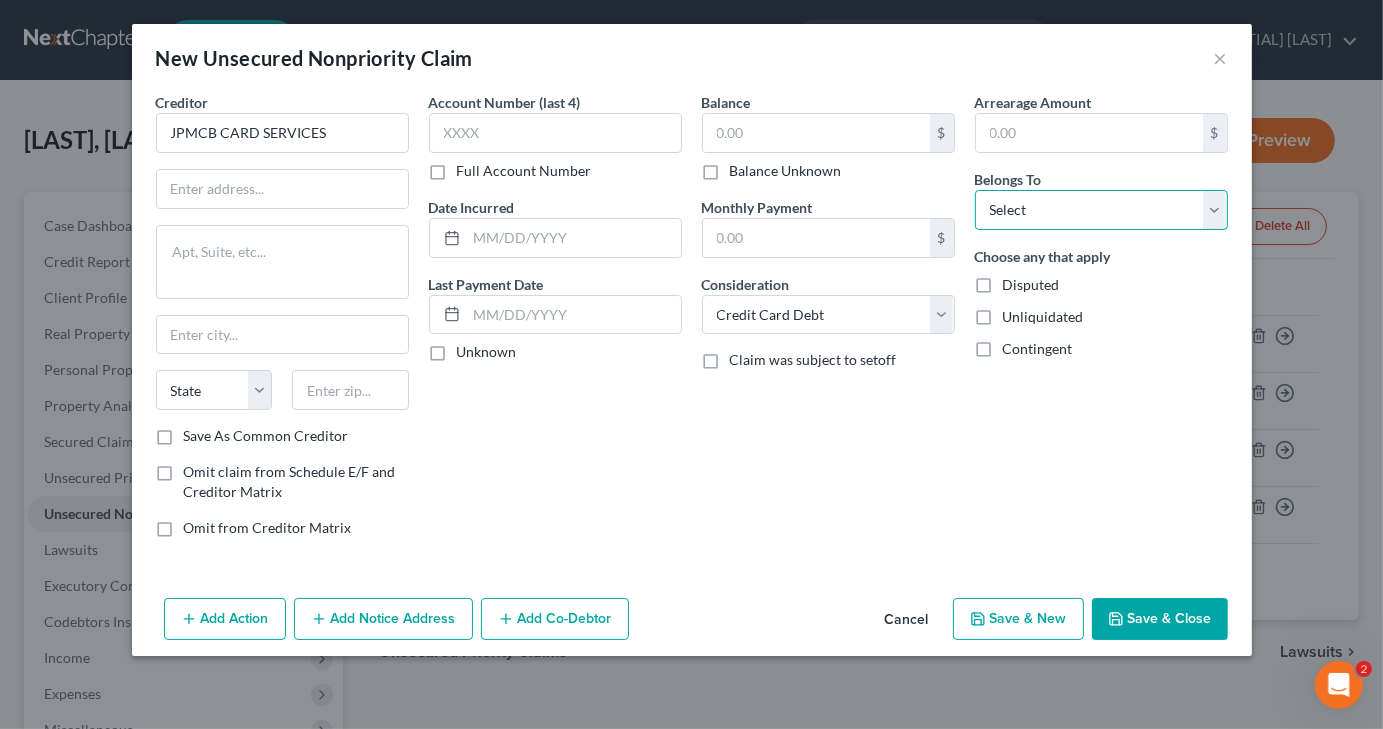 select on "0" 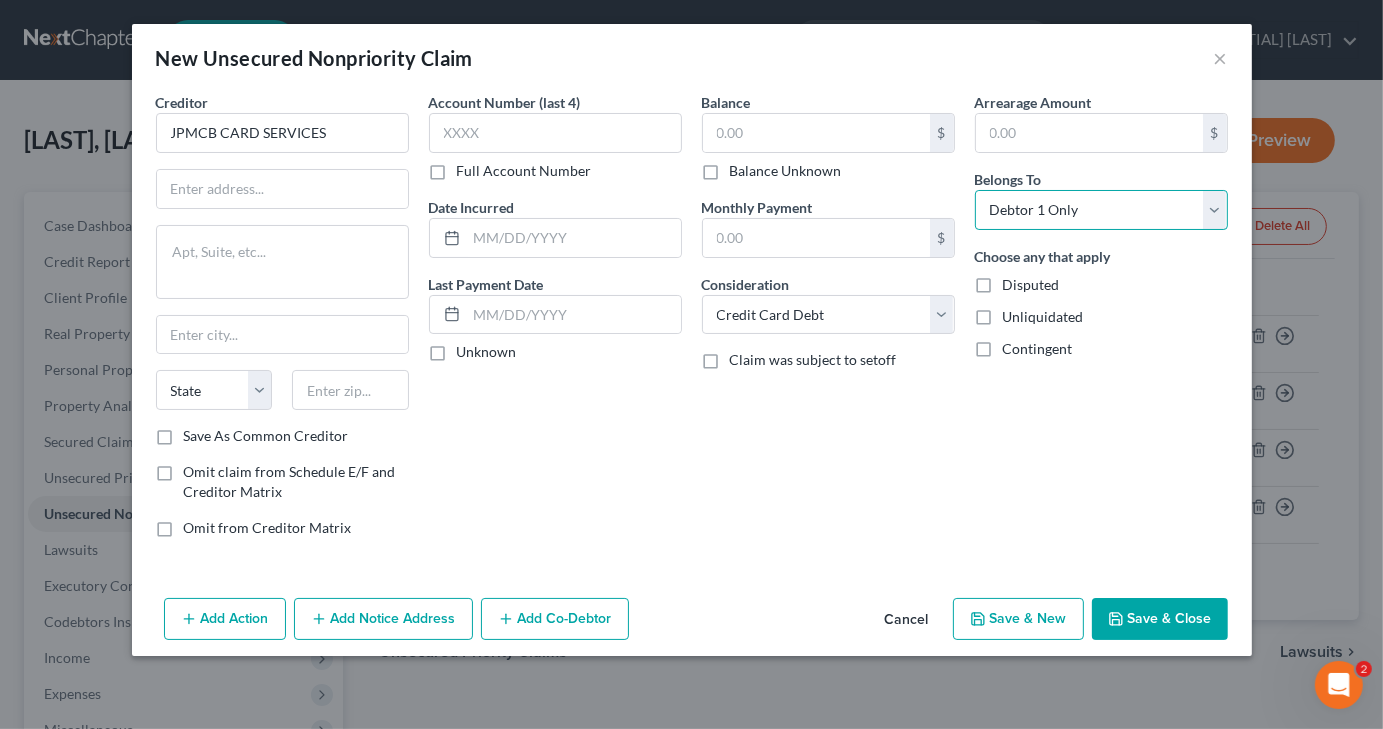 click on "Select Debtor 1 Only Debtor 2 Only Debtor 1 And Debtor 2 Only At Least One Of The Debtors And Another Community Property" at bounding box center [1101, 210] 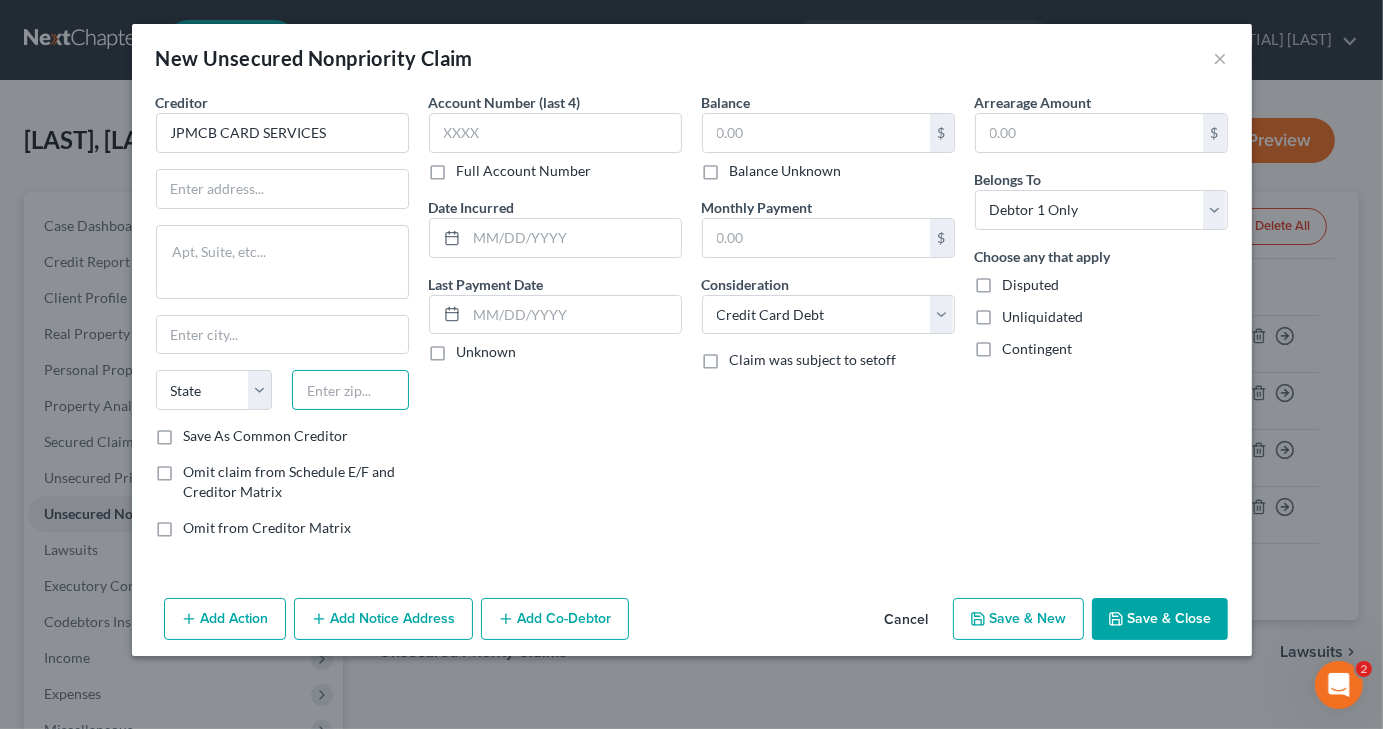 paste on "[POSTAL_CODE]" 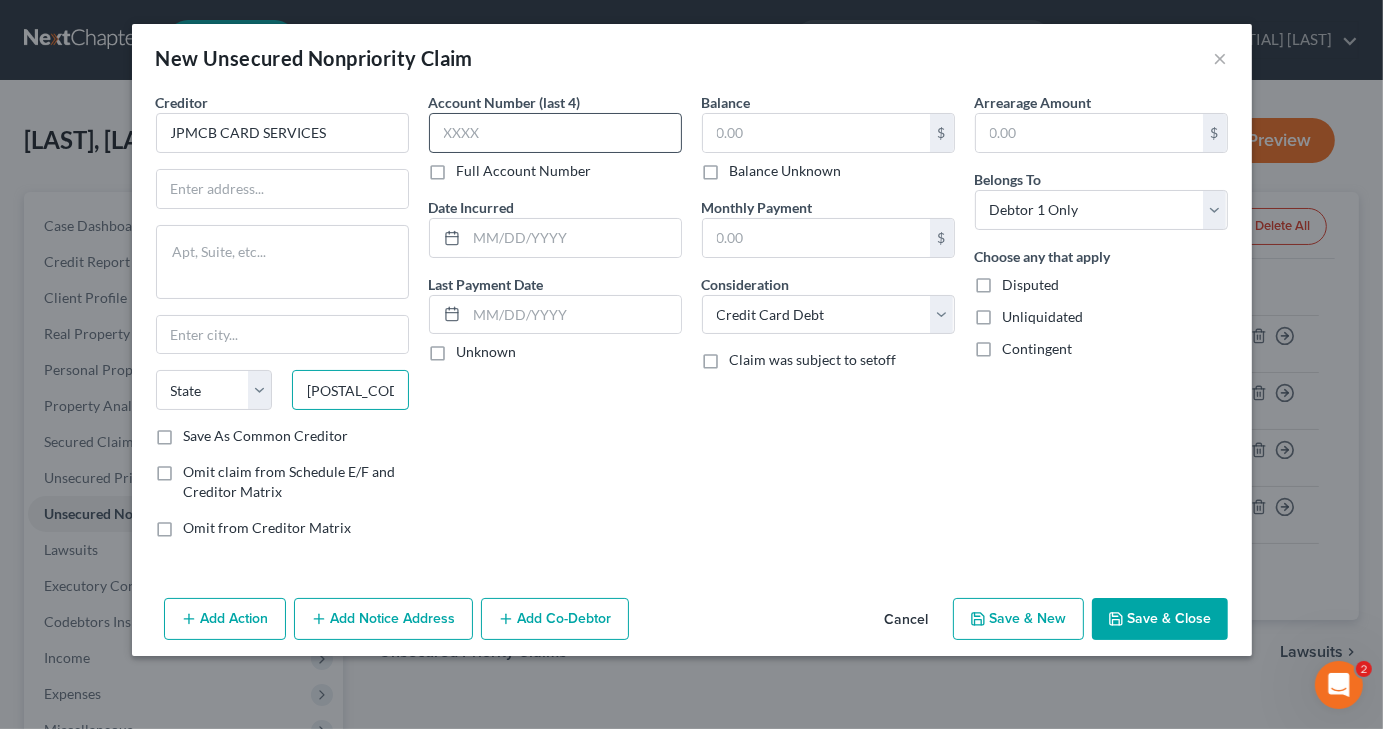 type on "[POSTAL_CODE]" 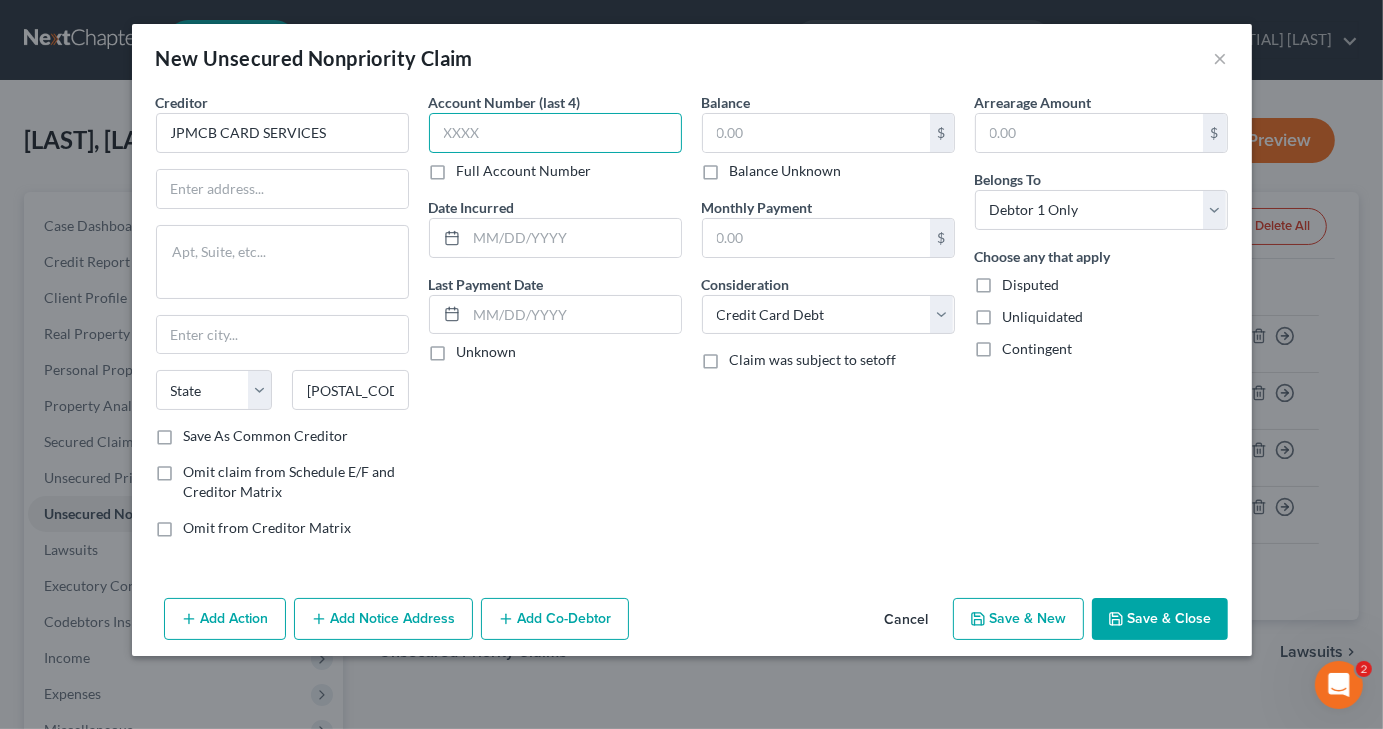 click at bounding box center [555, 133] 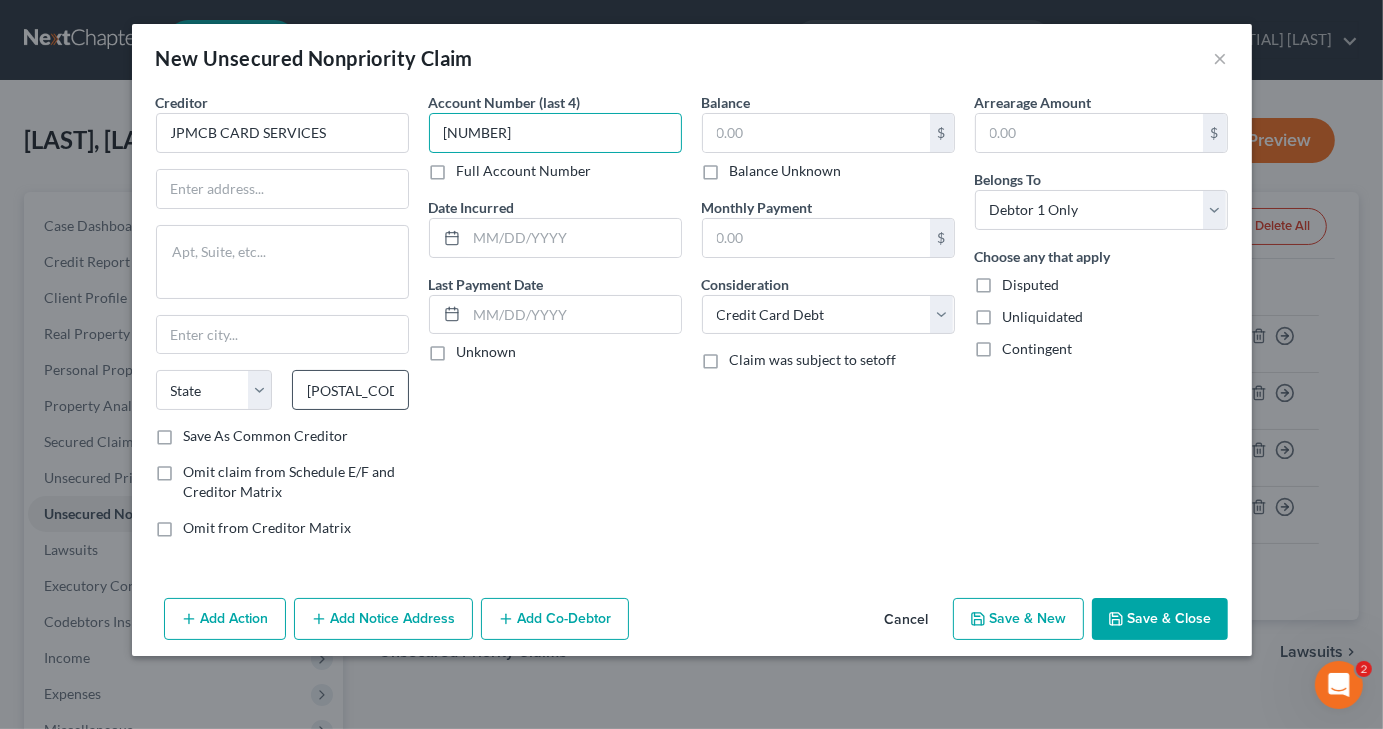 type on "[NUMBER]" 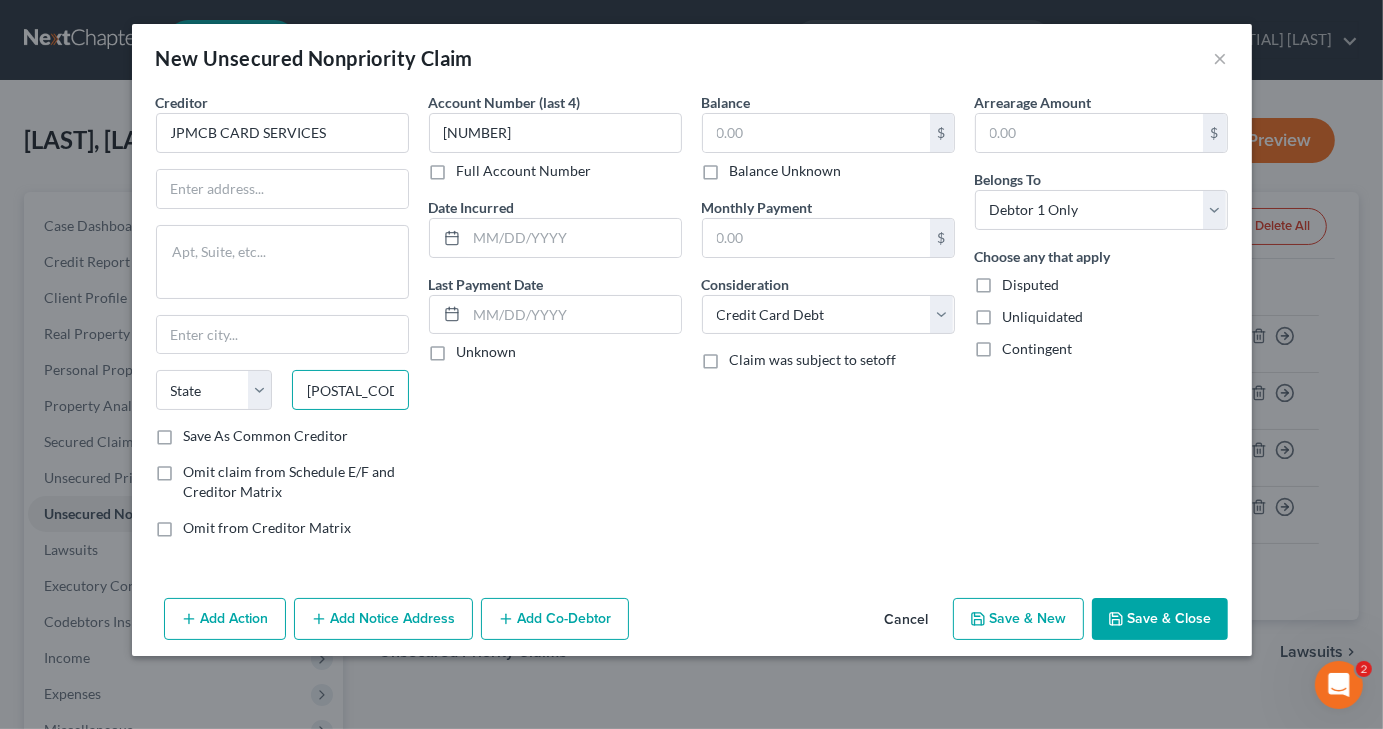 click on "[POSTAL_CODE]" at bounding box center [350, 390] 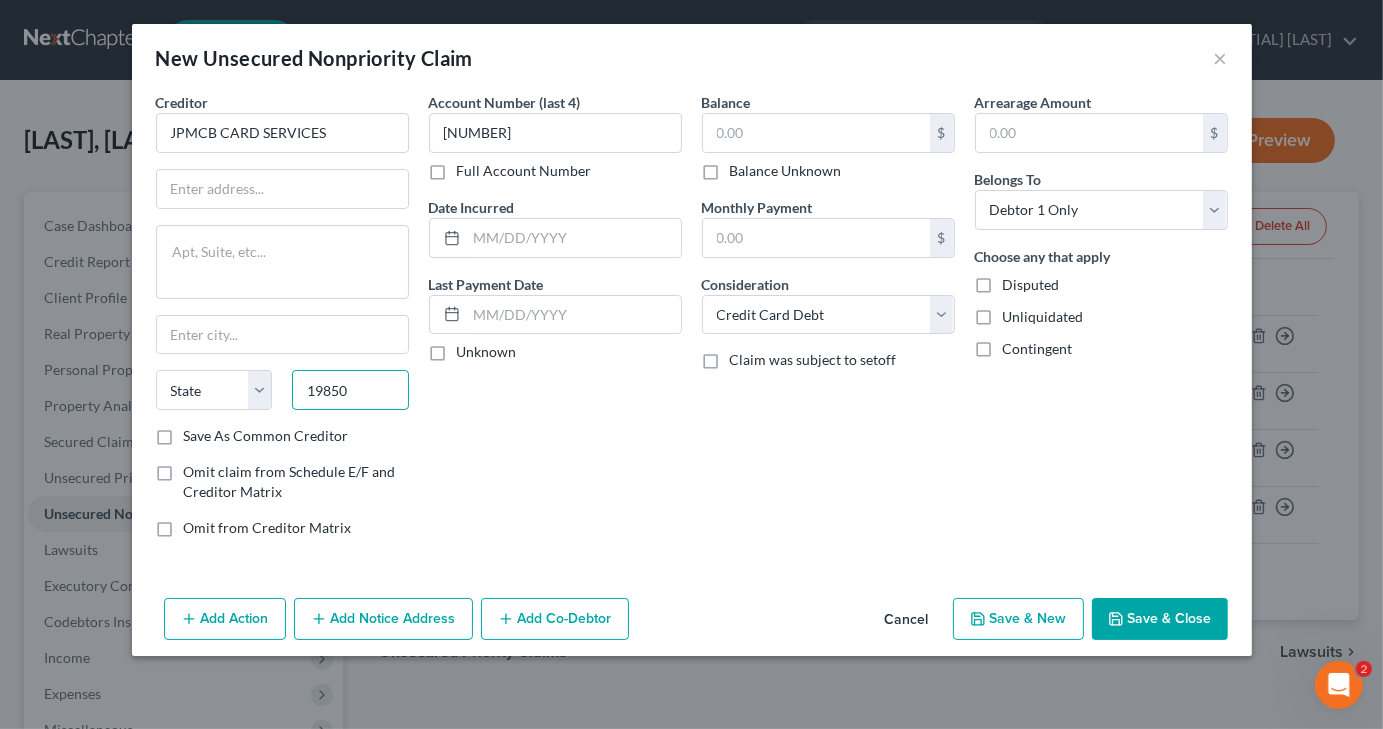 type on "19850" 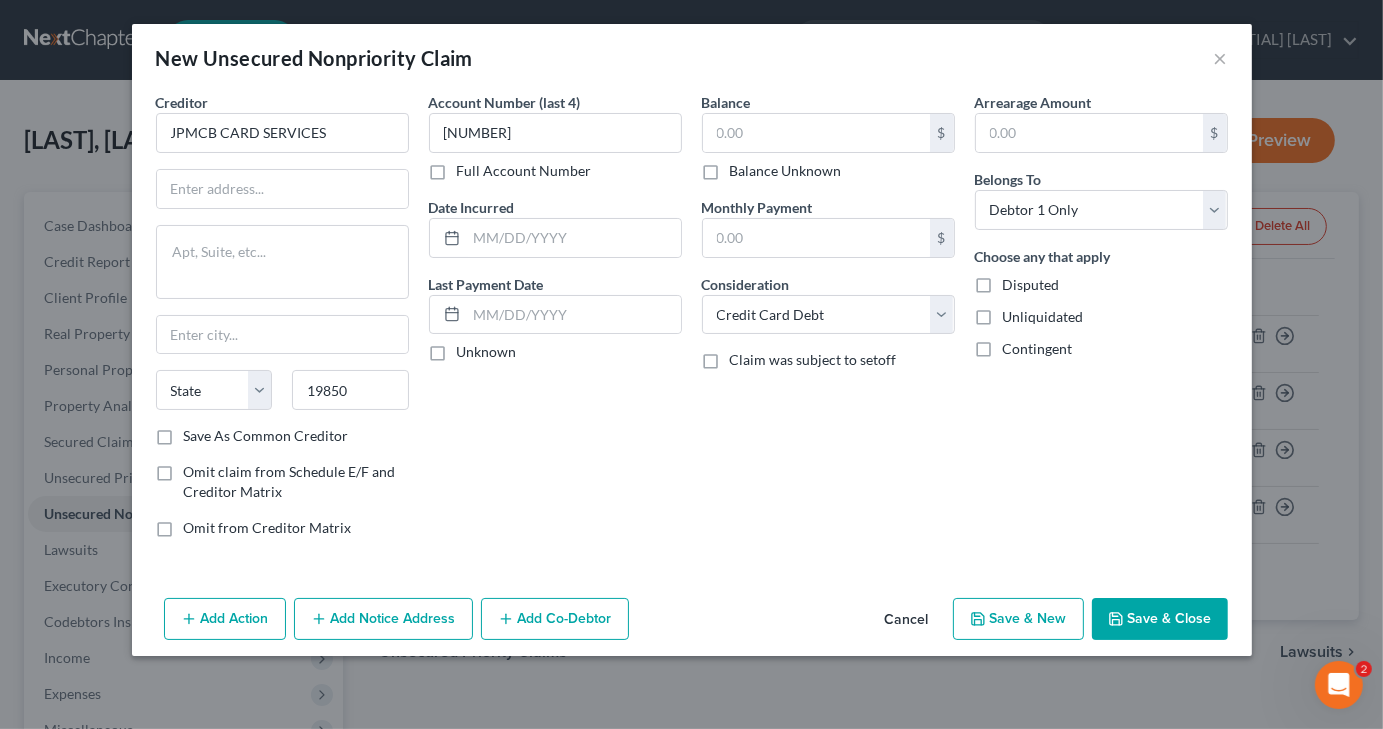 click on "Account Number (last 4)
[NUMBER]
Full Account Number
Date Incurred         Last Payment Date         Unknown" at bounding box center [555, 323] 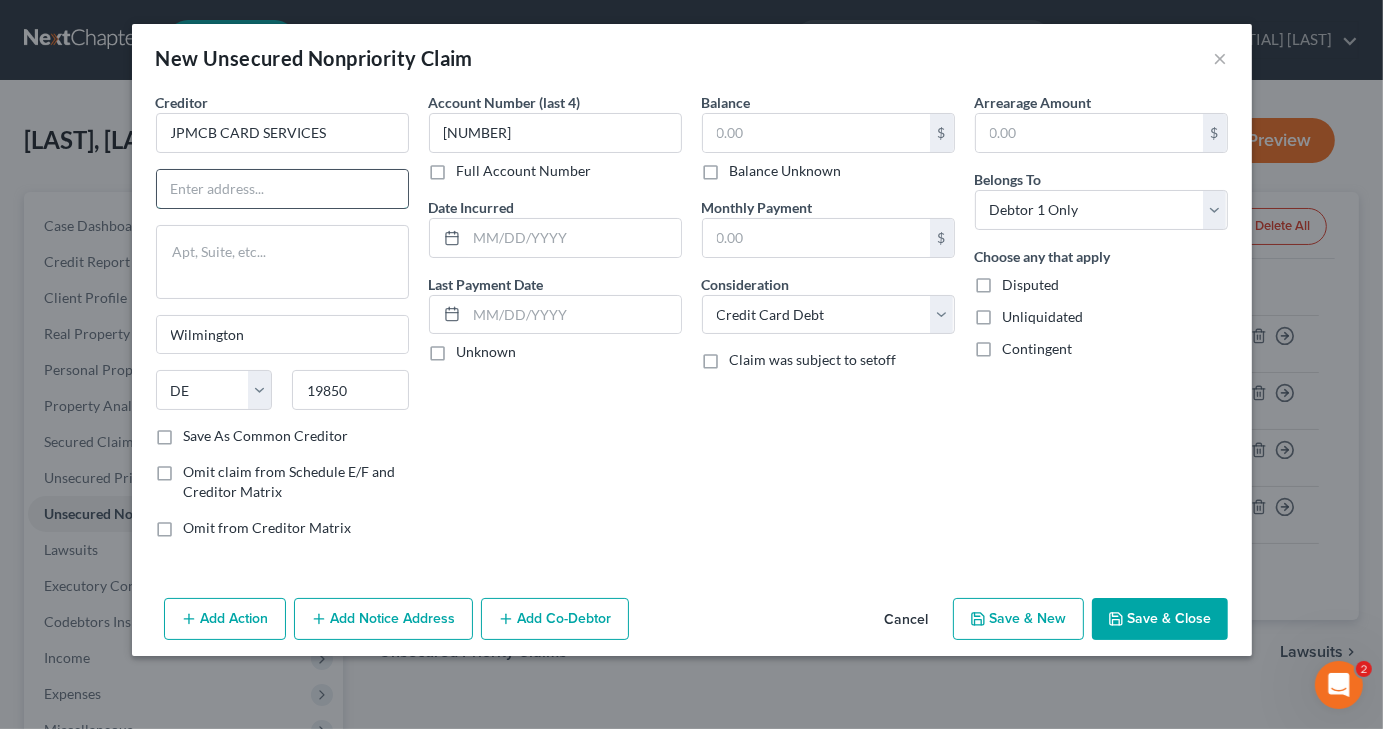 paste on "PO Box [POSTAL_CODE]" 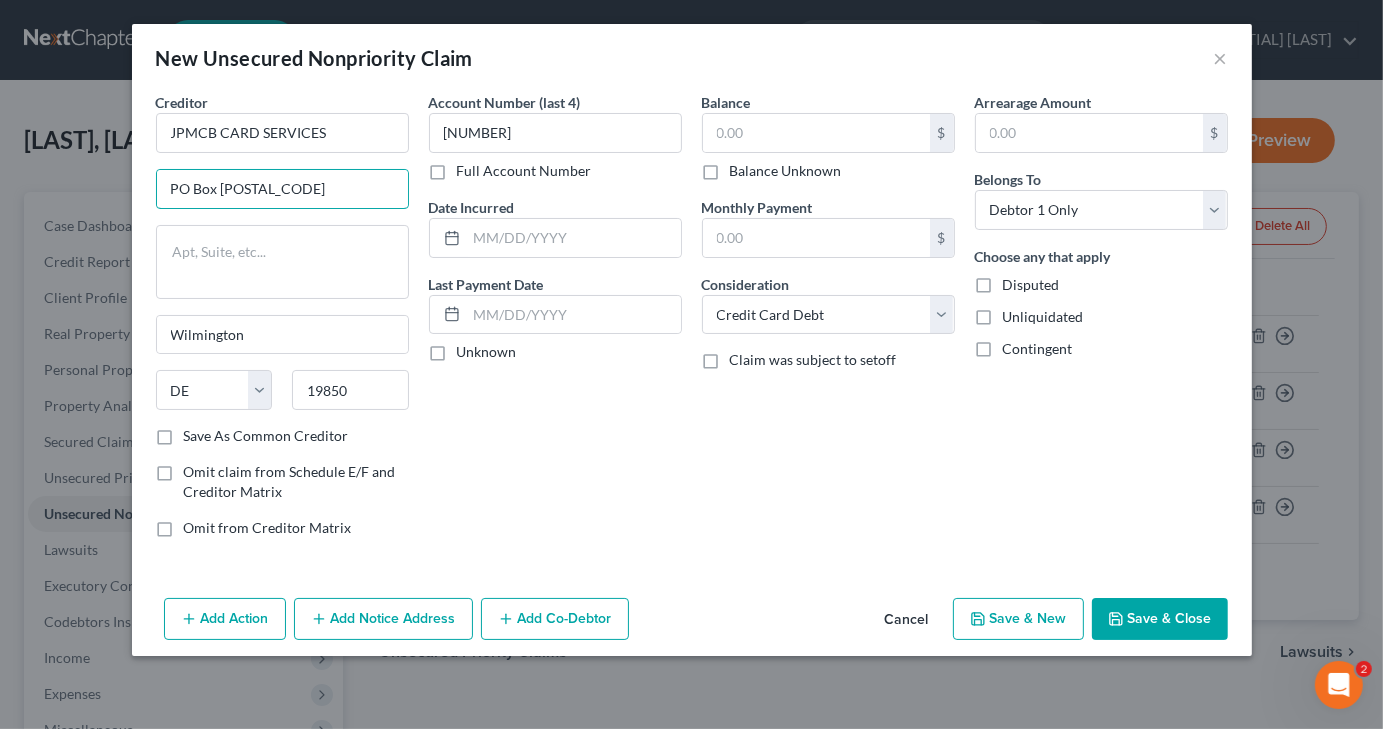 type on "PO Box [POSTAL_CODE]" 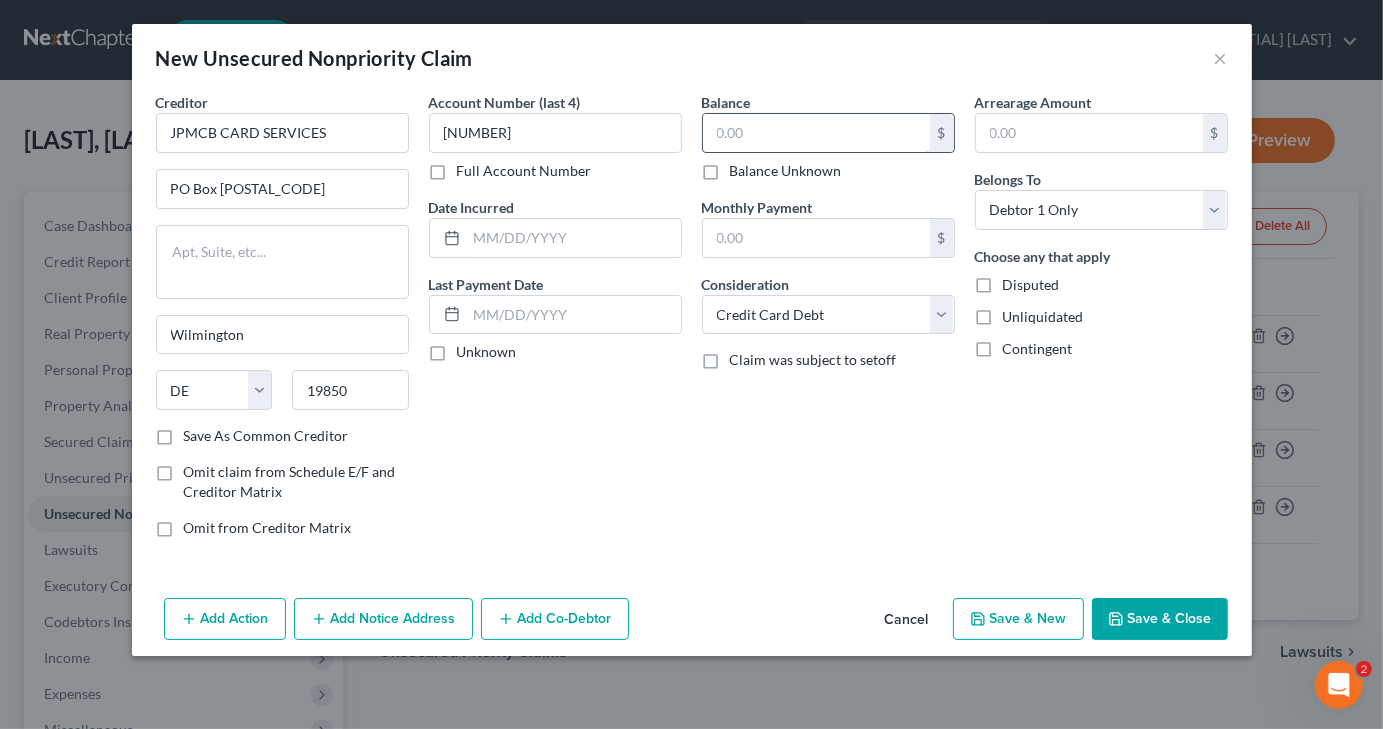 paste on "$3,210" 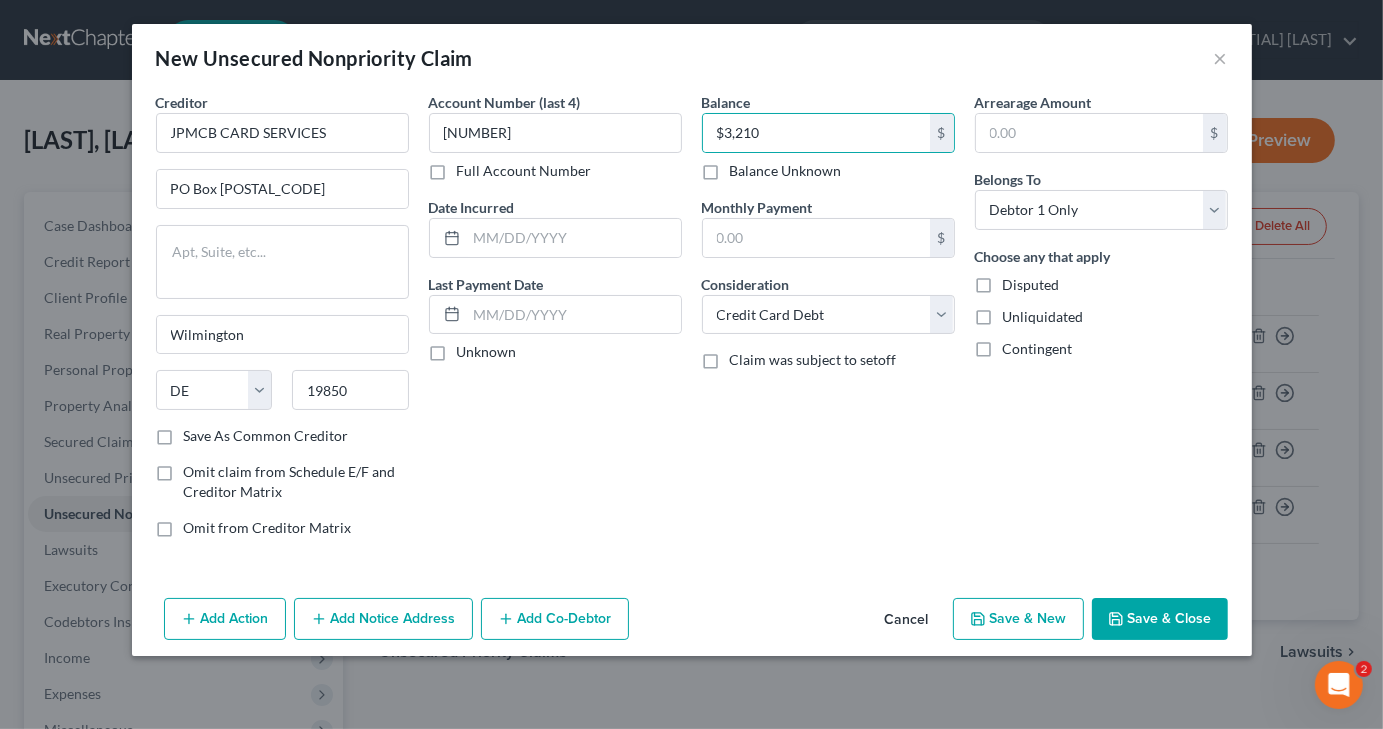 click on "Save & New" at bounding box center (1018, 619) 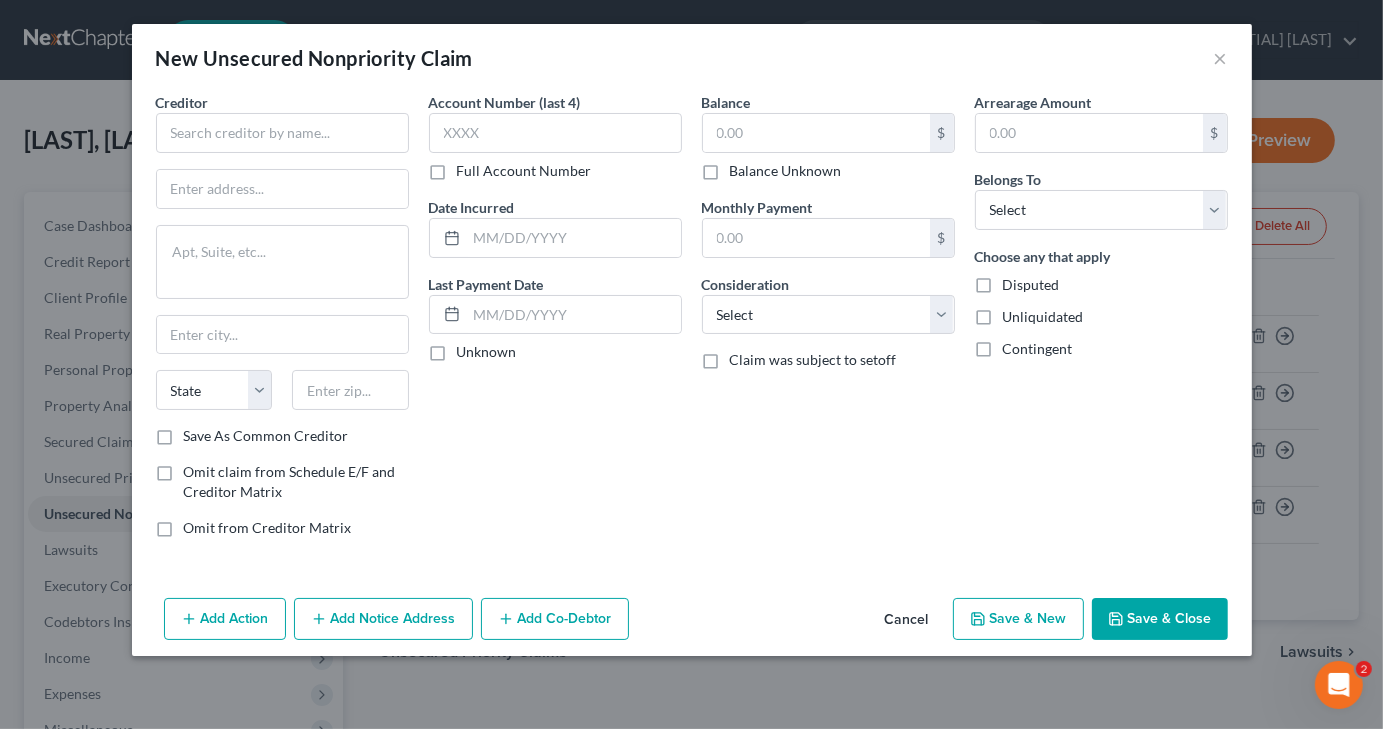 type on "[AMOUNT]" 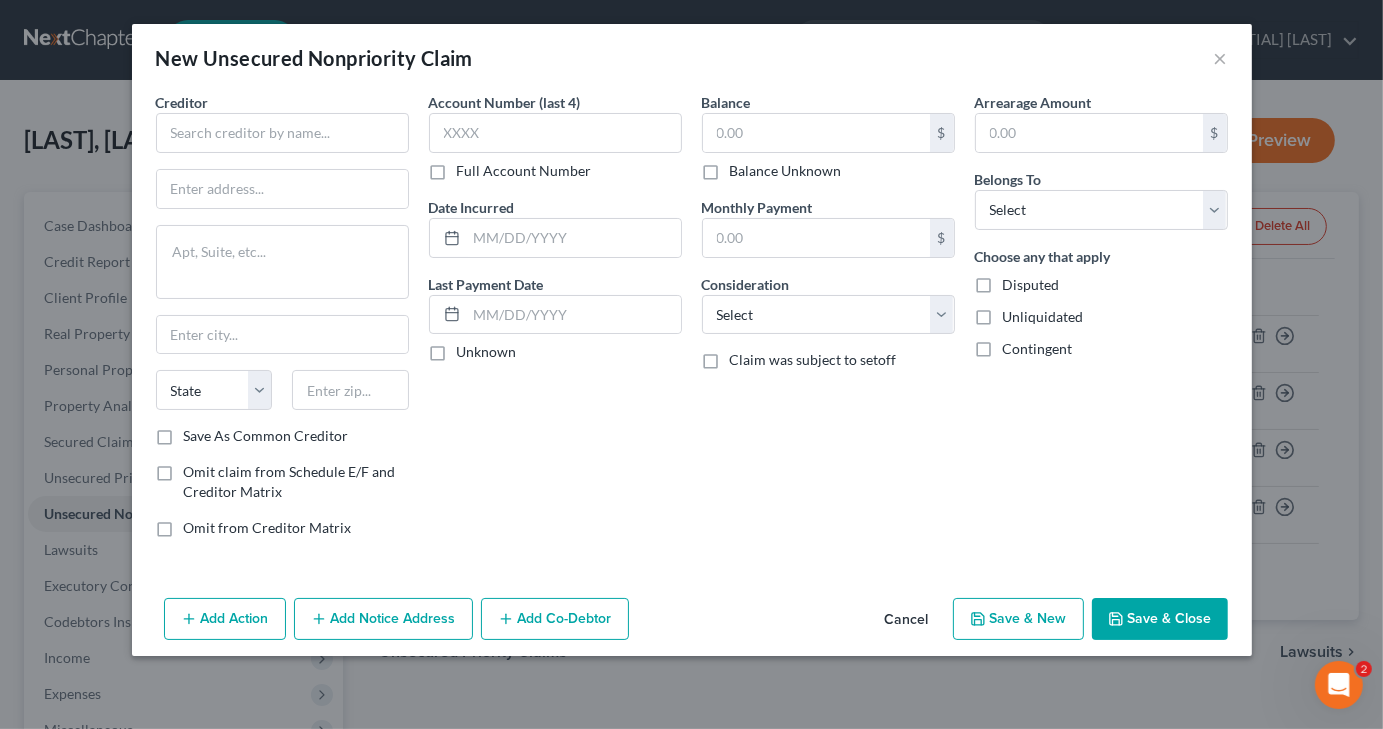 type on "0.00" 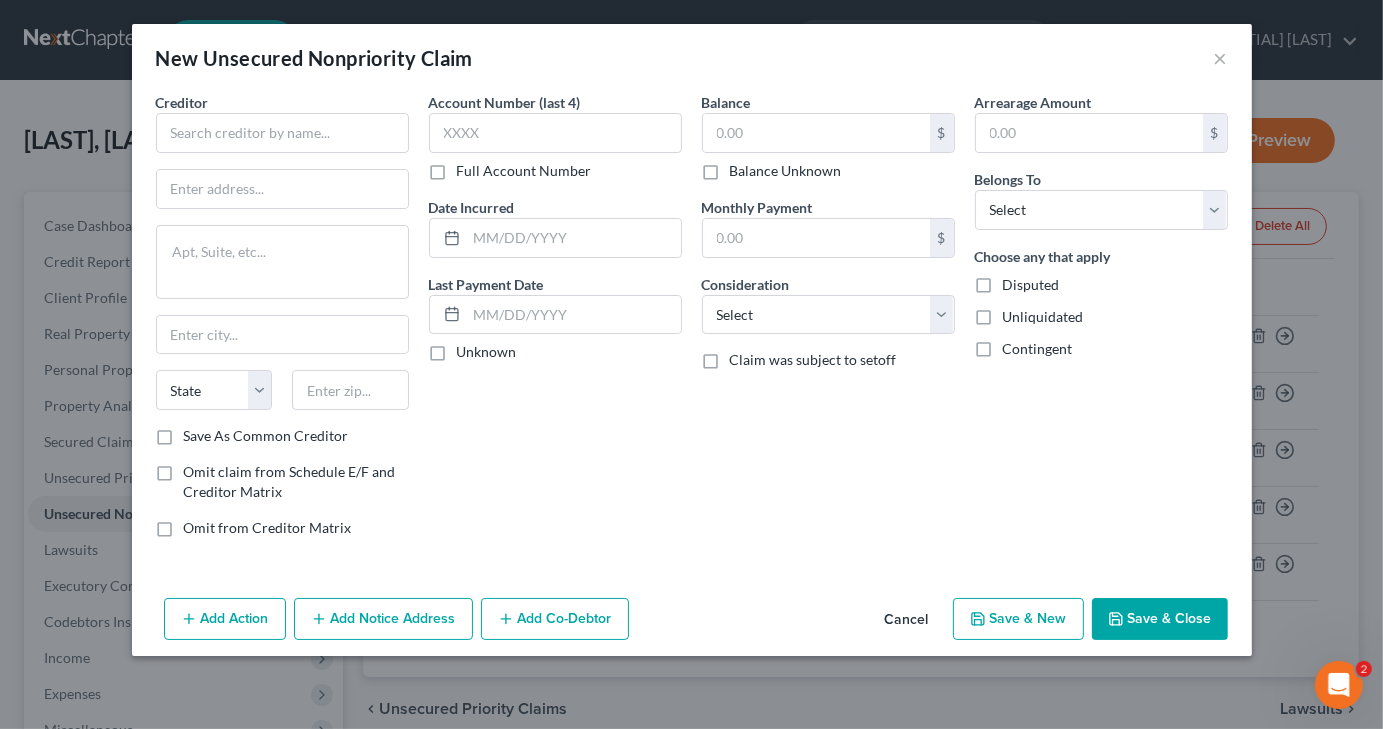 click on "Cancel" at bounding box center (907, 620) 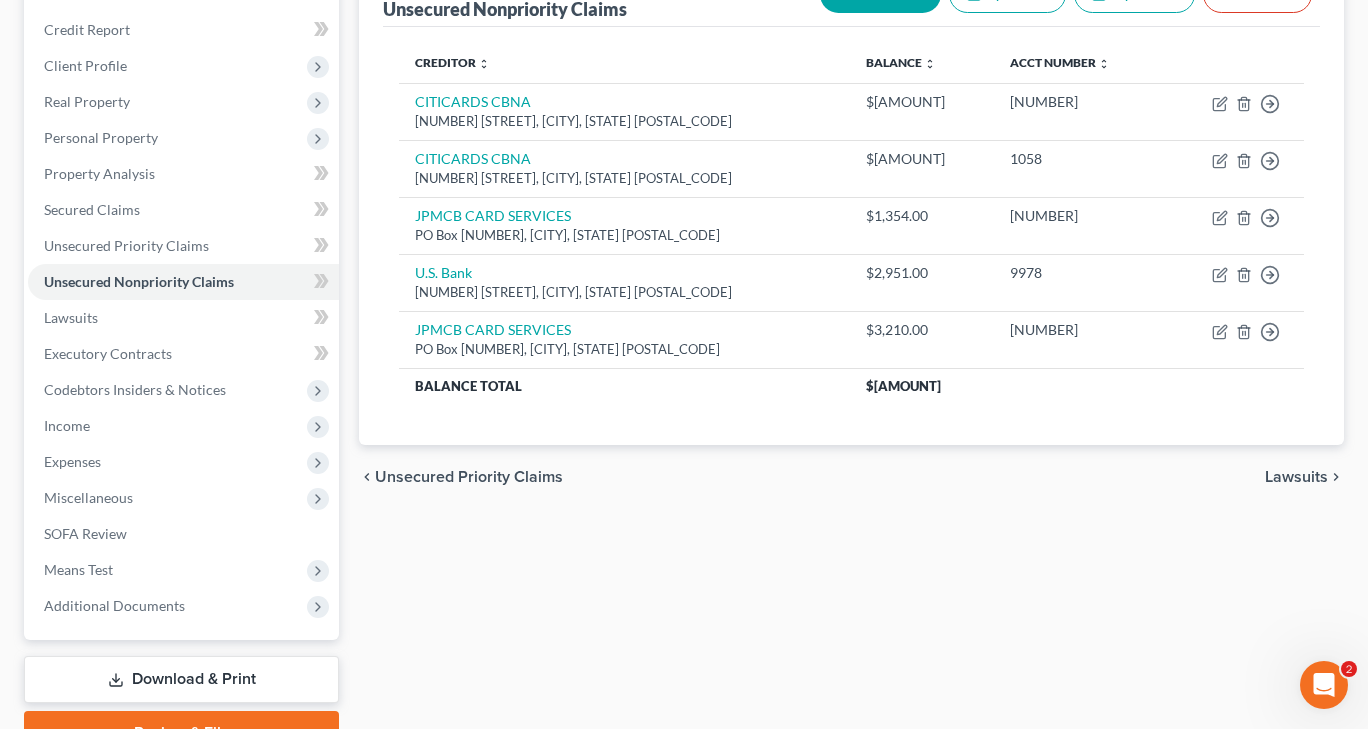 scroll, scrollTop: 300, scrollLeft: 0, axis: vertical 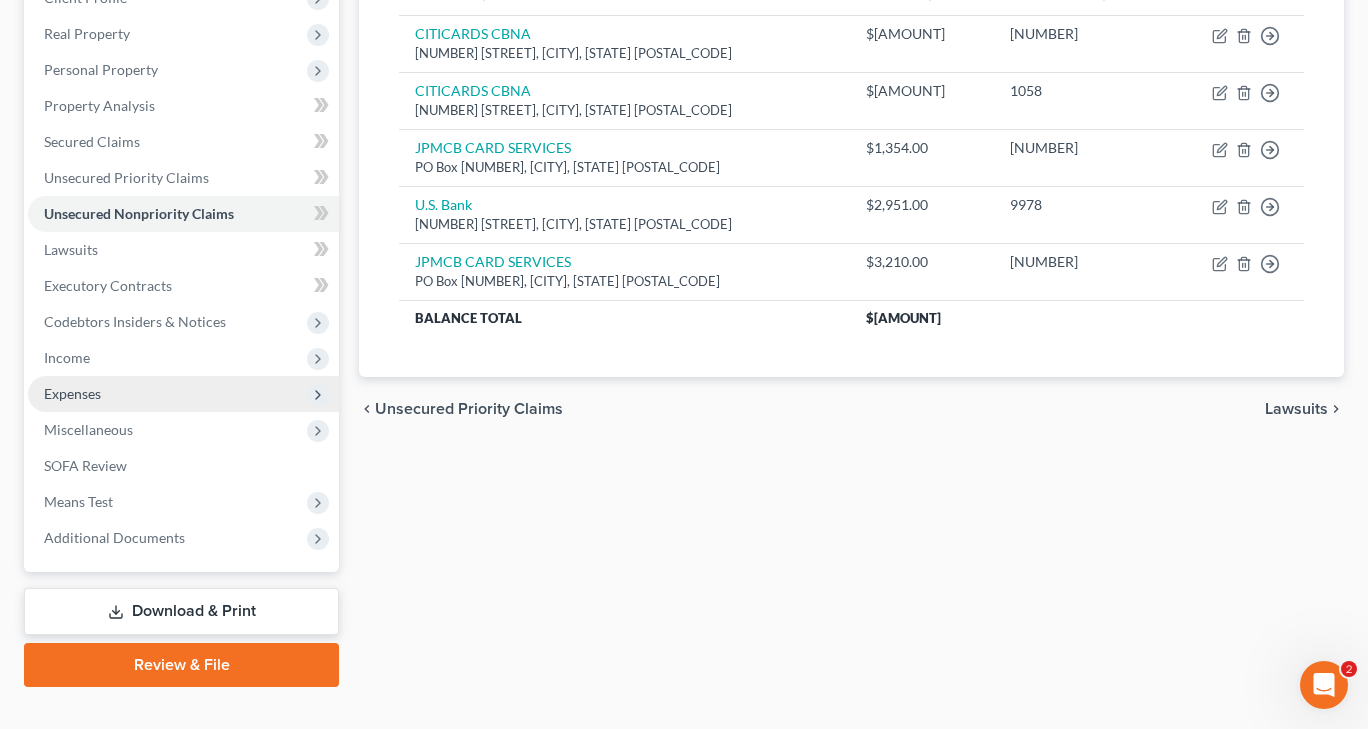 click on "Expenses" at bounding box center [72, 393] 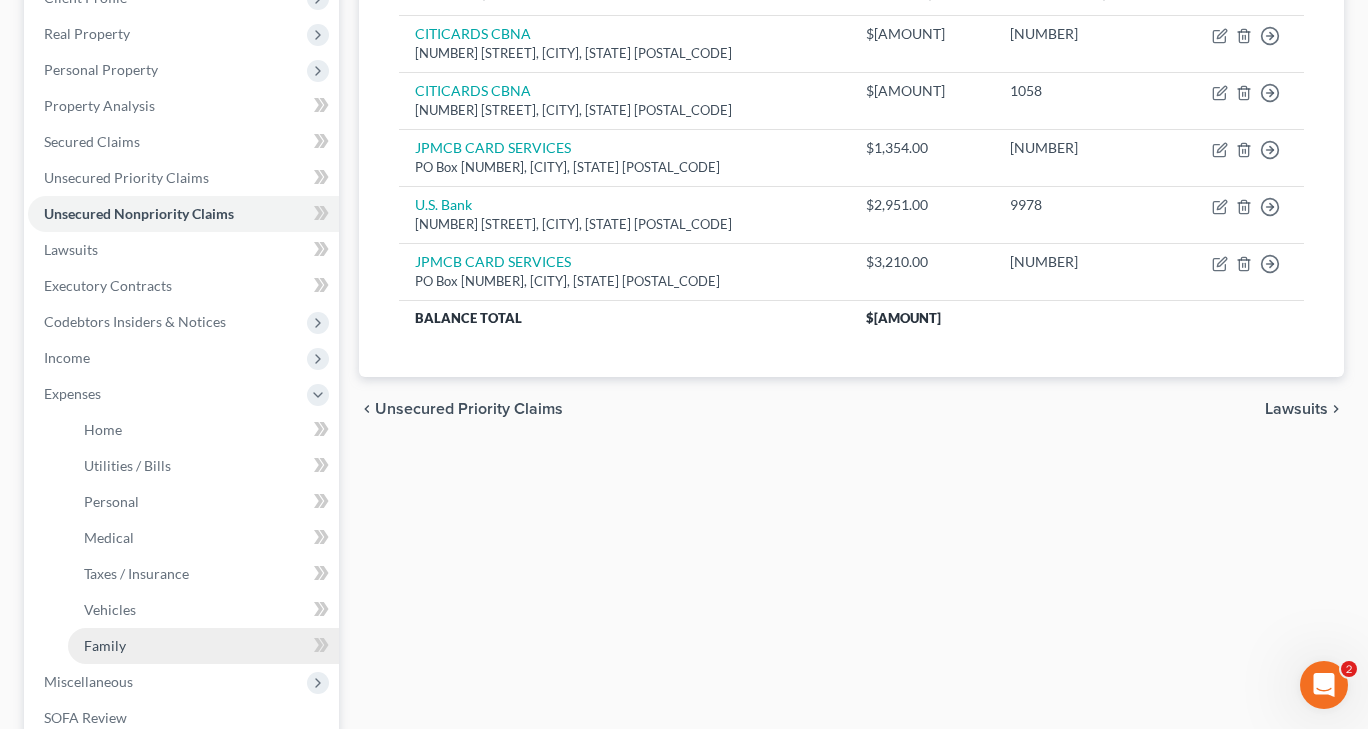 click on "Family" at bounding box center [105, 645] 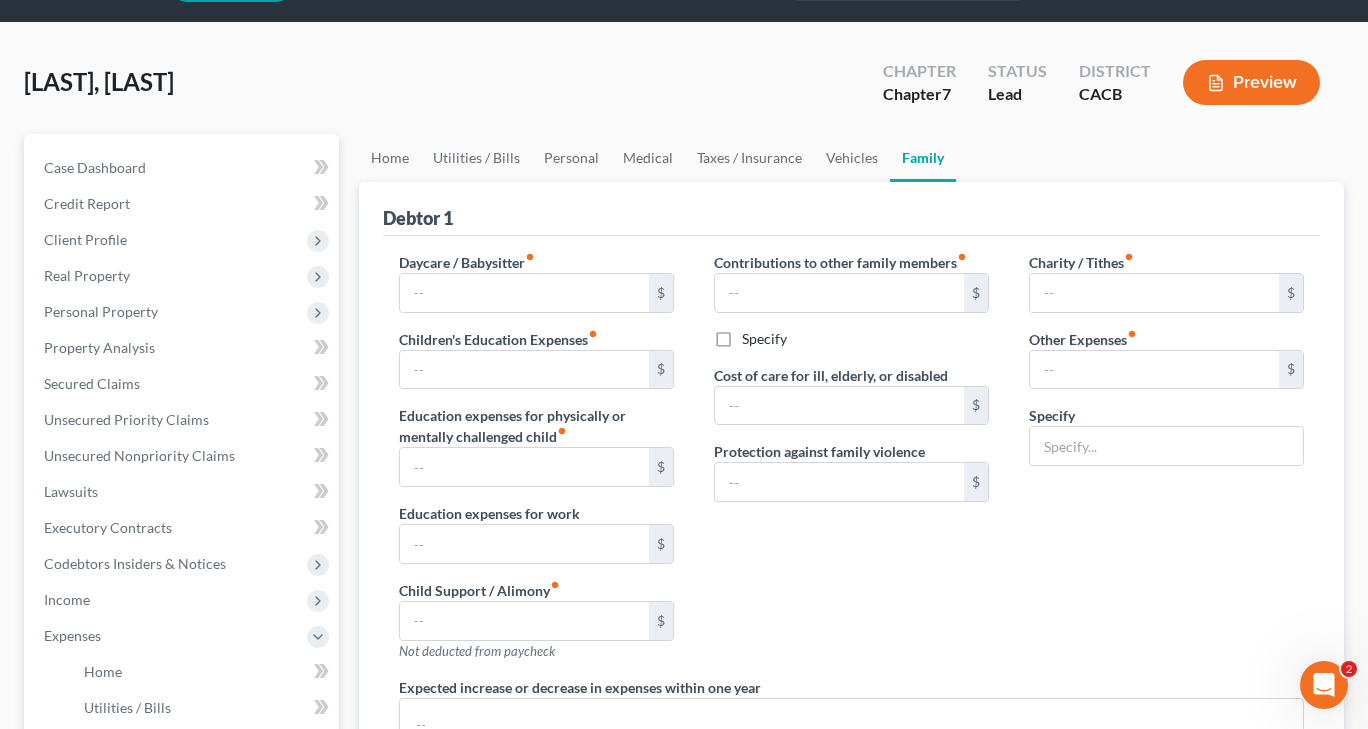 type on "0.00" 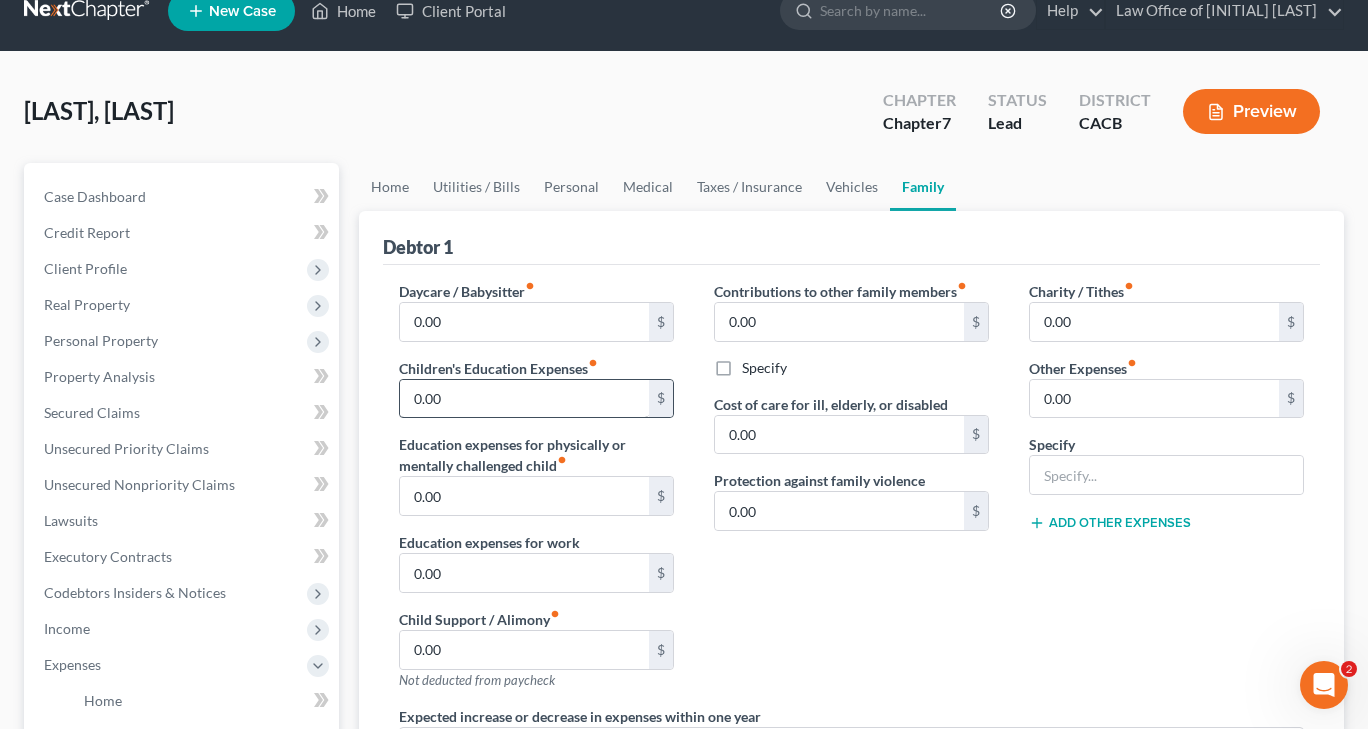 scroll, scrollTop: 0, scrollLeft: 0, axis: both 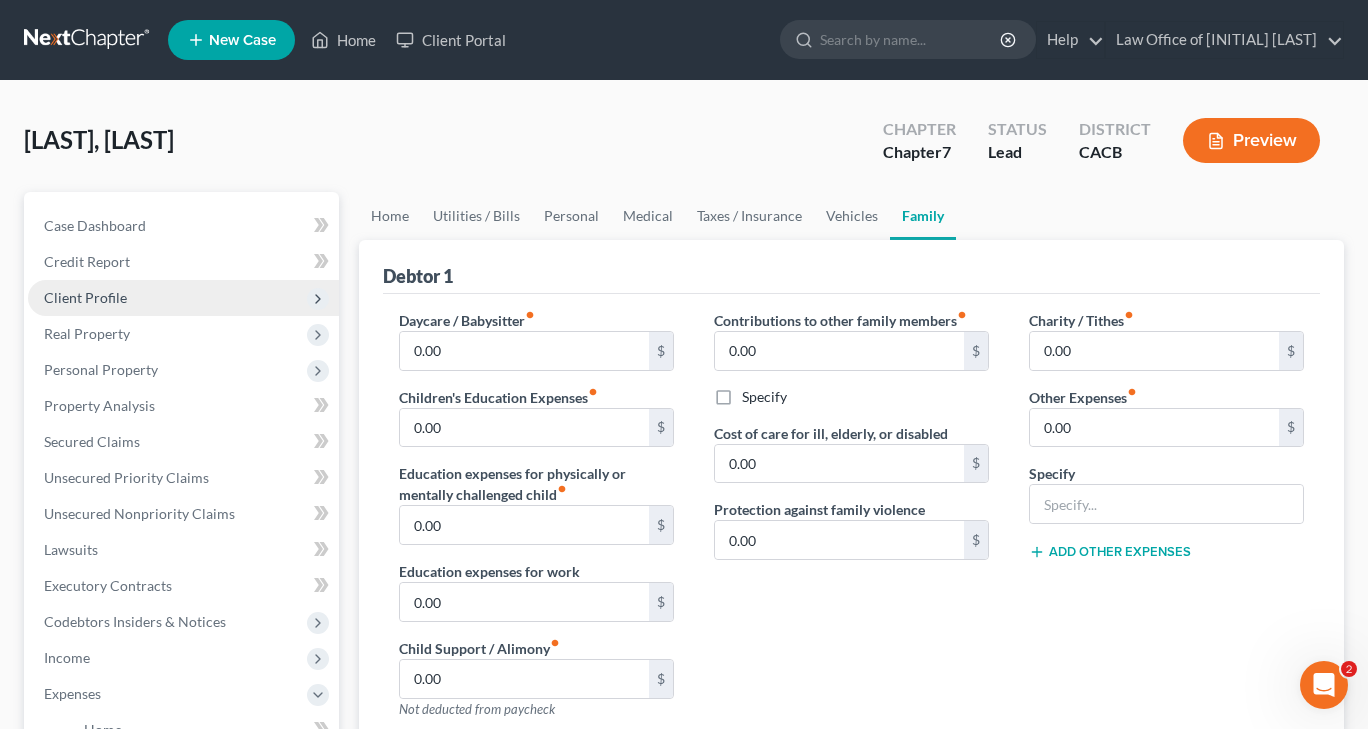 click on "Client Profile" at bounding box center (85, 297) 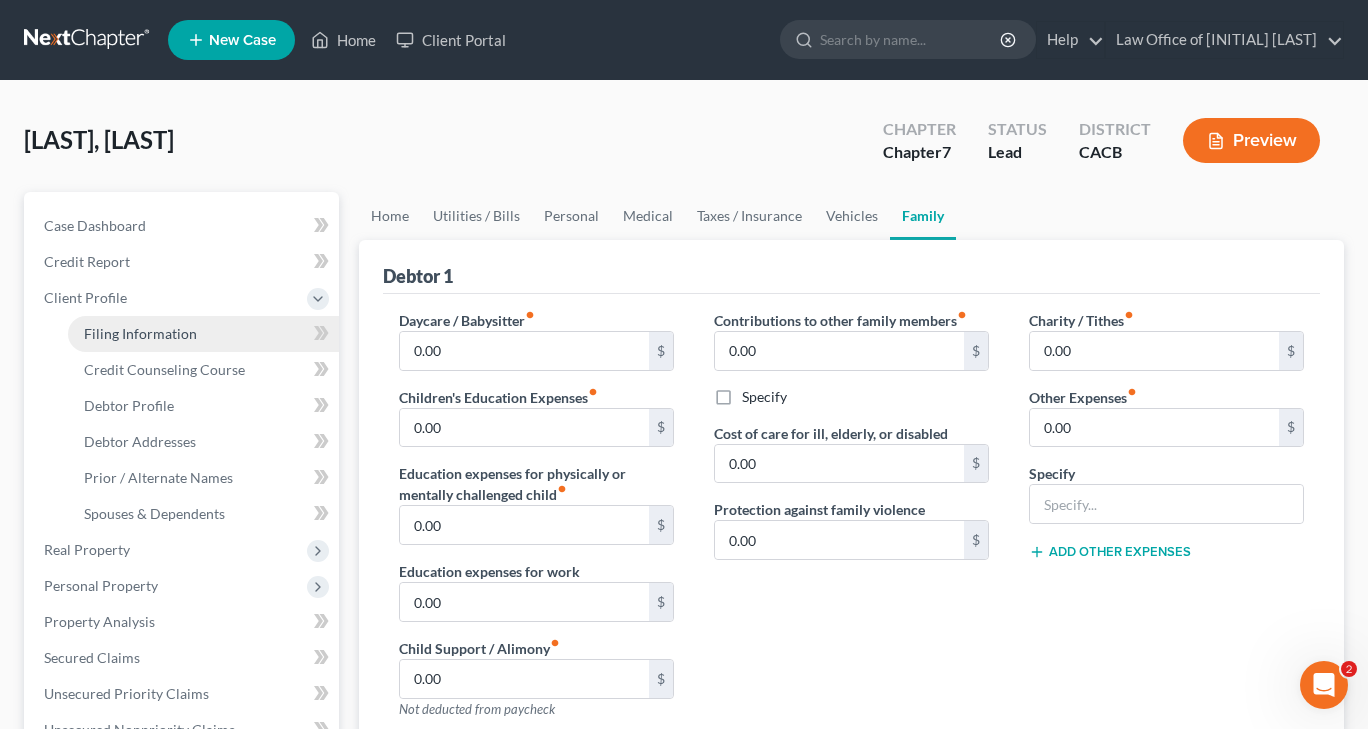 click on "Filing Information" at bounding box center (140, 333) 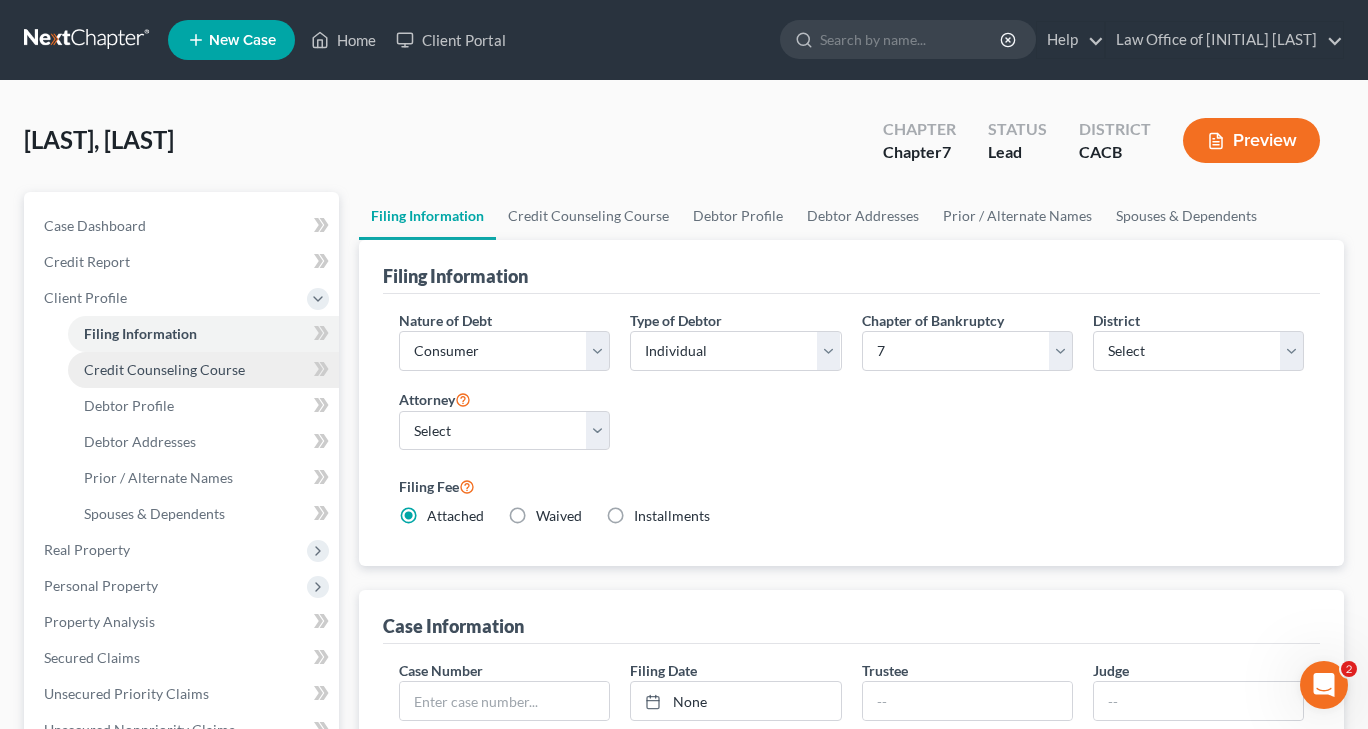click on "Credit Counseling Course" at bounding box center (164, 369) 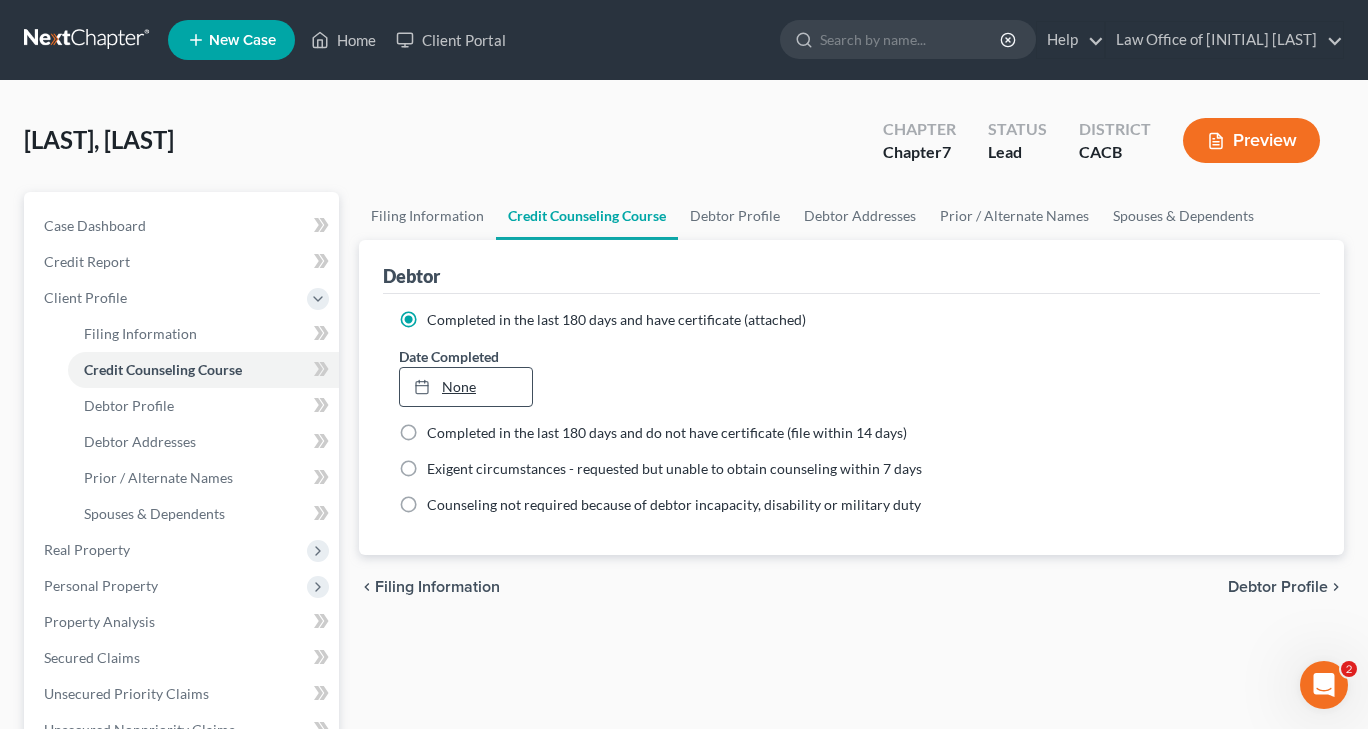 type on "[DATE]" 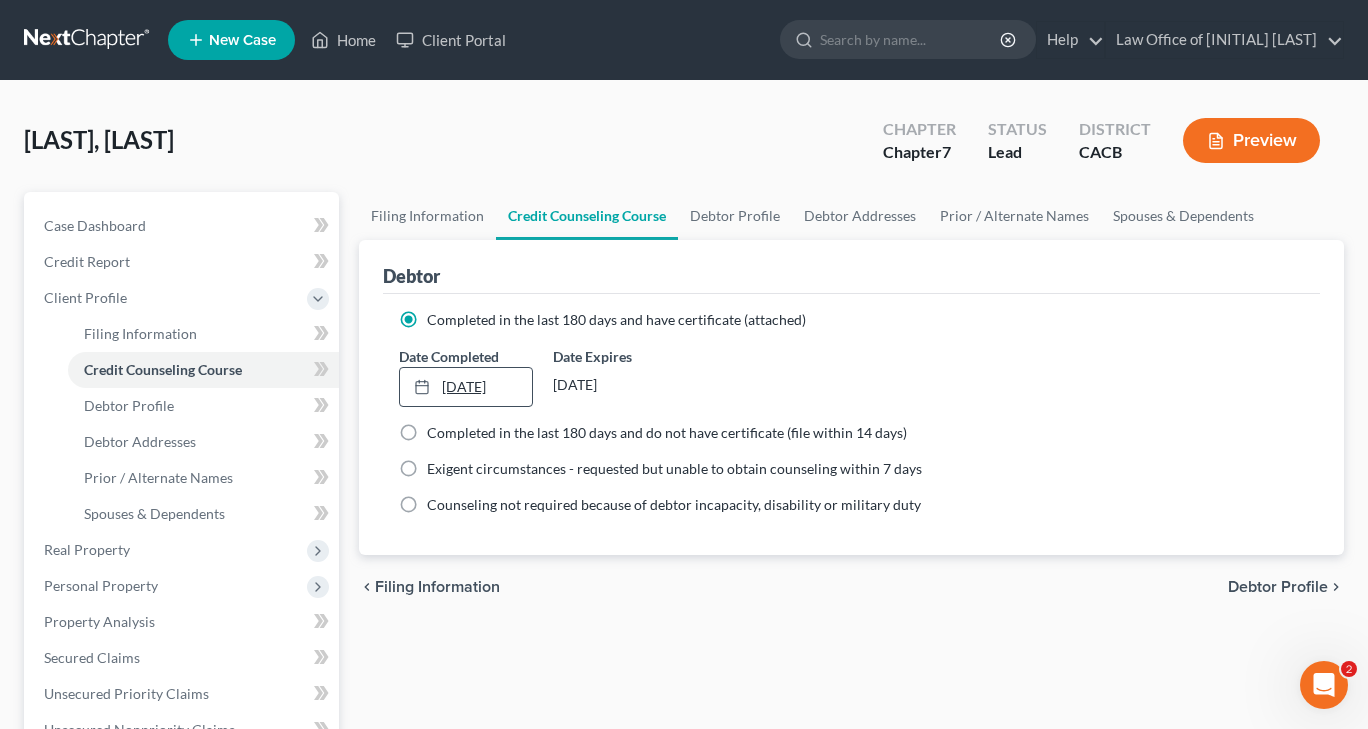 click on "[DATE]" at bounding box center (466, 387) 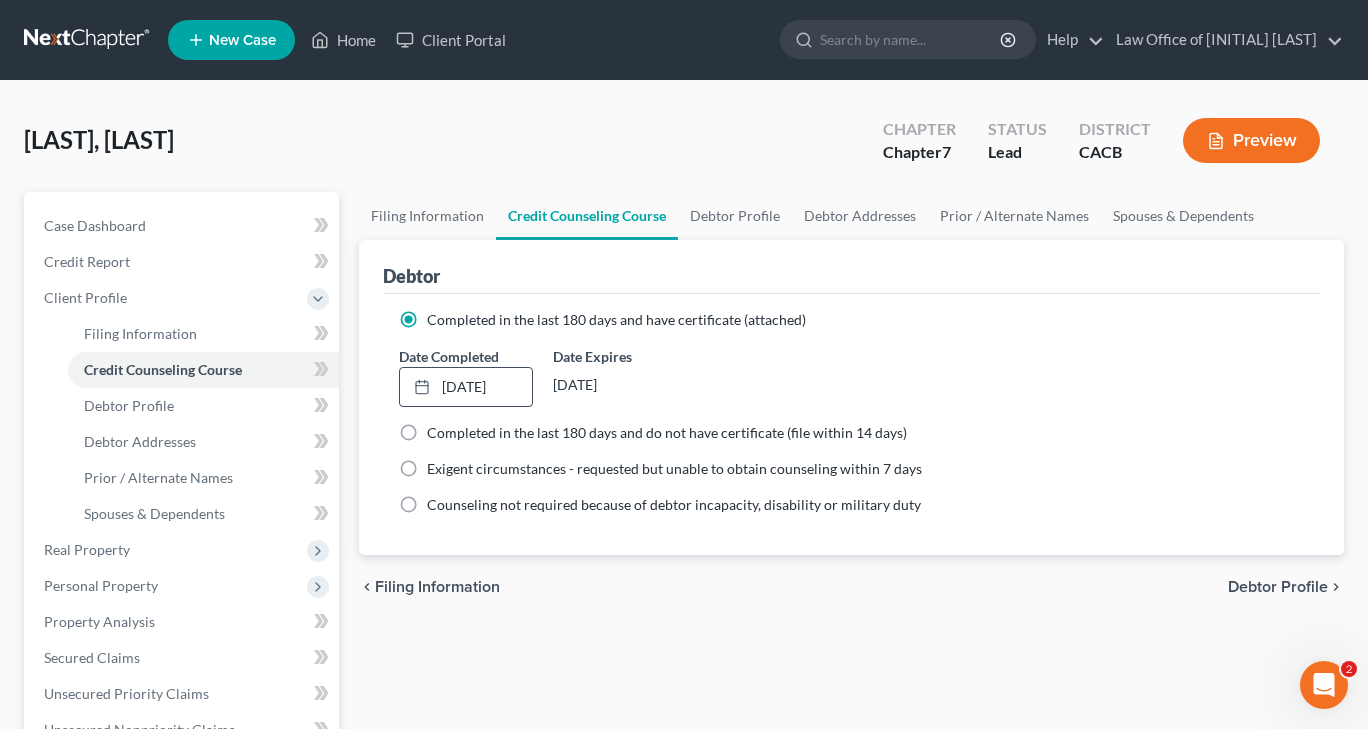 click on "Debtor Profile" at bounding box center (1278, 587) 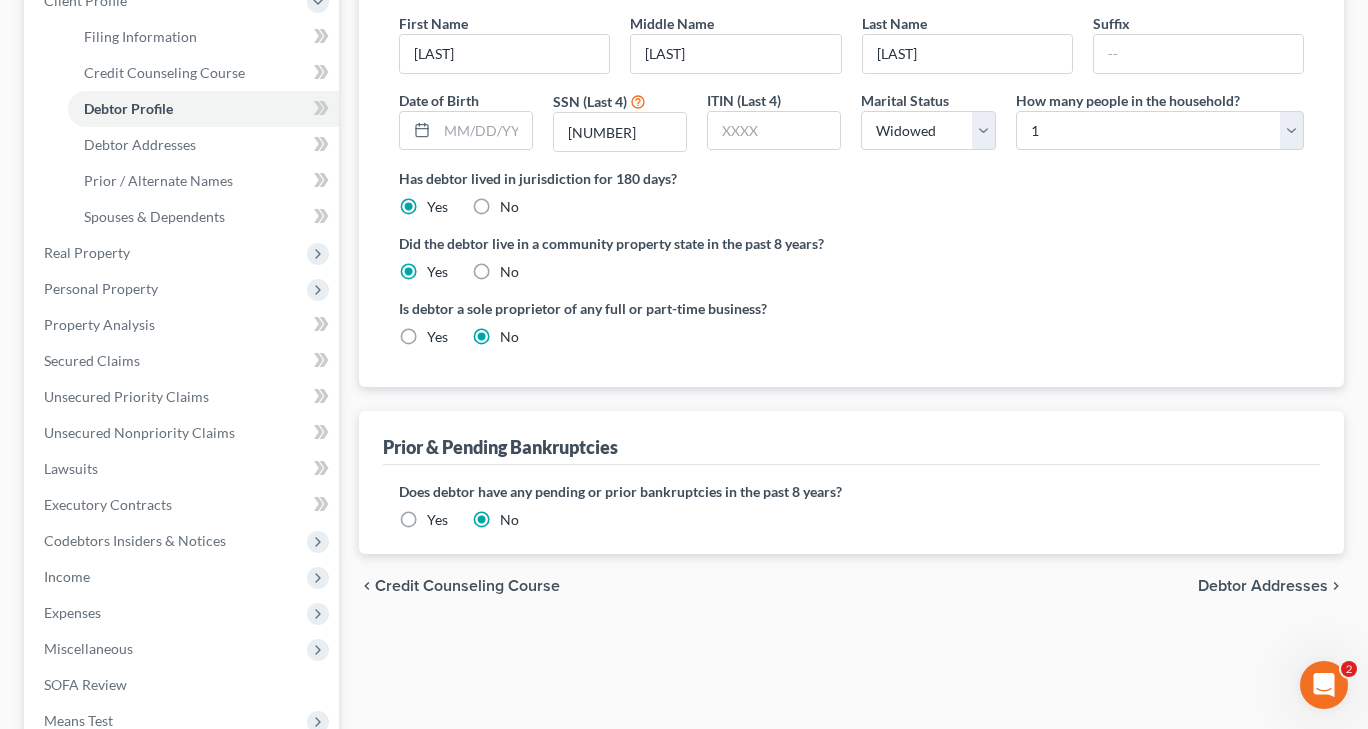 scroll, scrollTop: 0, scrollLeft: 0, axis: both 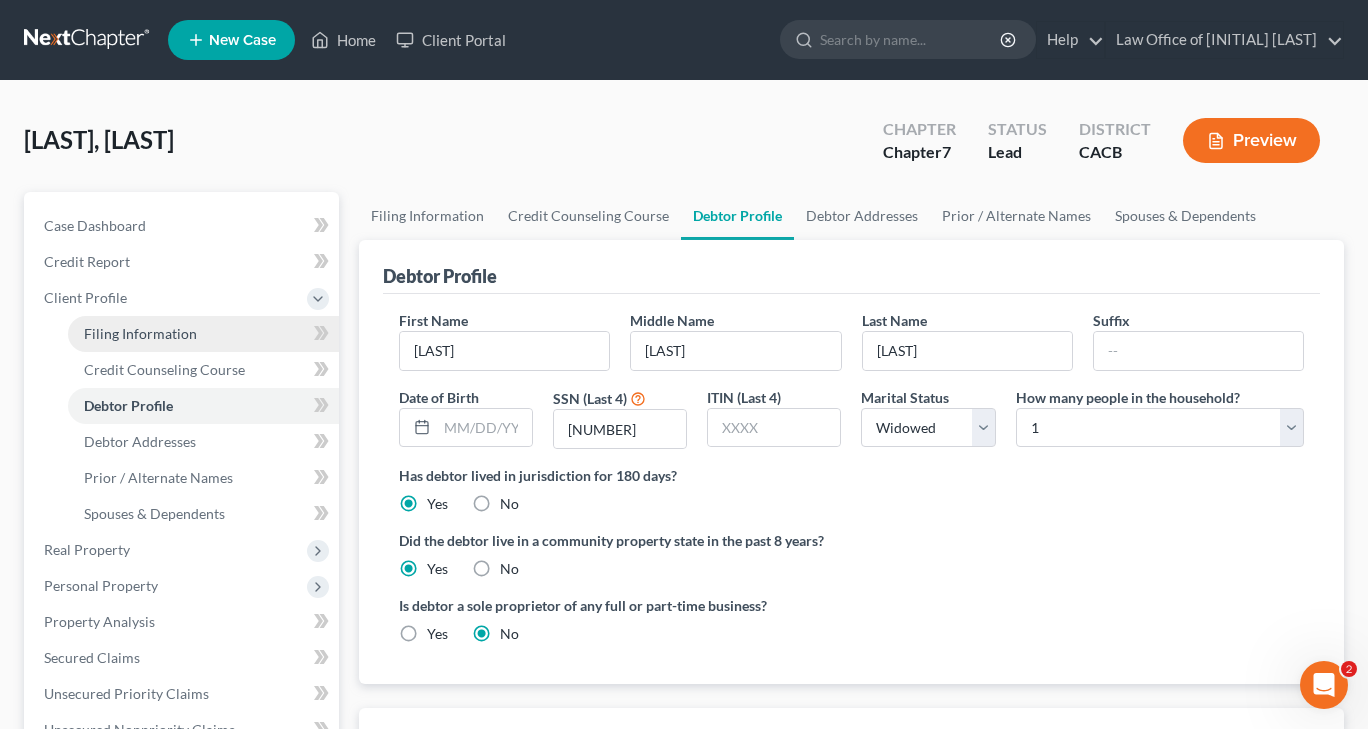 click on "Filing Information" at bounding box center (140, 333) 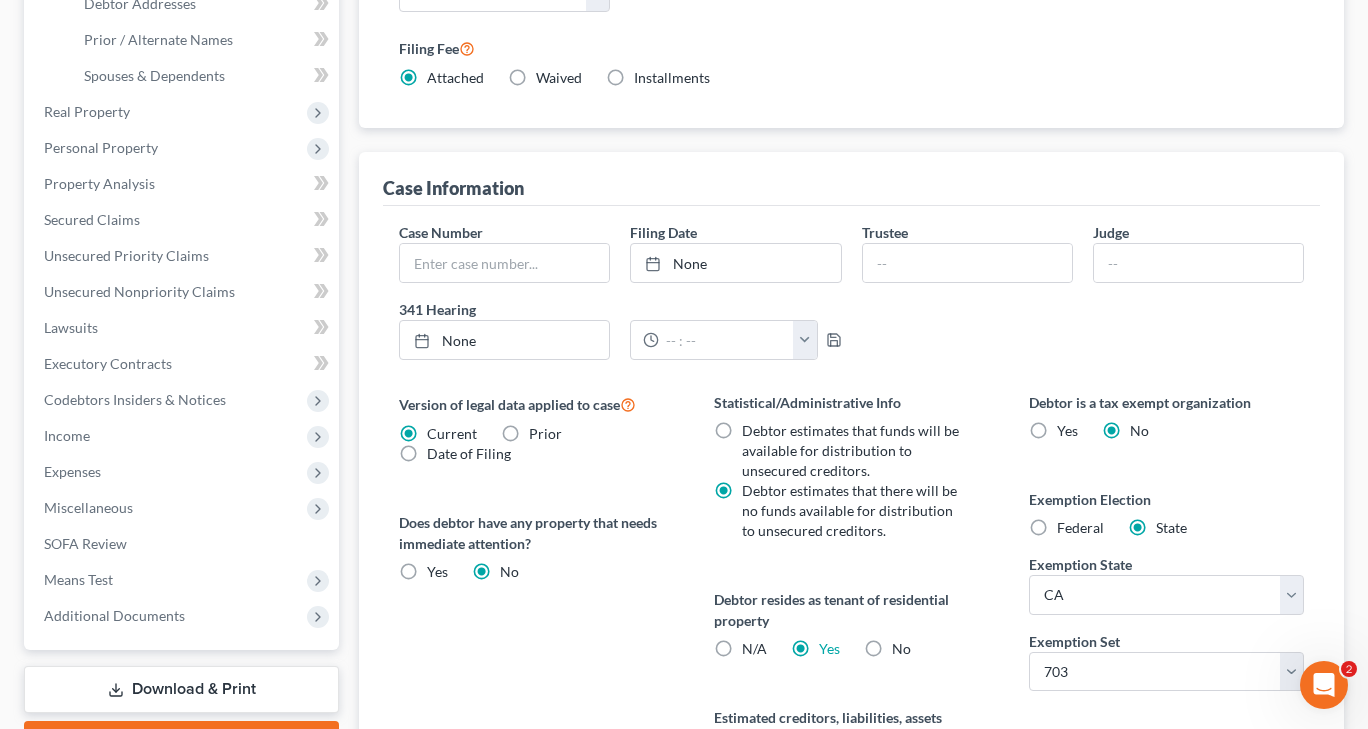 scroll, scrollTop: 269, scrollLeft: 0, axis: vertical 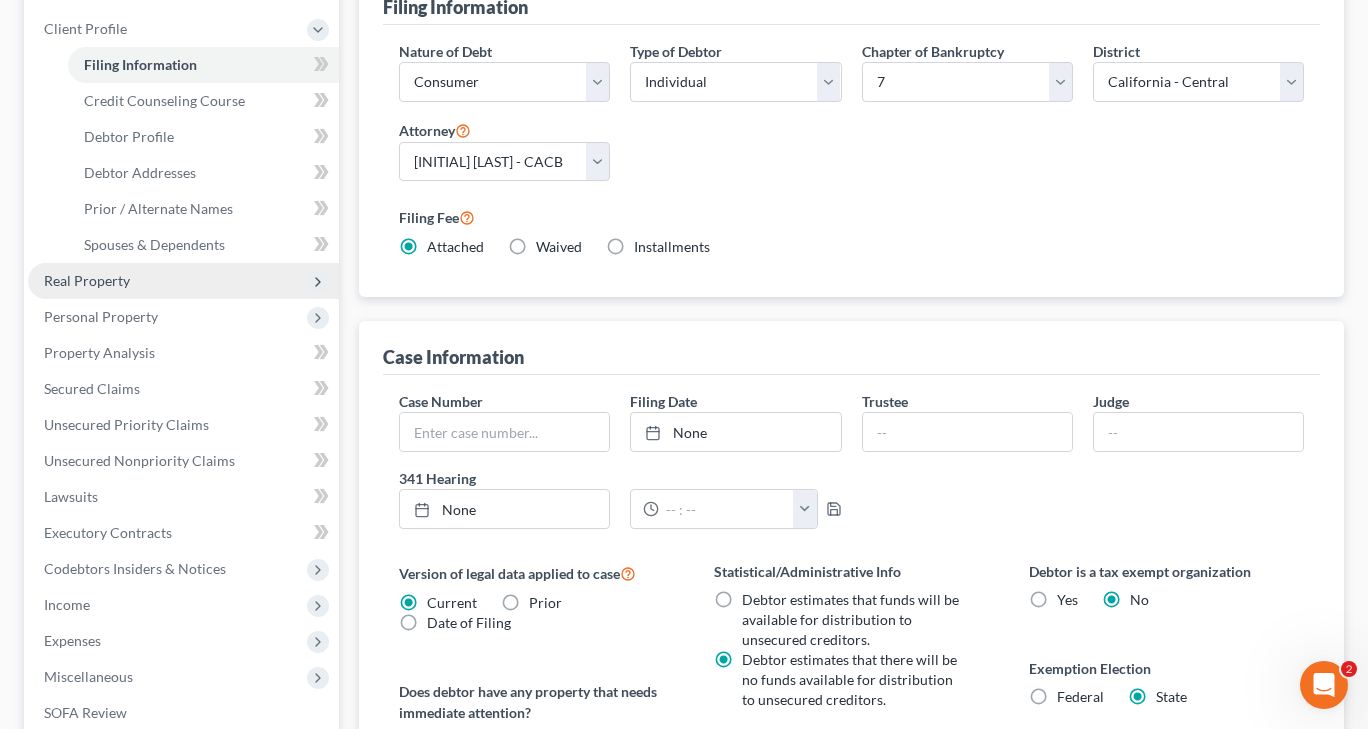 click on "Real Property" at bounding box center [87, 280] 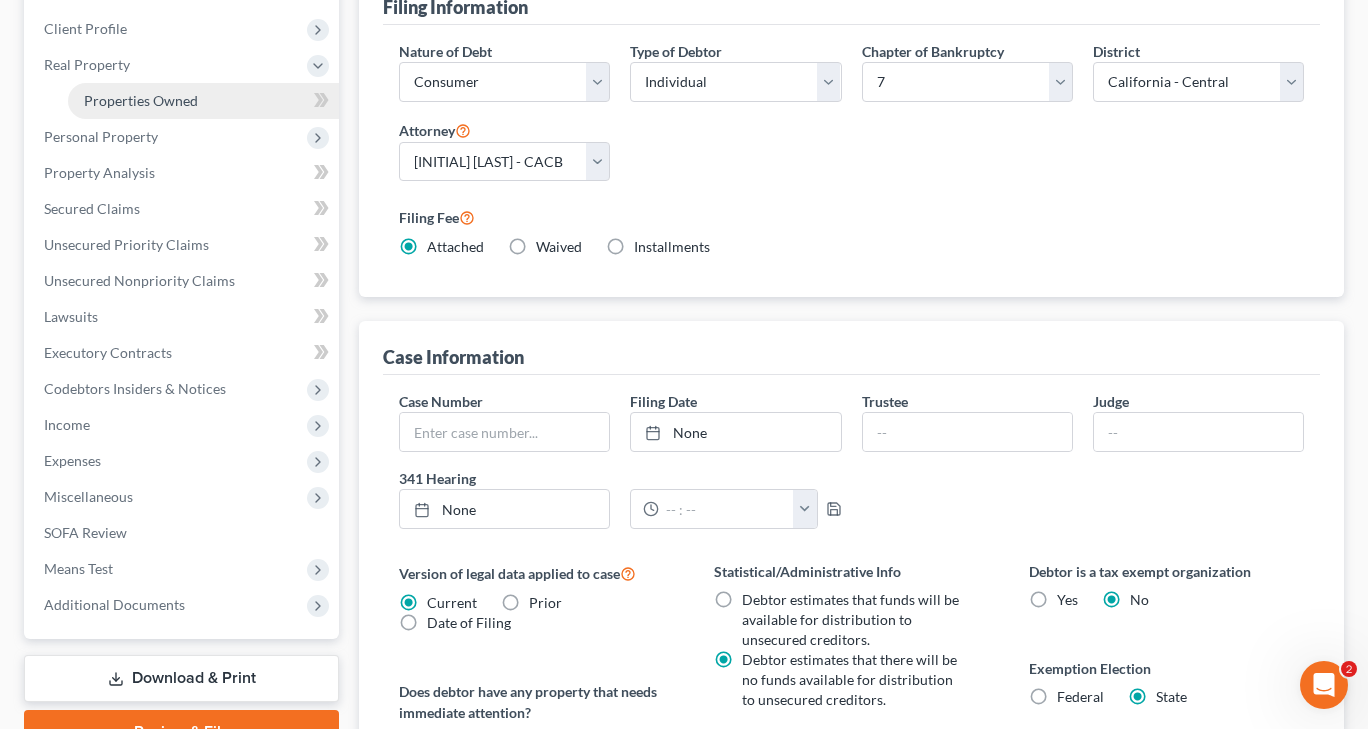 click on "Properties Owned" at bounding box center [141, 100] 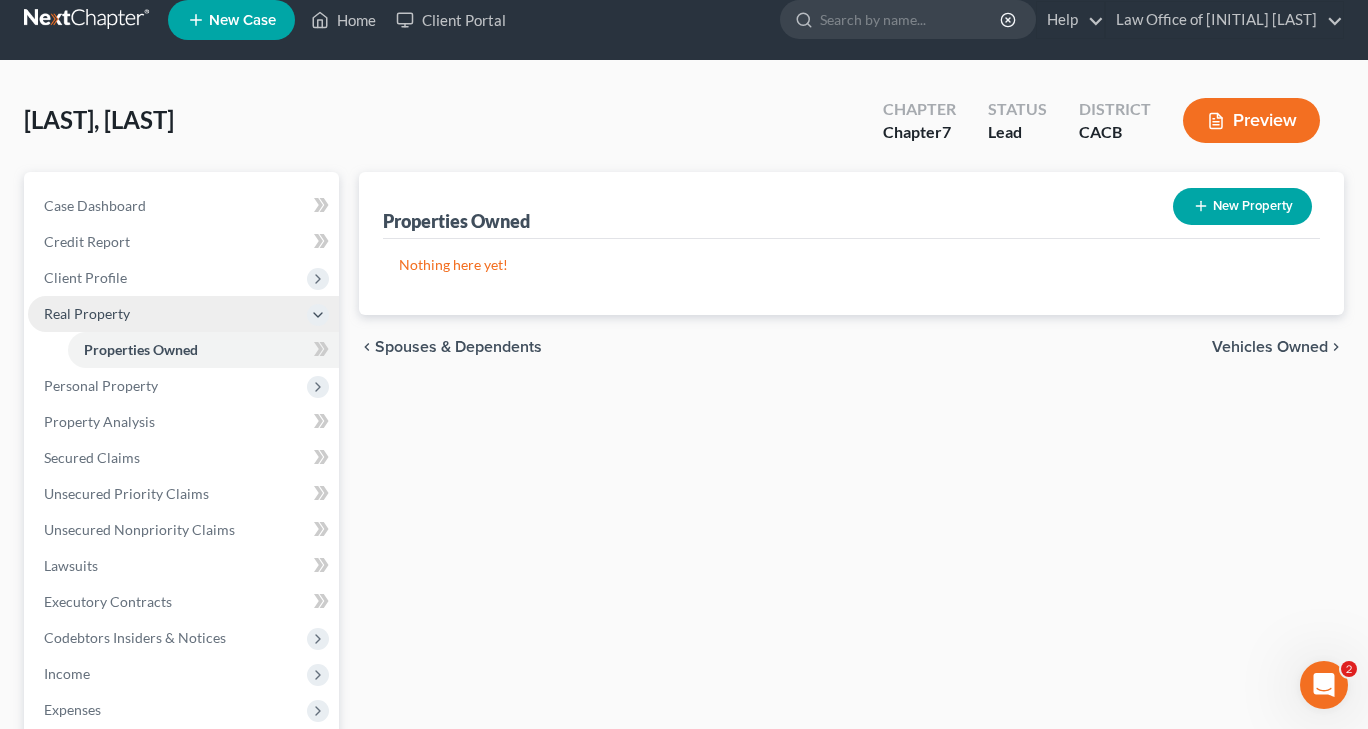scroll, scrollTop: 0, scrollLeft: 0, axis: both 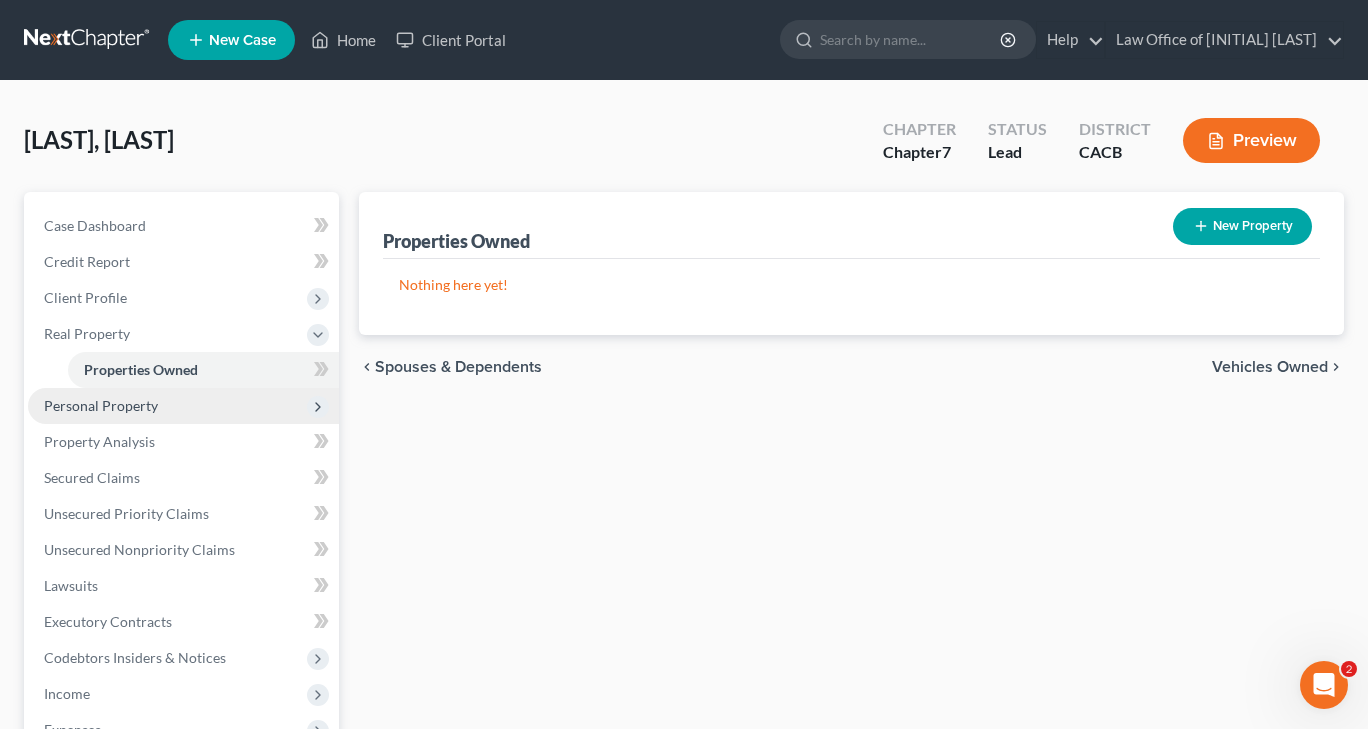 click on "Personal Property" at bounding box center (101, 405) 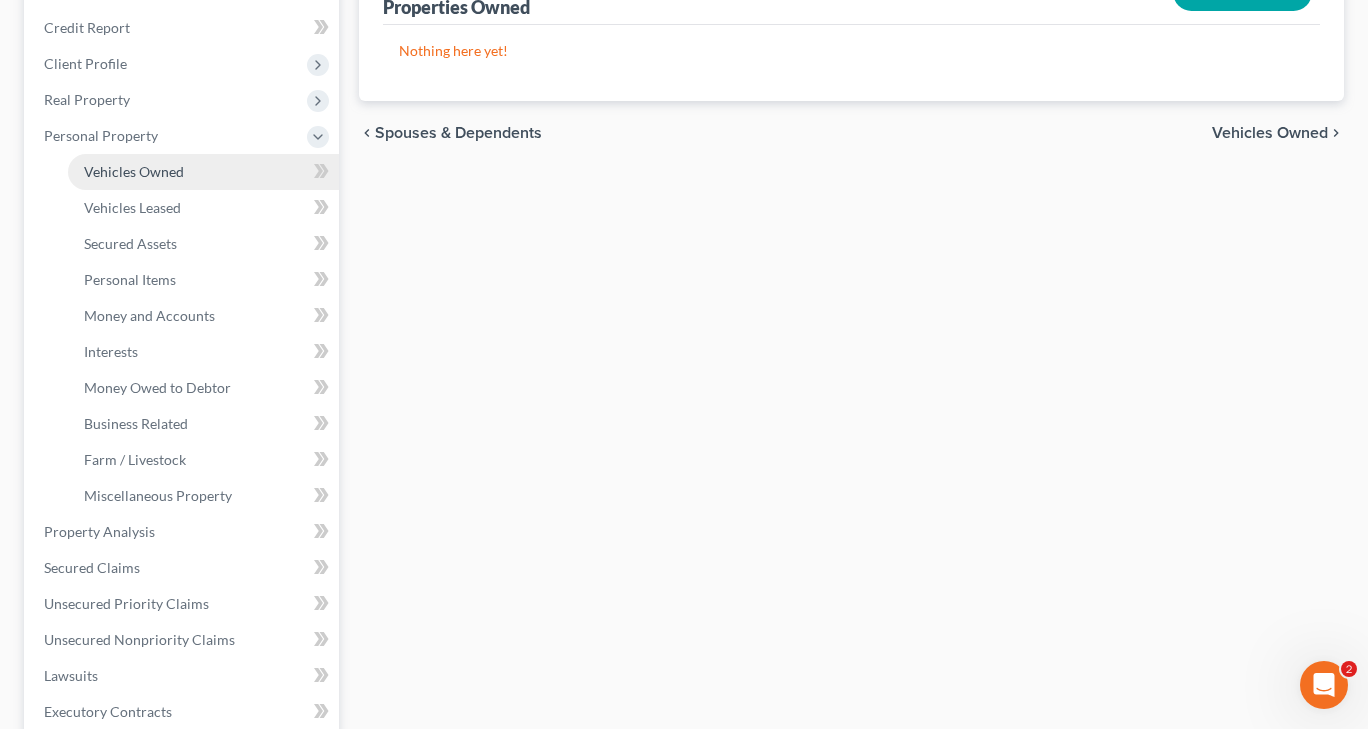 scroll, scrollTop: 400, scrollLeft: 0, axis: vertical 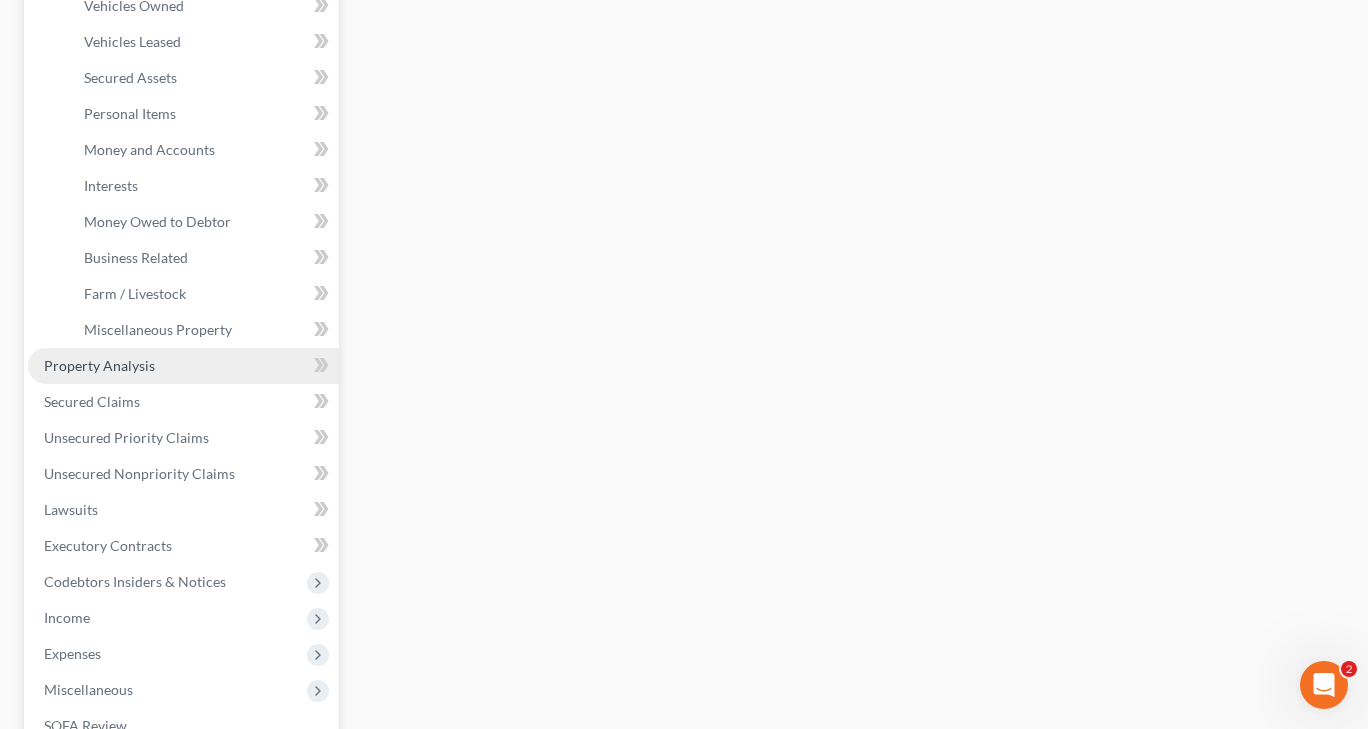 click on "Property Analysis" at bounding box center (99, 365) 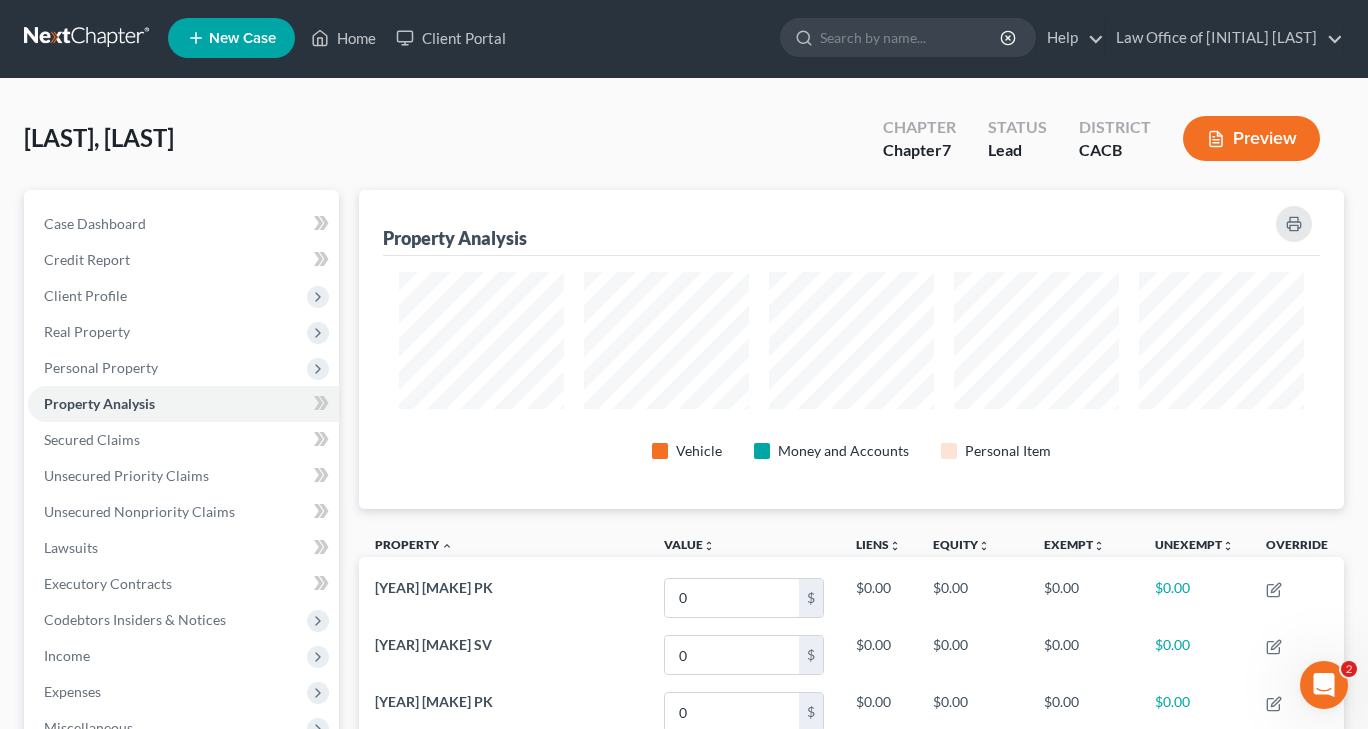 scroll, scrollTop: 0, scrollLeft: 0, axis: both 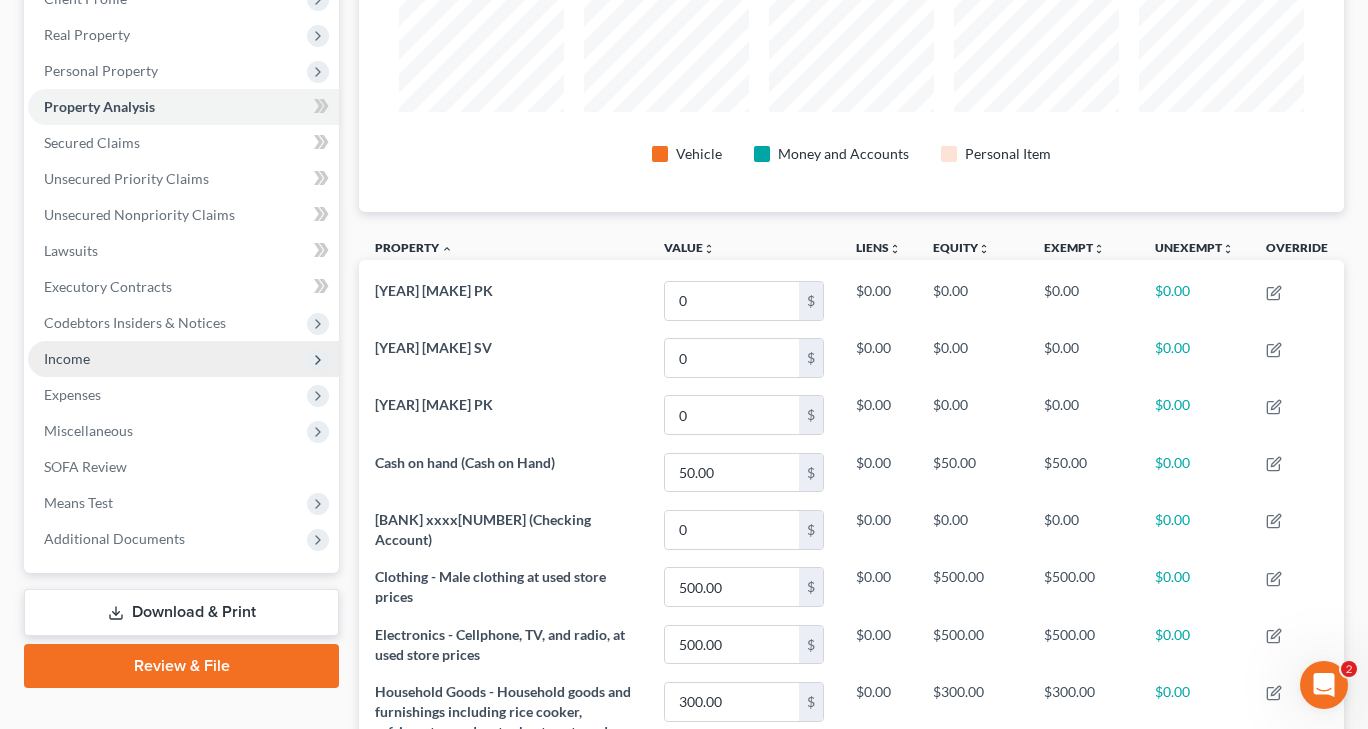 click on "Income" at bounding box center [67, 358] 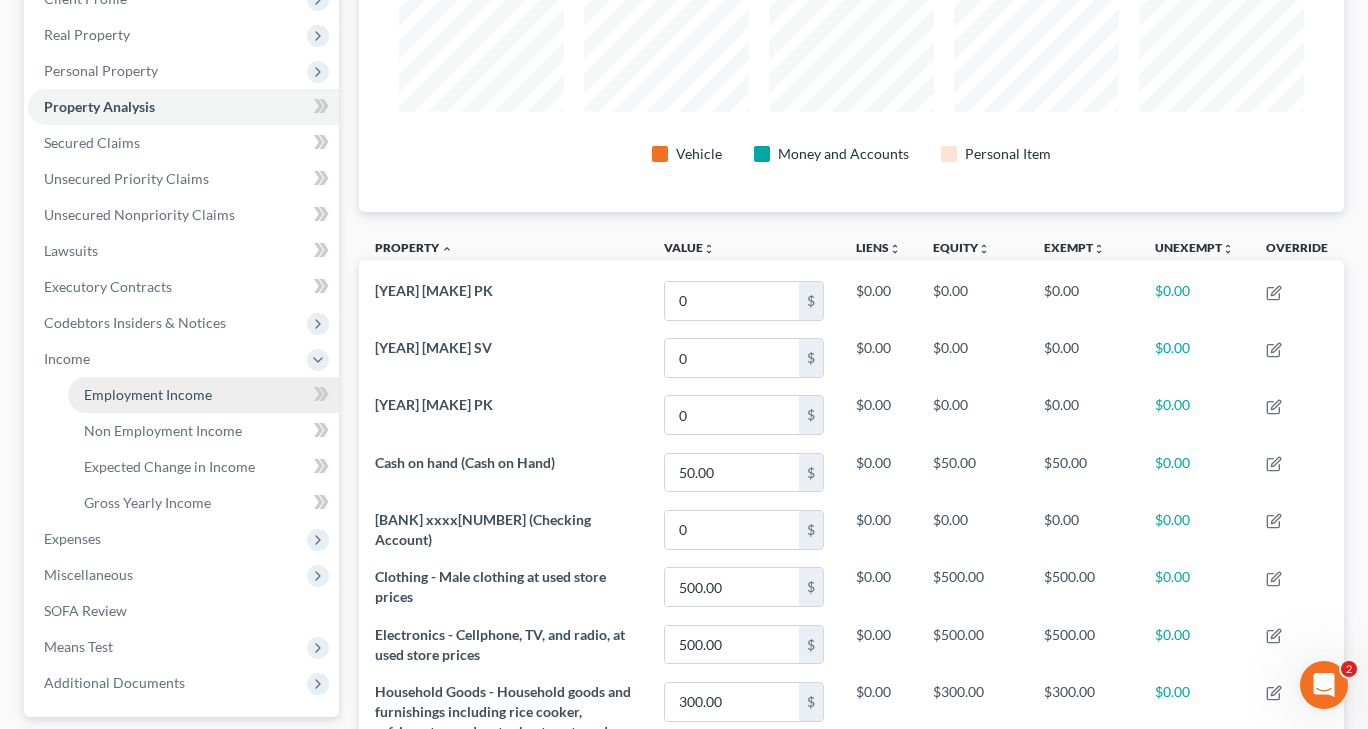 click on "Employment Income" at bounding box center [148, 394] 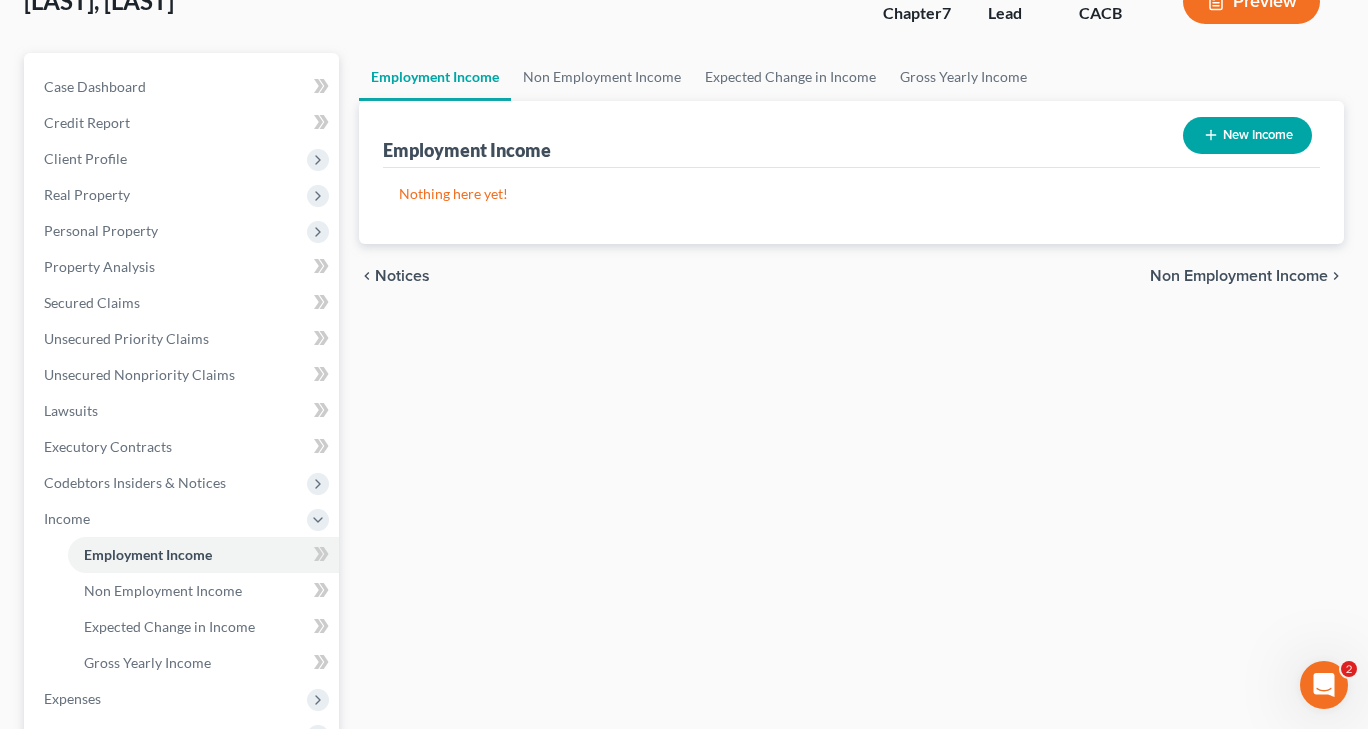 scroll, scrollTop: 200, scrollLeft: 0, axis: vertical 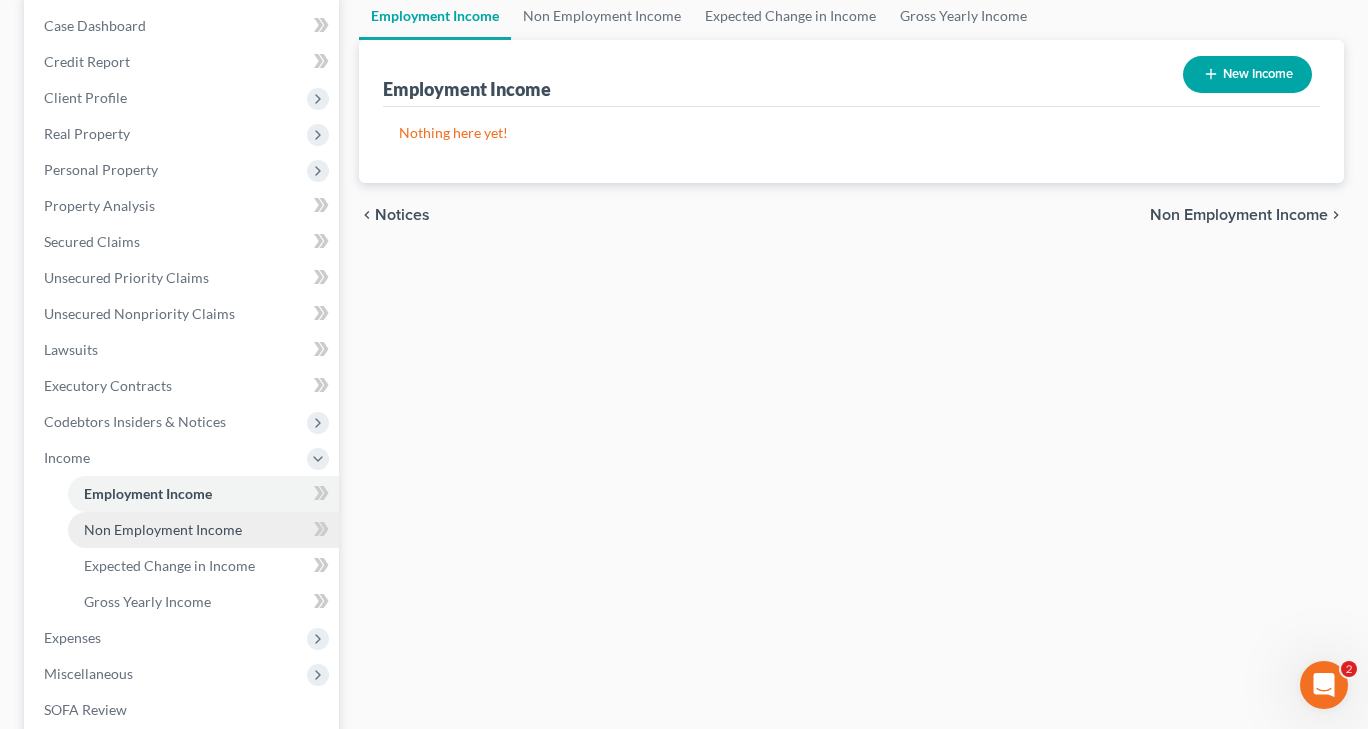 click on "Non Employment Income" at bounding box center [163, 529] 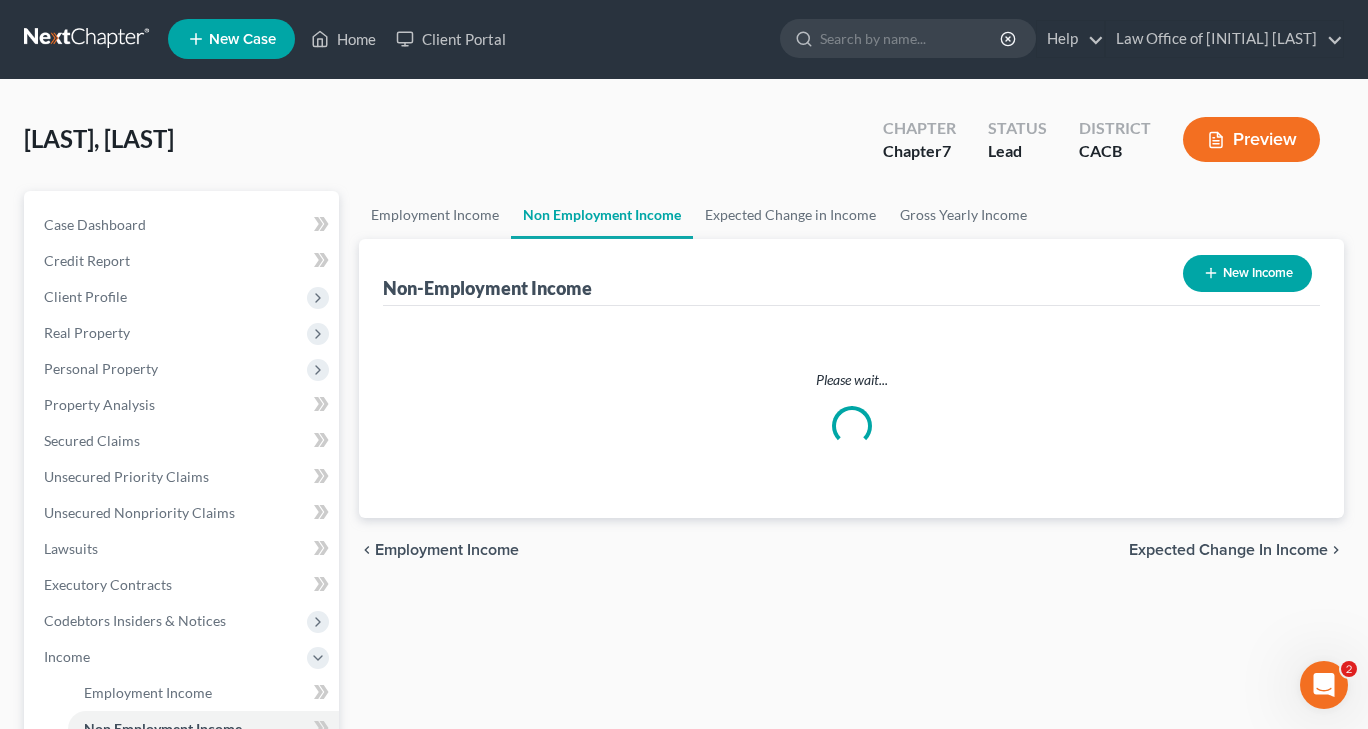 scroll, scrollTop: 0, scrollLeft: 0, axis: both 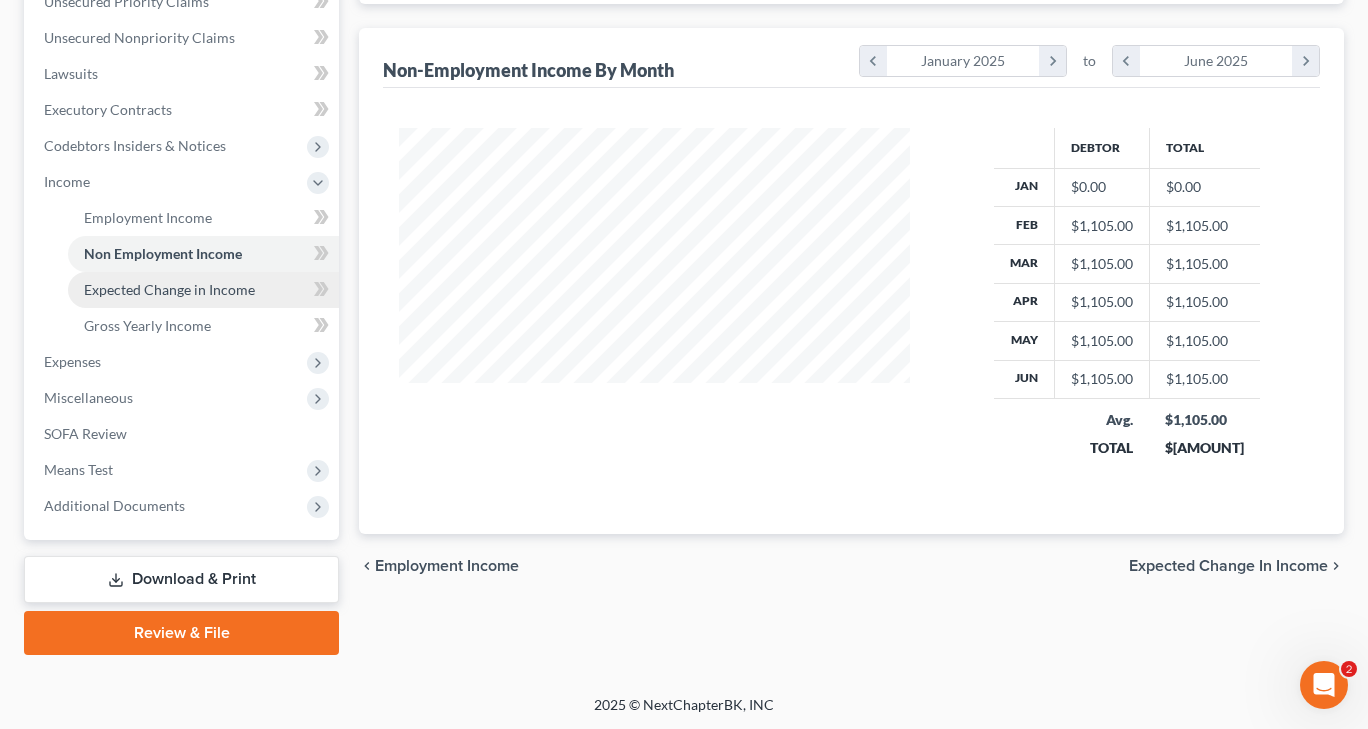 click on "Expected Change in Income" at bounding box center [203, 290] 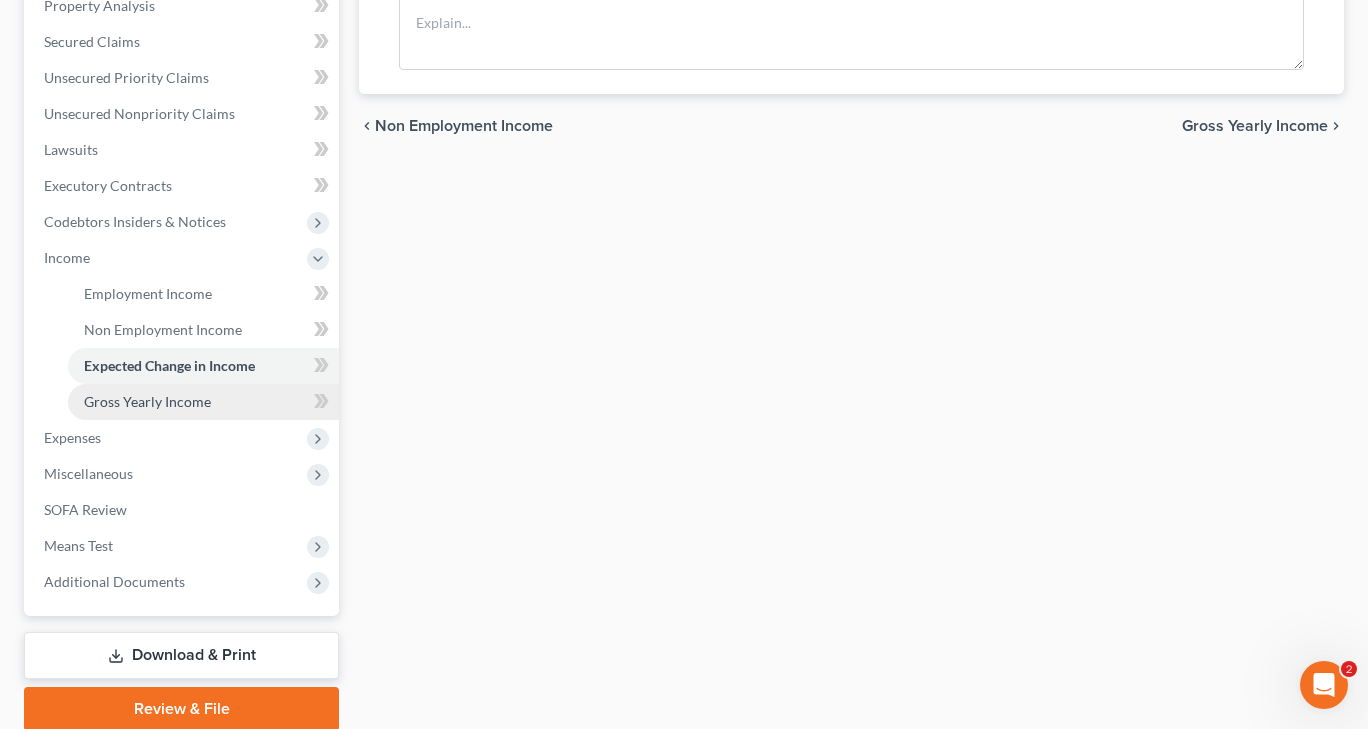click on "Gross Yearly Income" at bounding box center [147, 401] 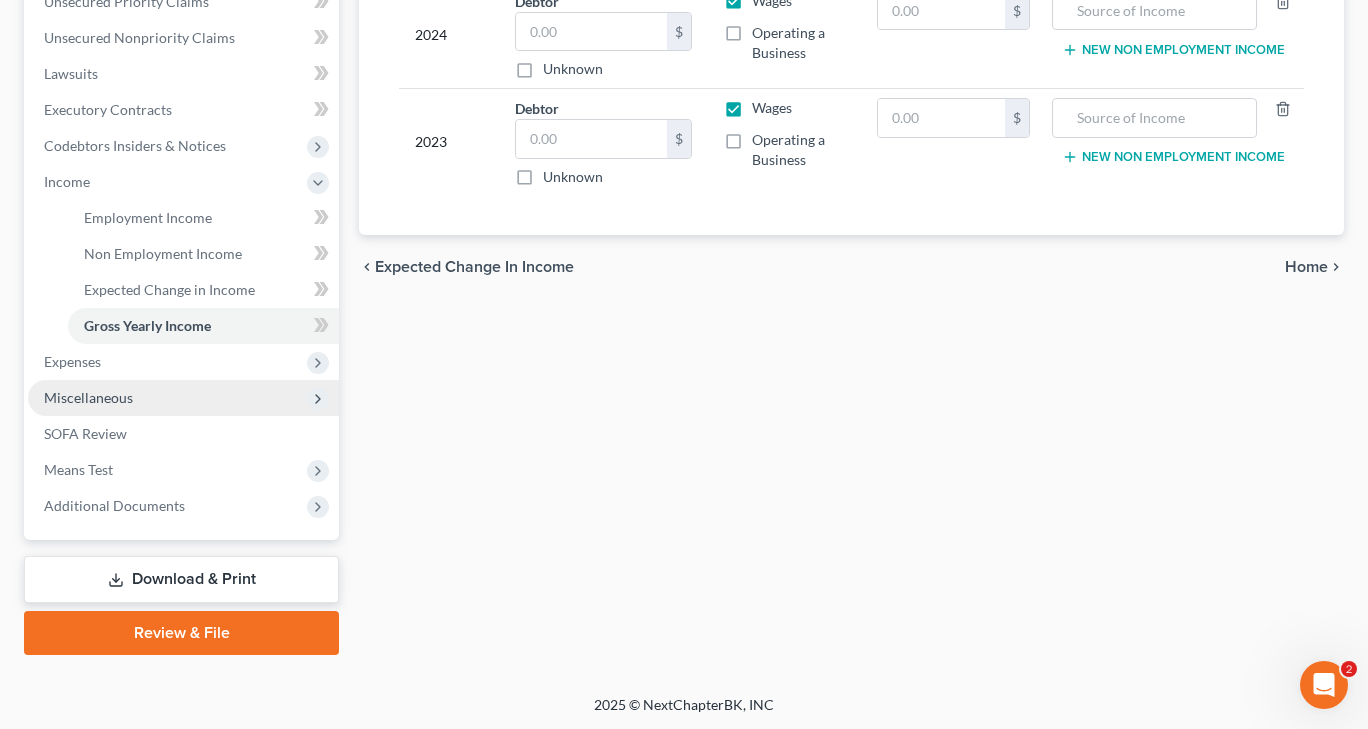 click on "Miscellaneous" at bounding box center [88, 397] 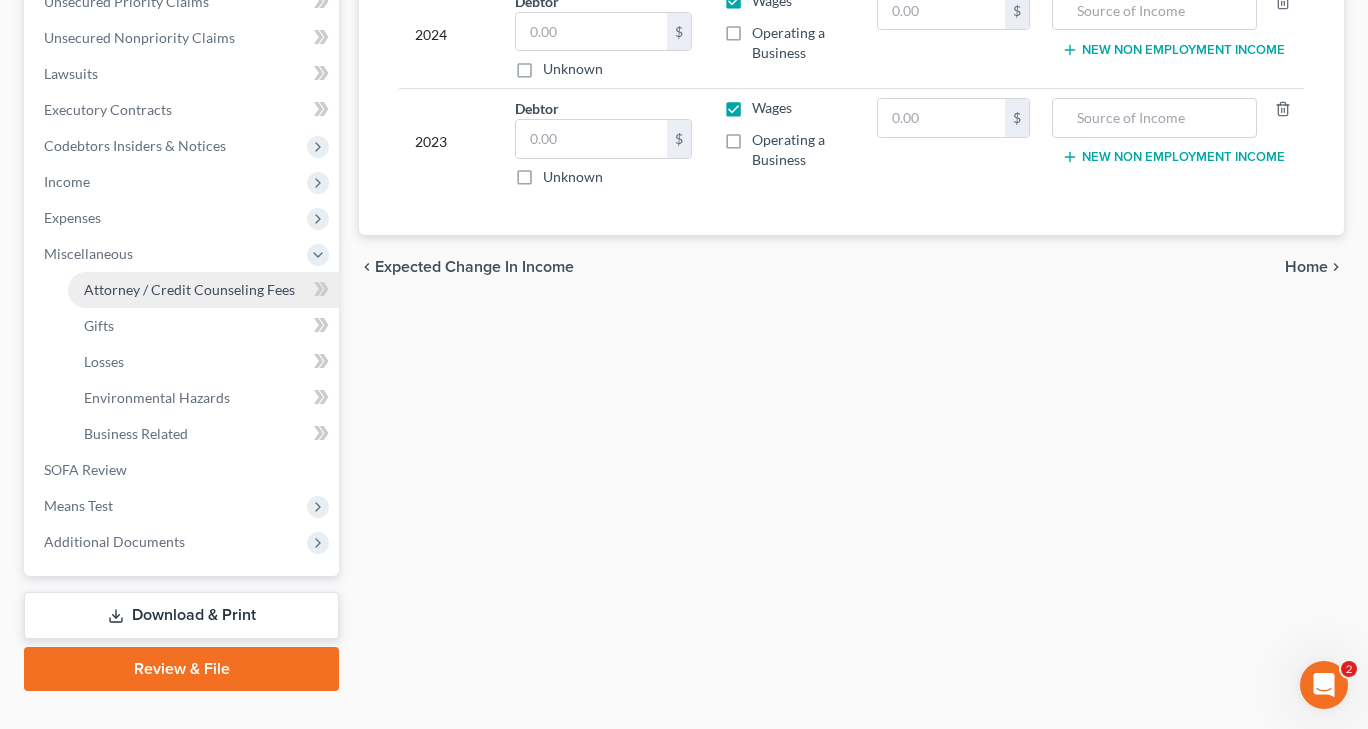 click on "Attorney / Credit Counseling Fees" at bounding box center [189, 289] 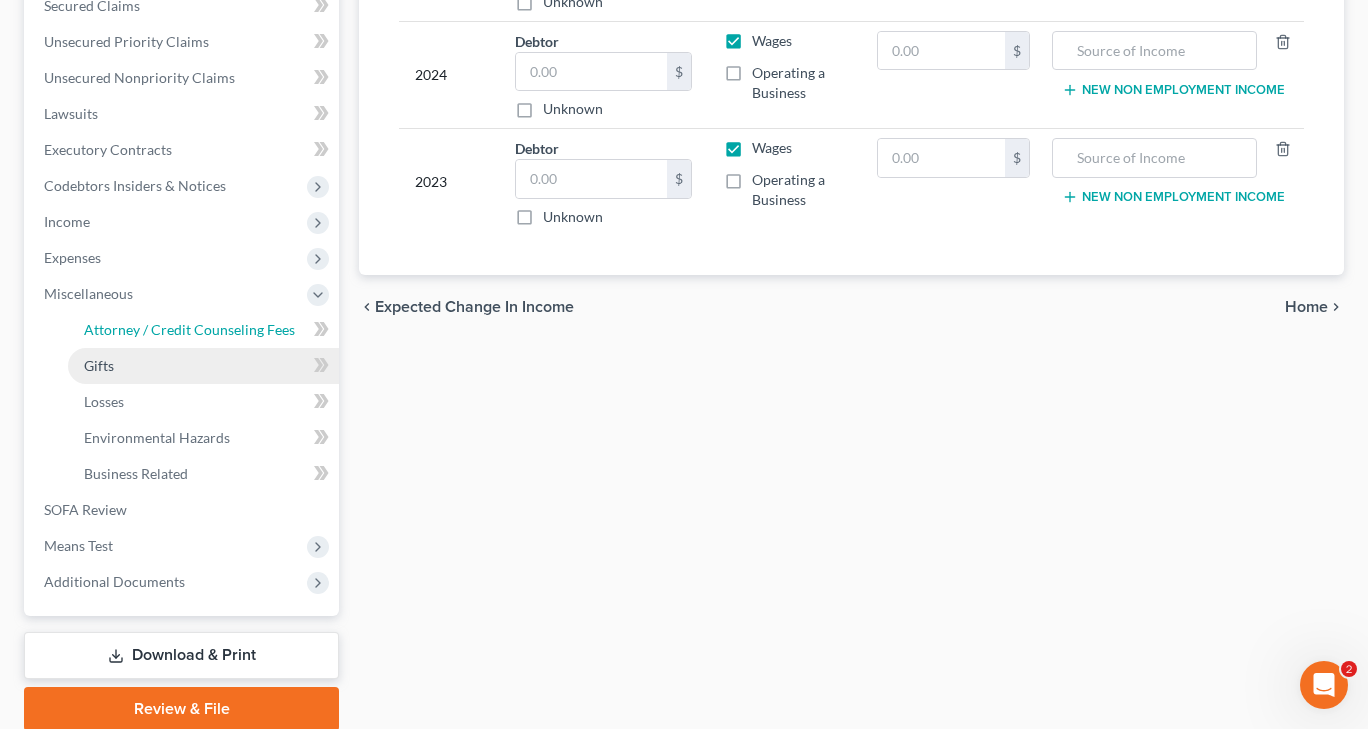 select on "0" 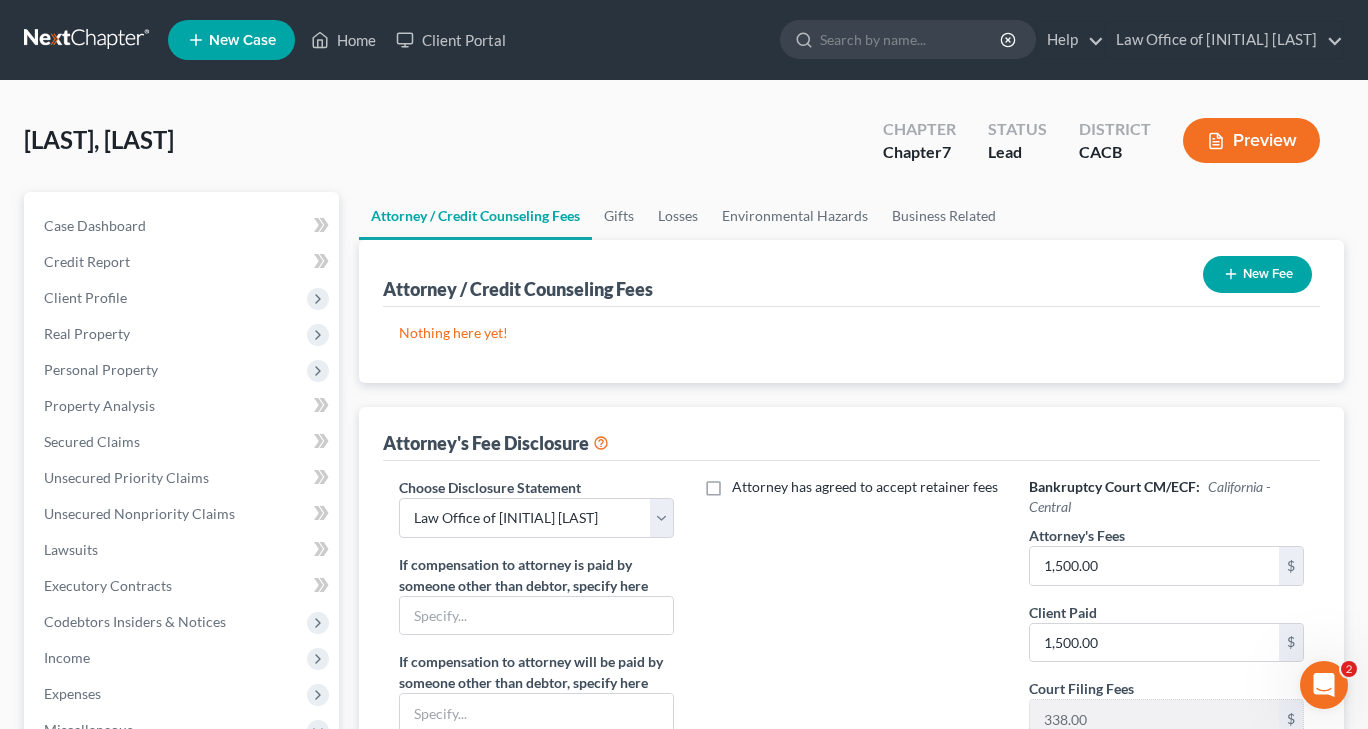 click on "New Fee" at bounding box center (1257, 274) 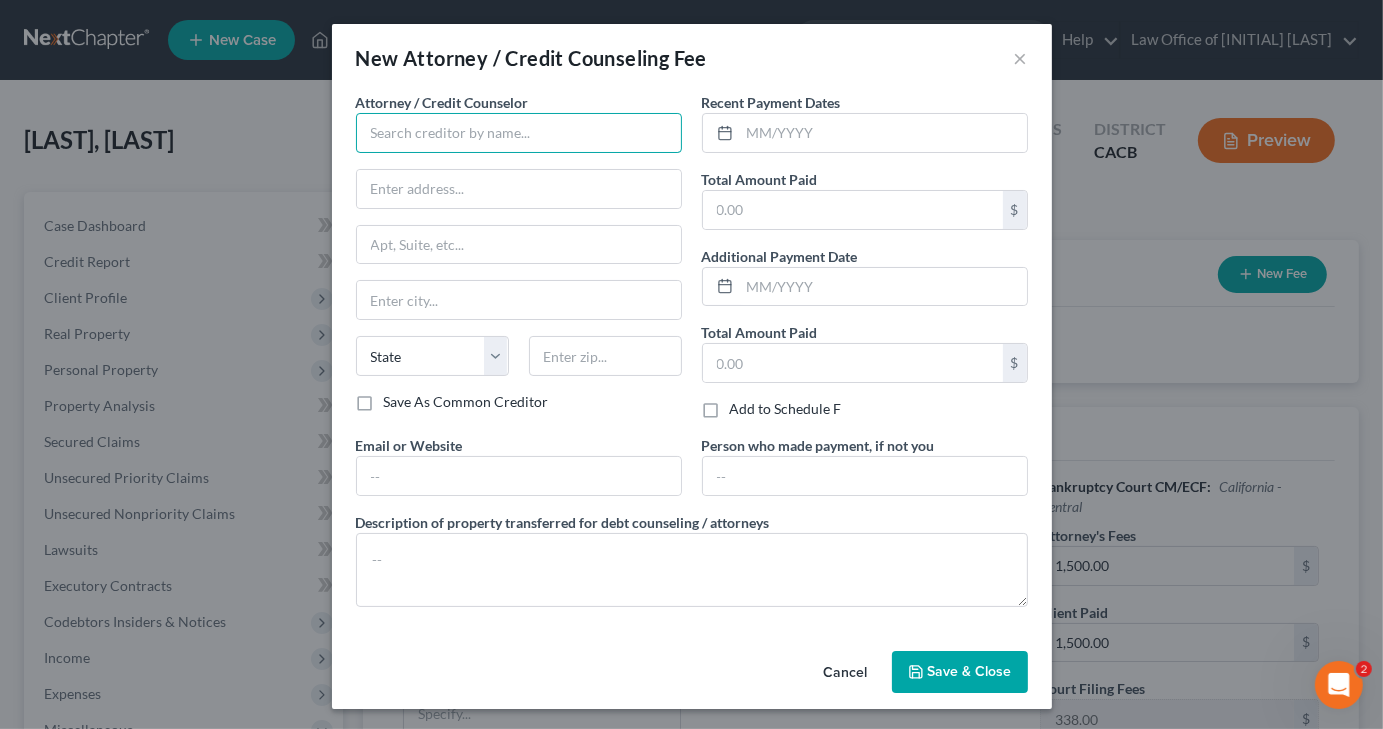 click at bounding box center [519, 133] 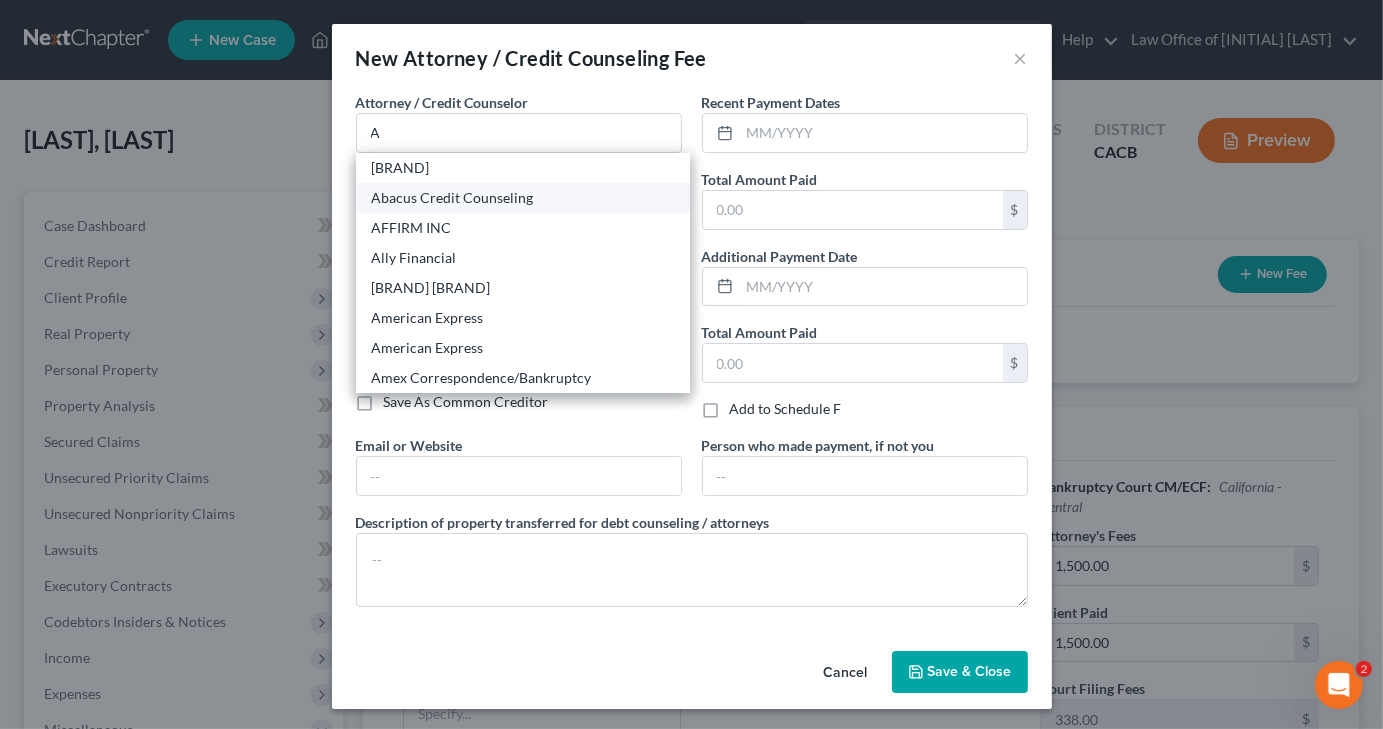click on "Abacus Credit Counseling" at bounding box center [523, 198] 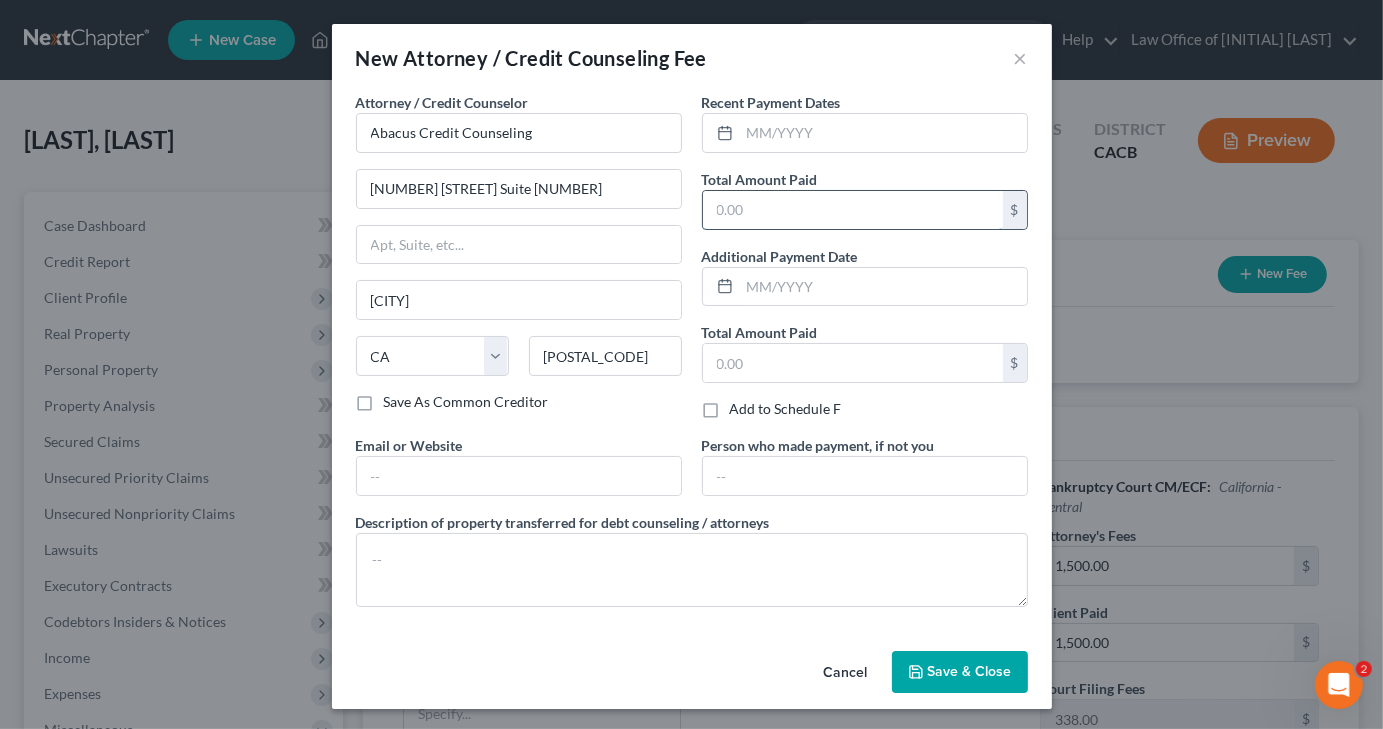 click at bounding box center [853, 210] 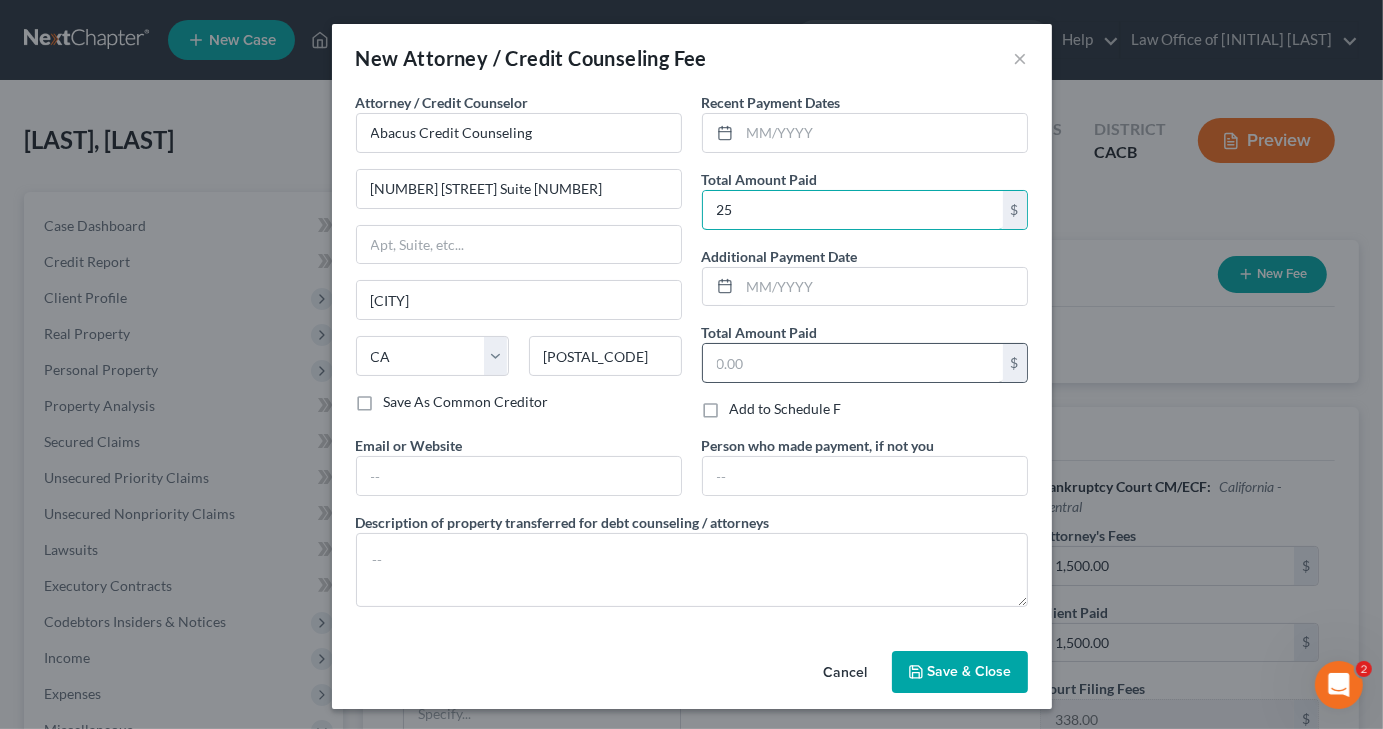 type on "25" 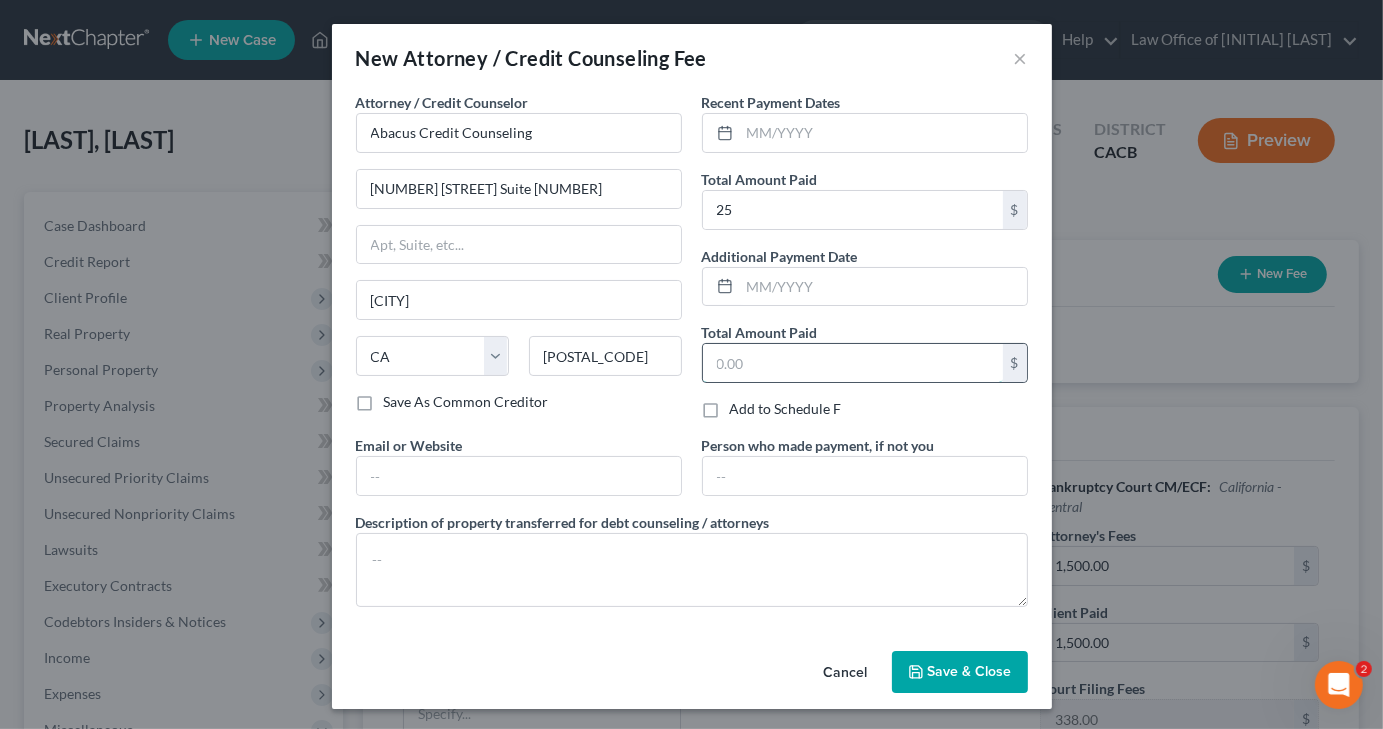 click at bounding box center (853, 363) 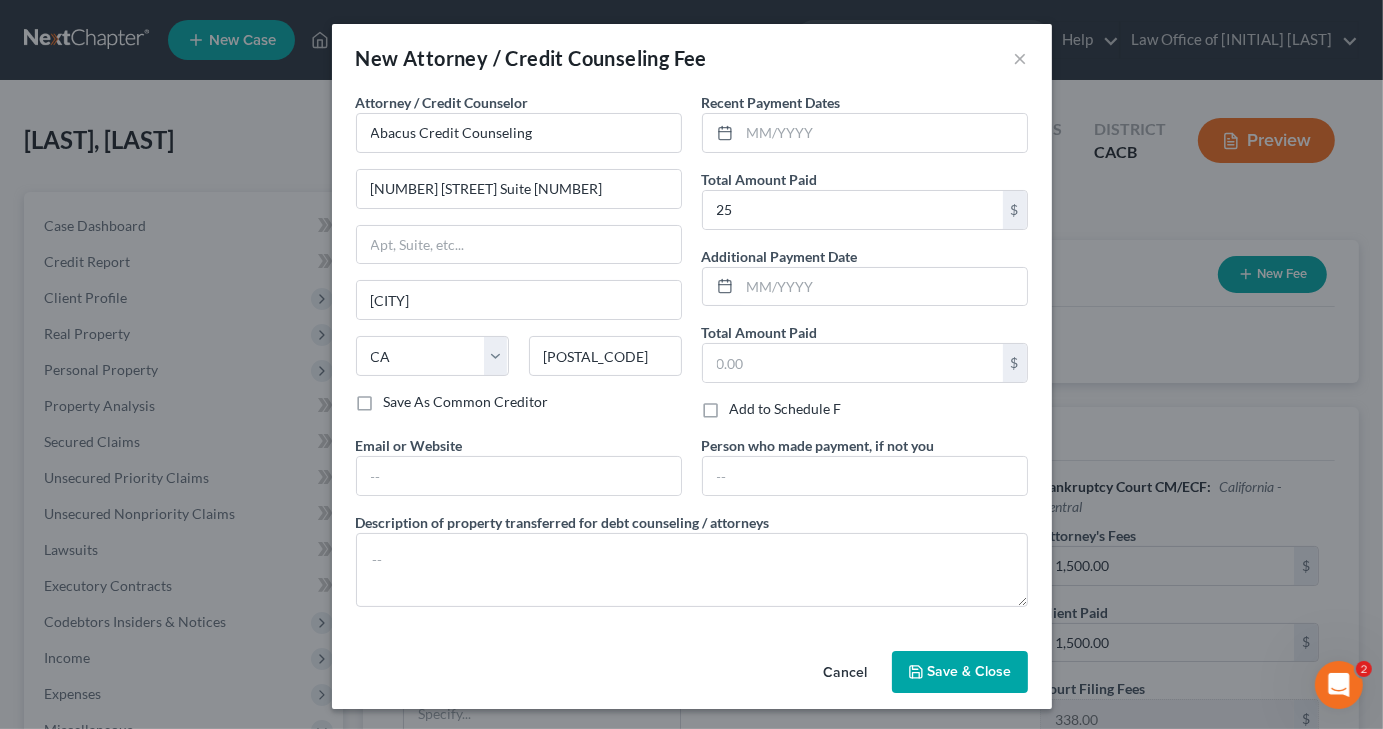 click on "Attorney / Credit Counselor *    Abacus Credit Counseling                      15760 Ventura Boulevard Suite 700 [CITY] State AL AK AR AZ CA CO CT DE DC FL GA GU HI ID IL IN IA KS KY LA ME MD MA MI MN MS MO MT NC ND NE NV NH NJ NM NY OH OK OR PA PR RI SC SD TN TX UT VI VA VT WA WV WI WY [POSTAL_CODE] Save As Common Creditor" at bounding box center (519, 263) 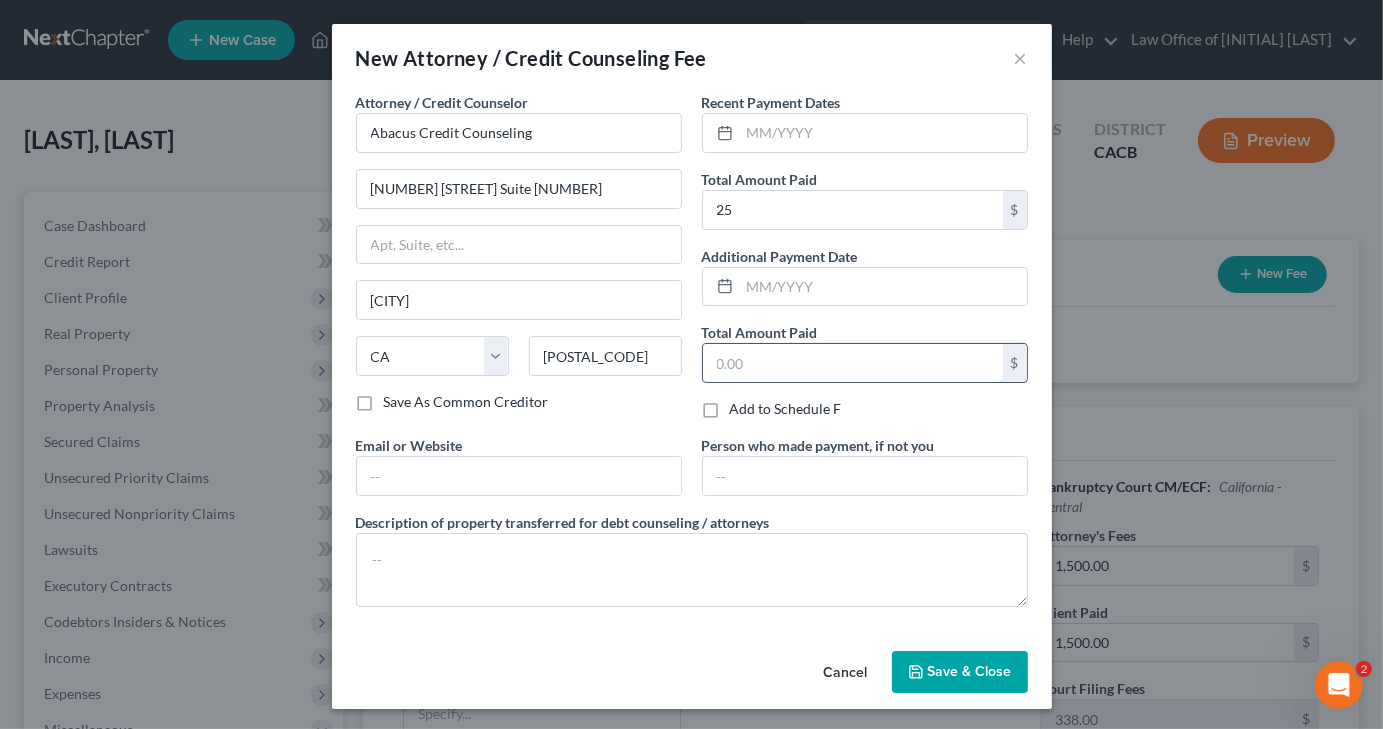 click at bounding box center (853, 363) 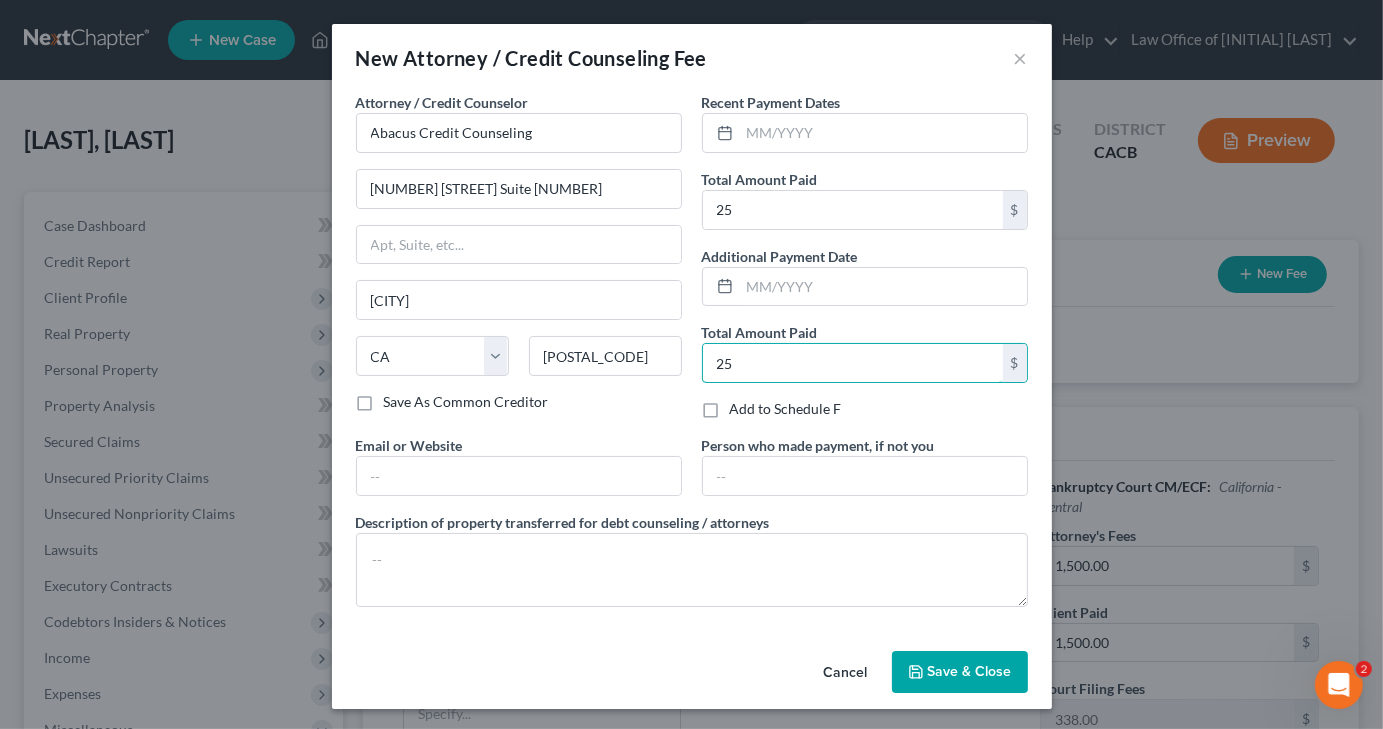 type on "25" 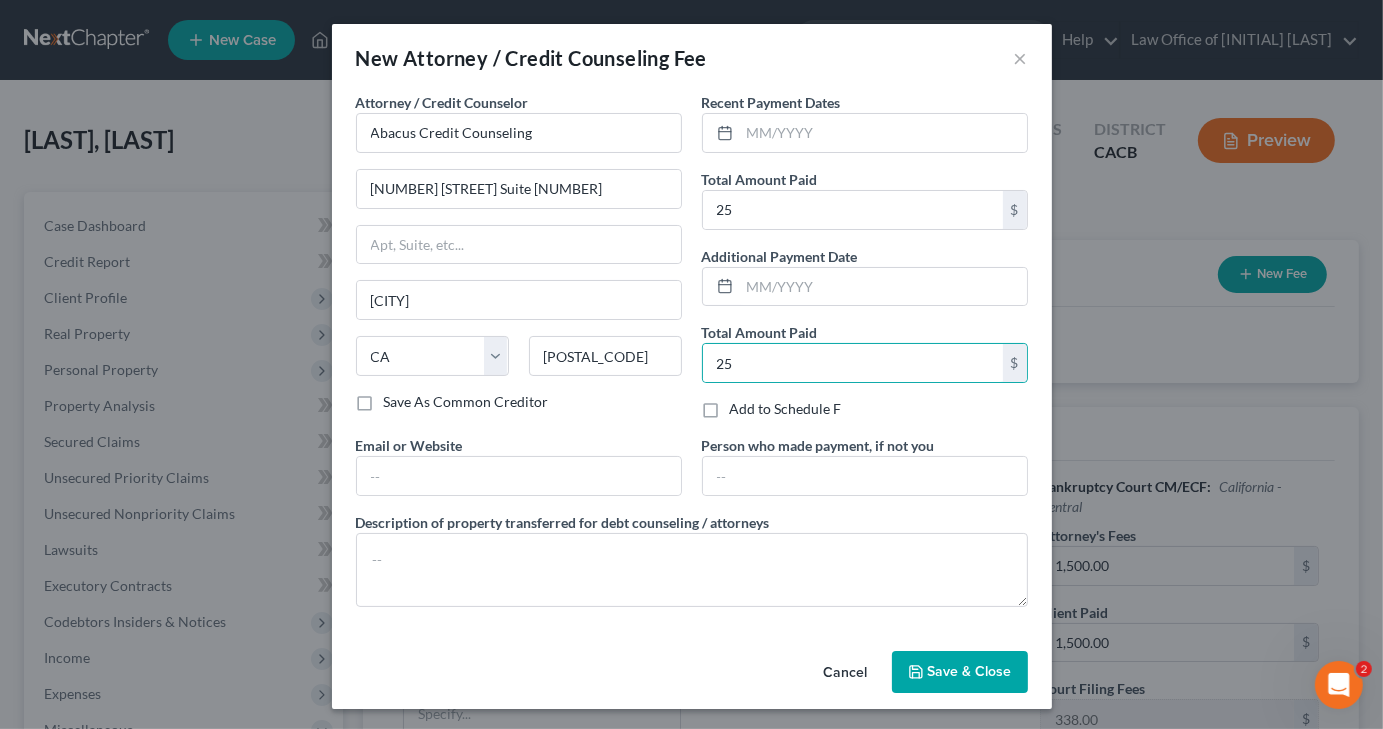 click on "Save As Common Creditor" at bounding box center [519, 402] 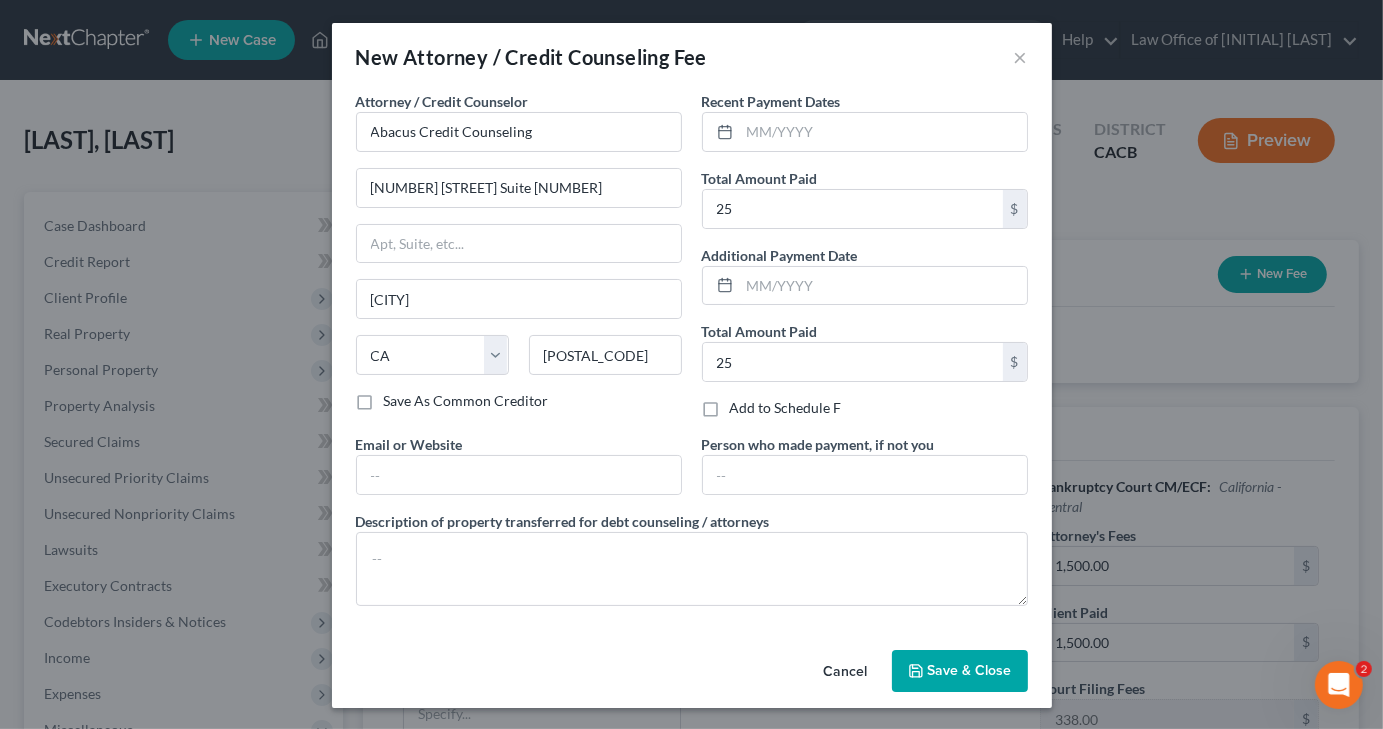 click on "Save & Close" at bounding box center (960, 671) 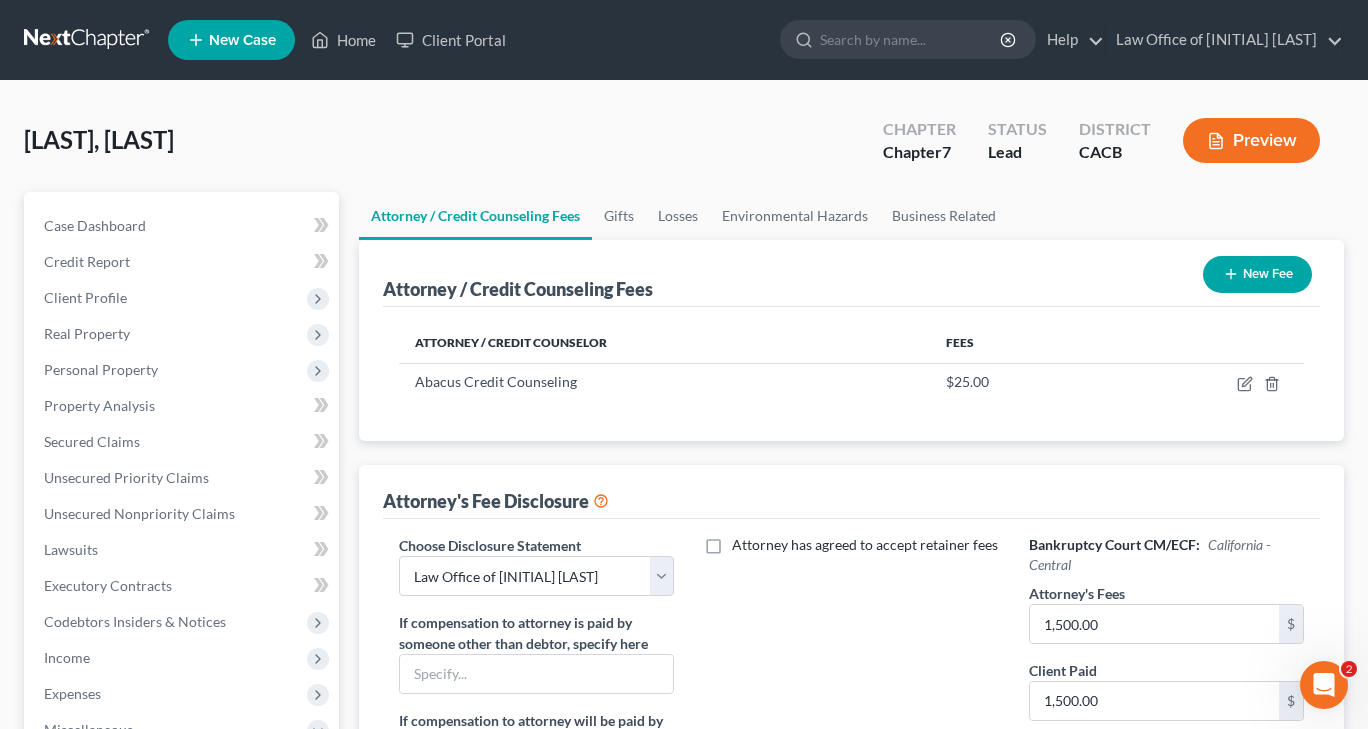 click on "New Fee" at bounding box center (1257, 274) 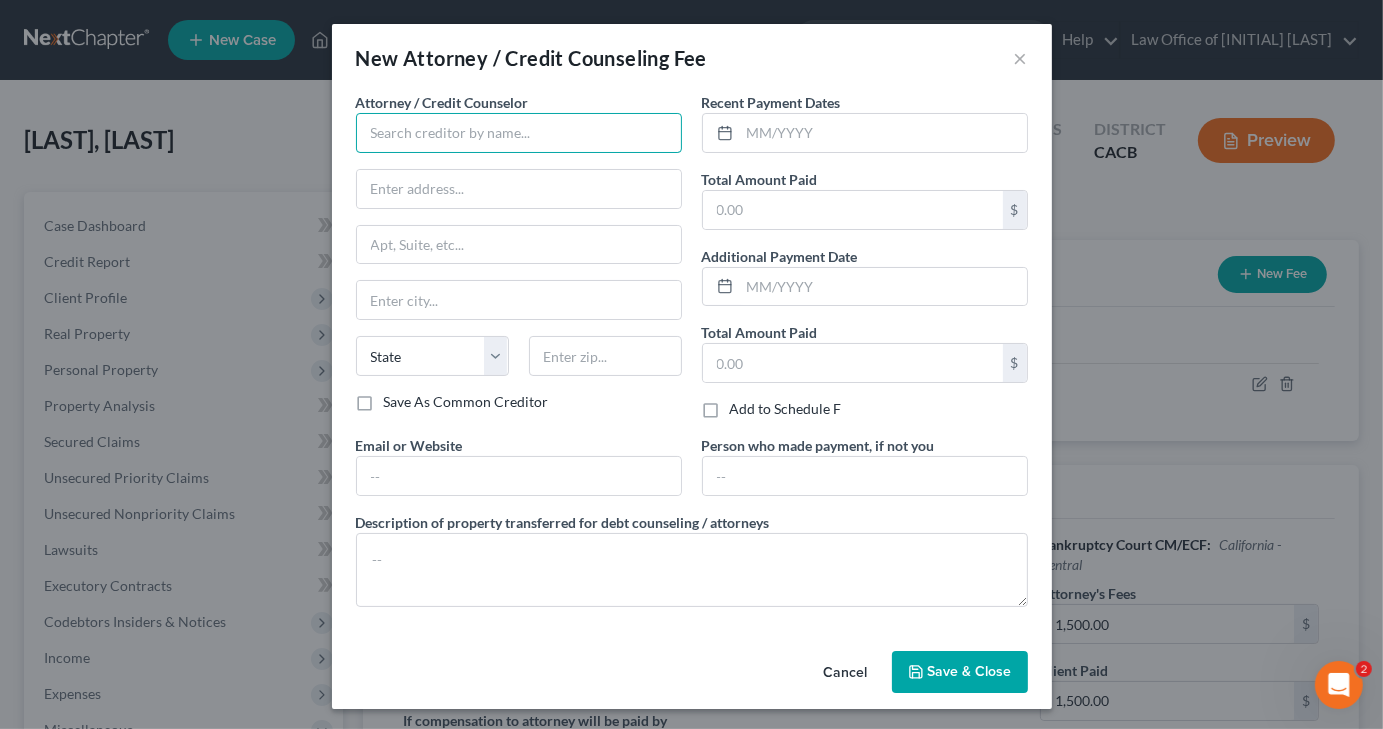 click at bounding box center (519, 133) 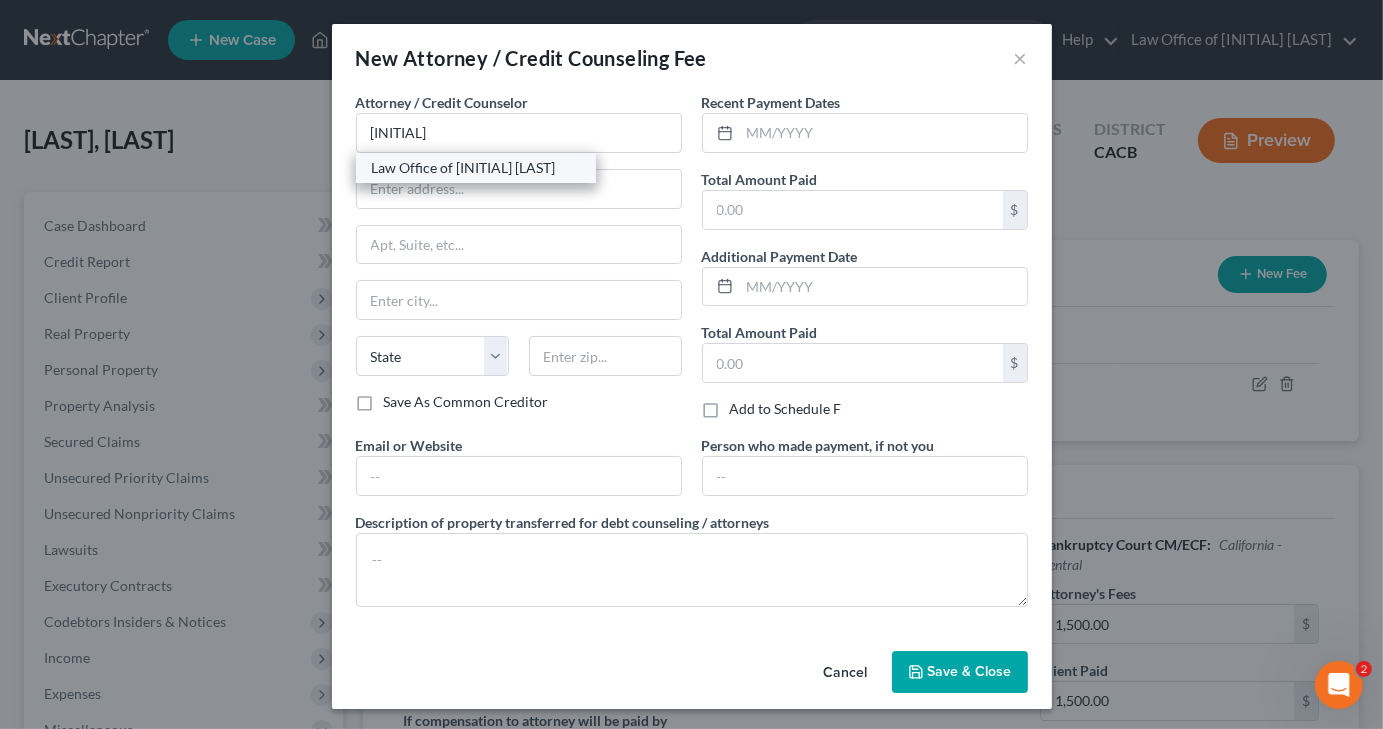 click on "Law Office of [INITIAL] [LAST]" at bounding box center (476, 168) 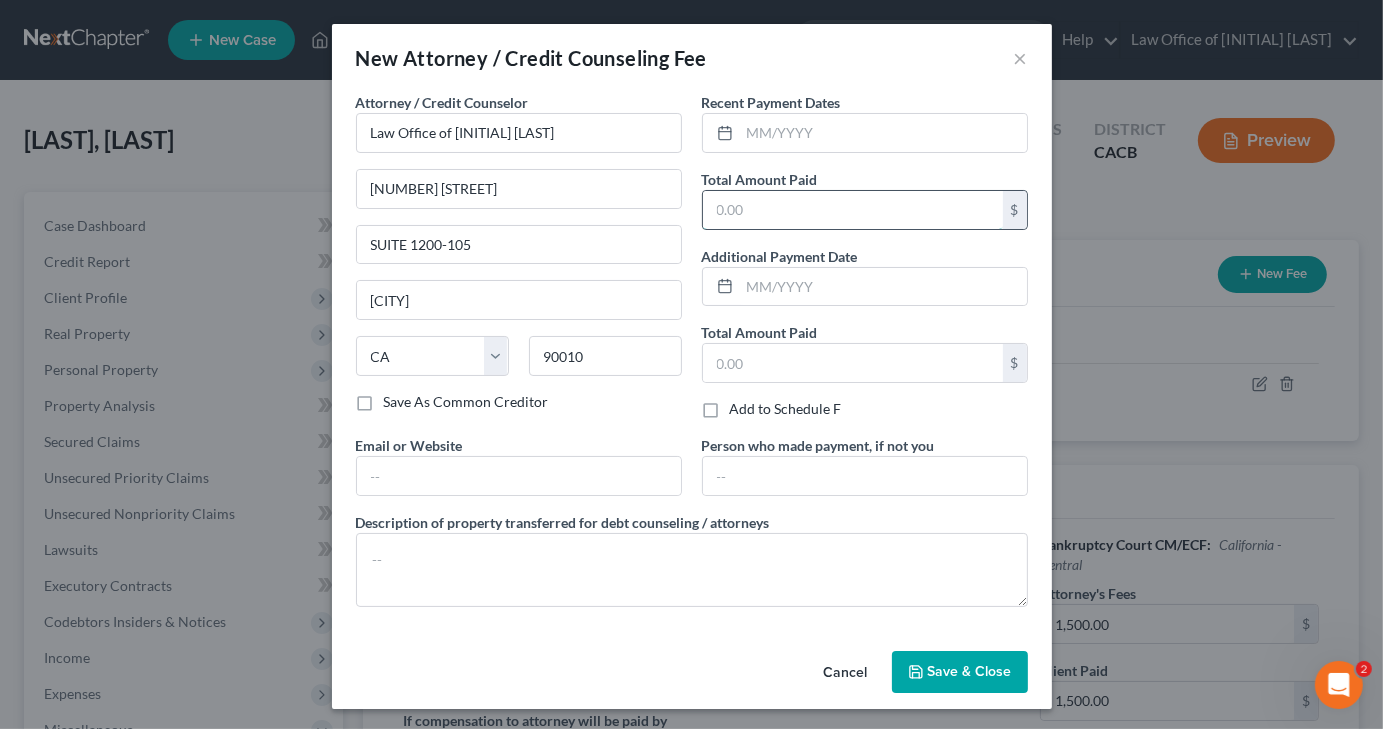 click at bounding box center (853, 210) 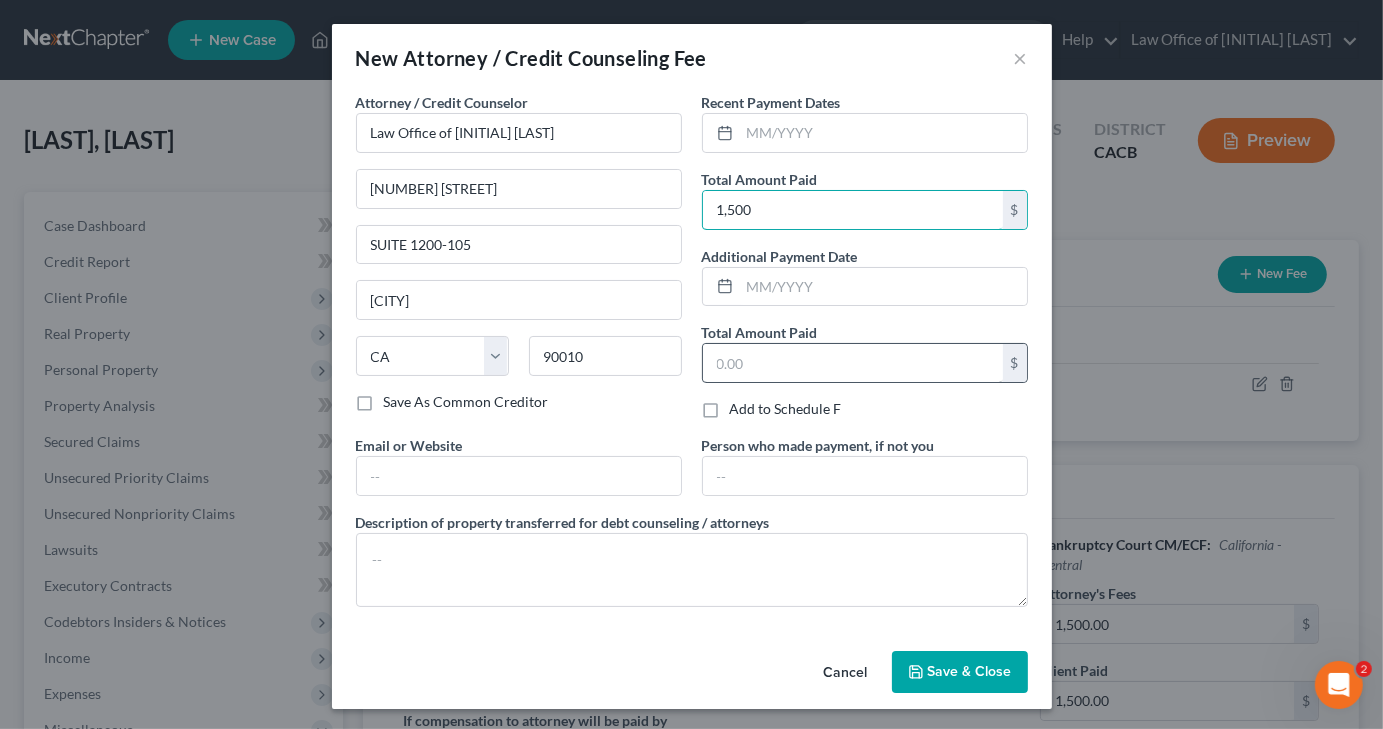 type on "1,500" 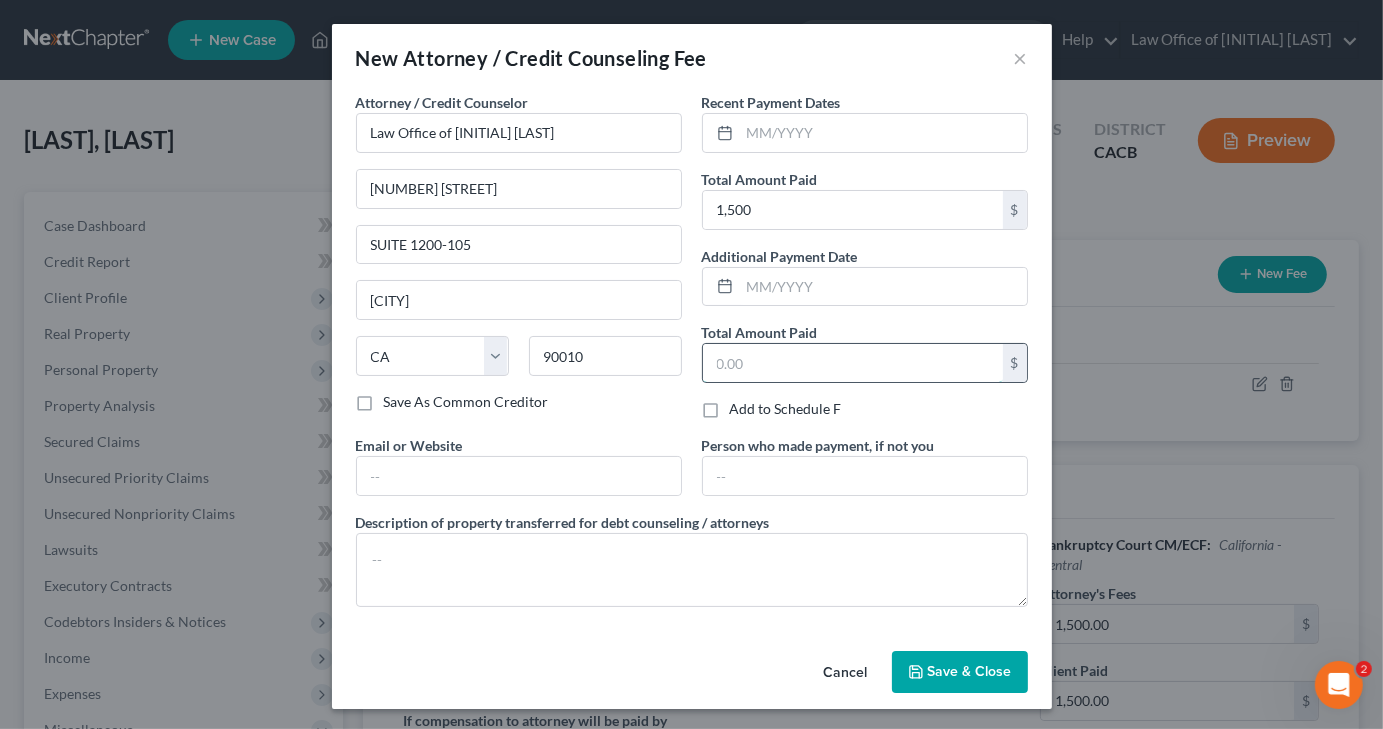 click at bounding box center [853, 363] 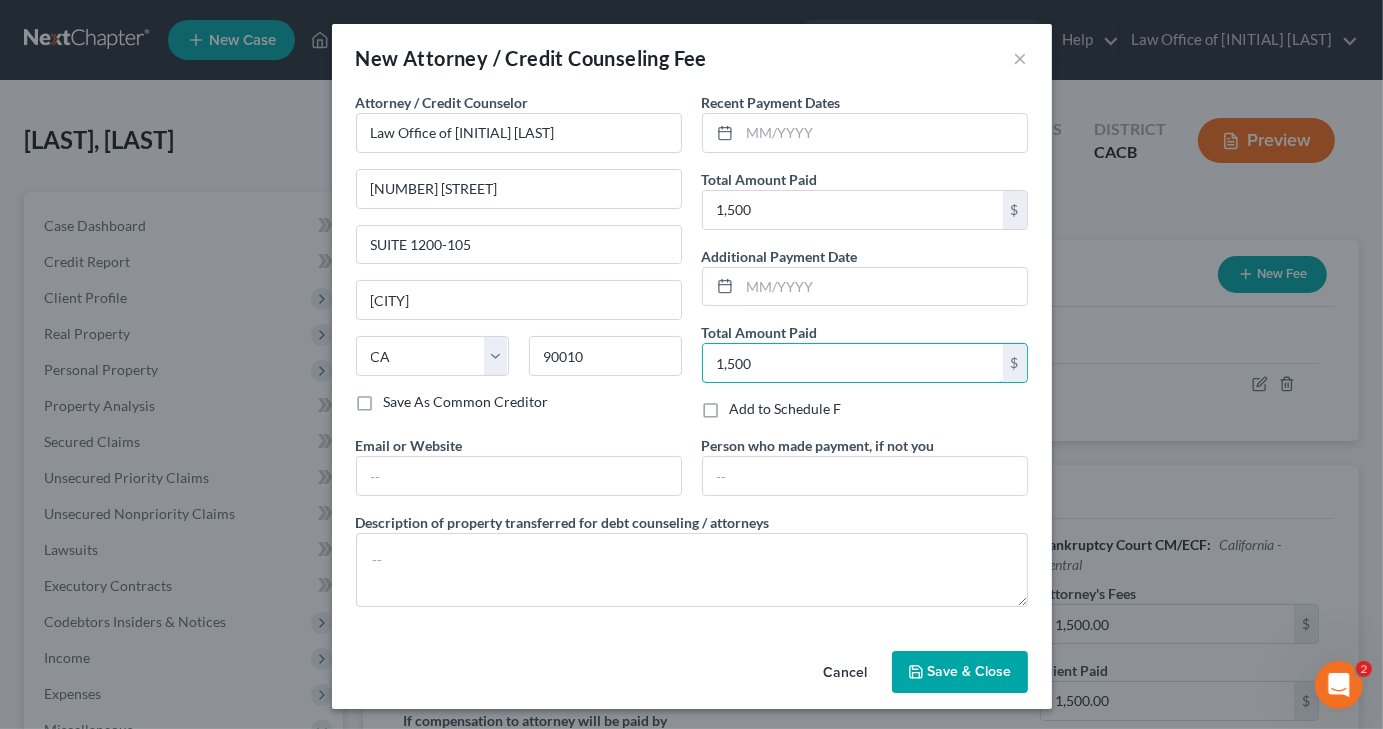 type on "1,500" 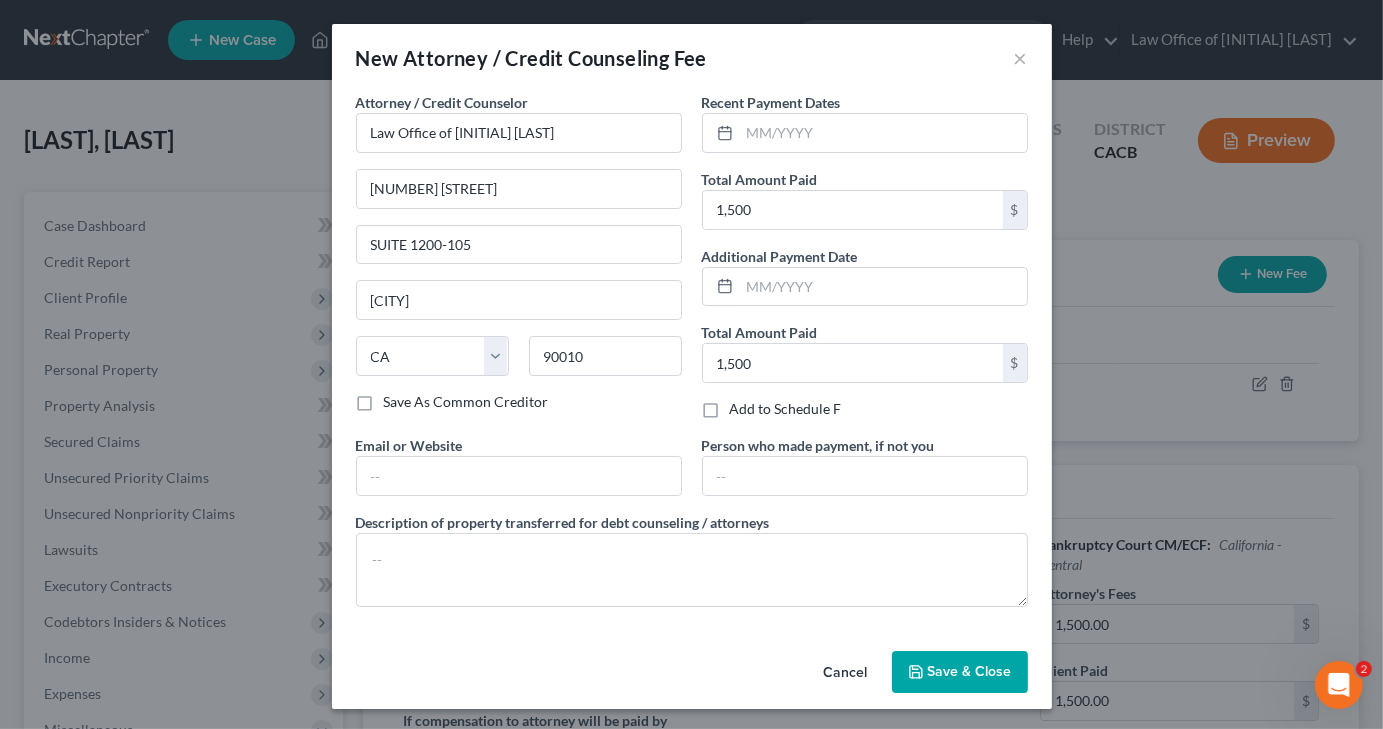 click on "Save & Close" at bounding box center [970, 671] 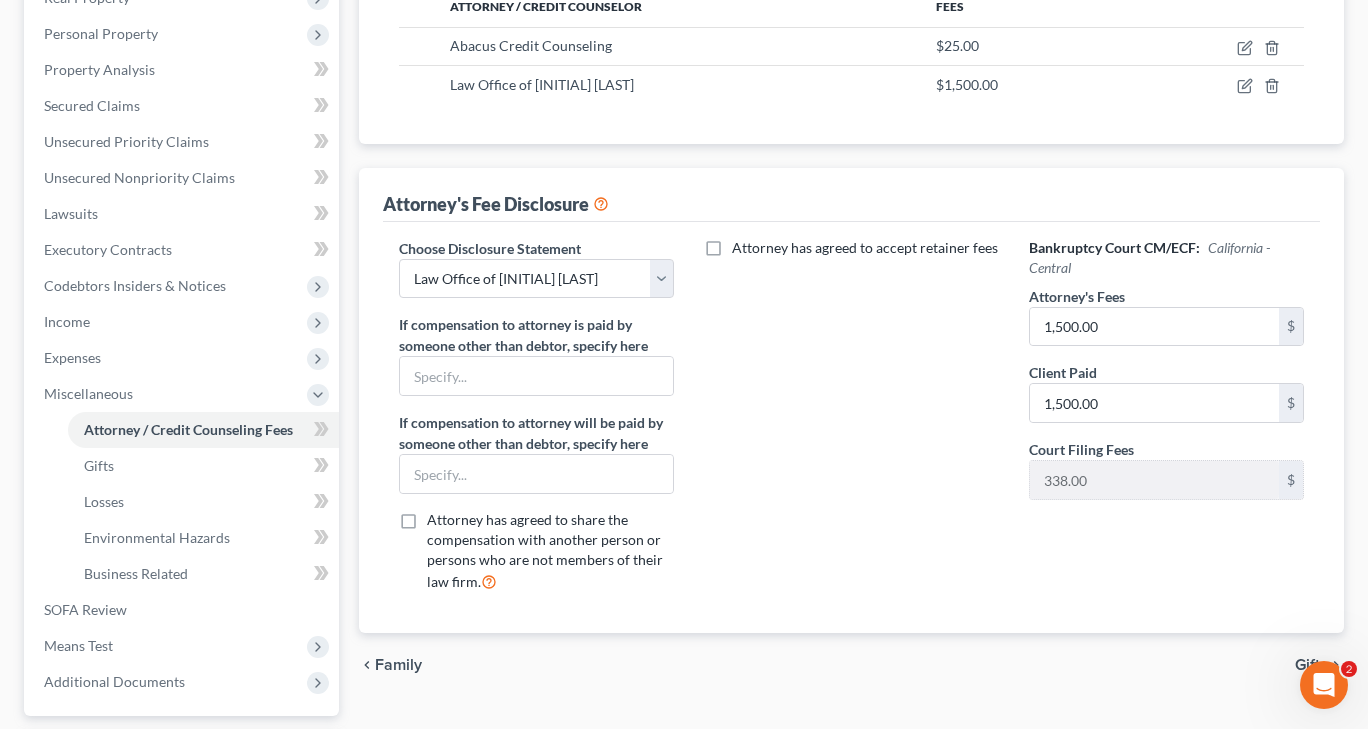 scroll, scrollTop: 400, scrollLeft: 0, axis: vertical 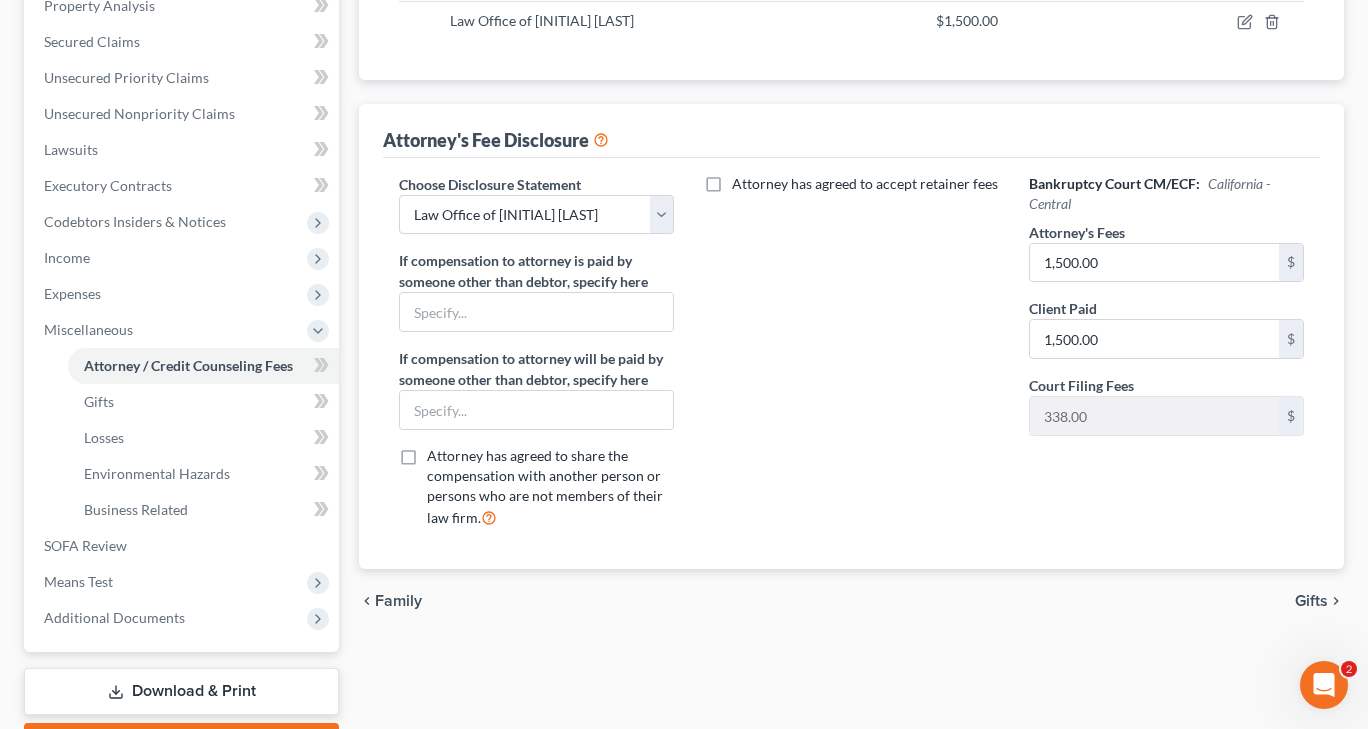click on "Gifts" at bounding box center (1311, 601) 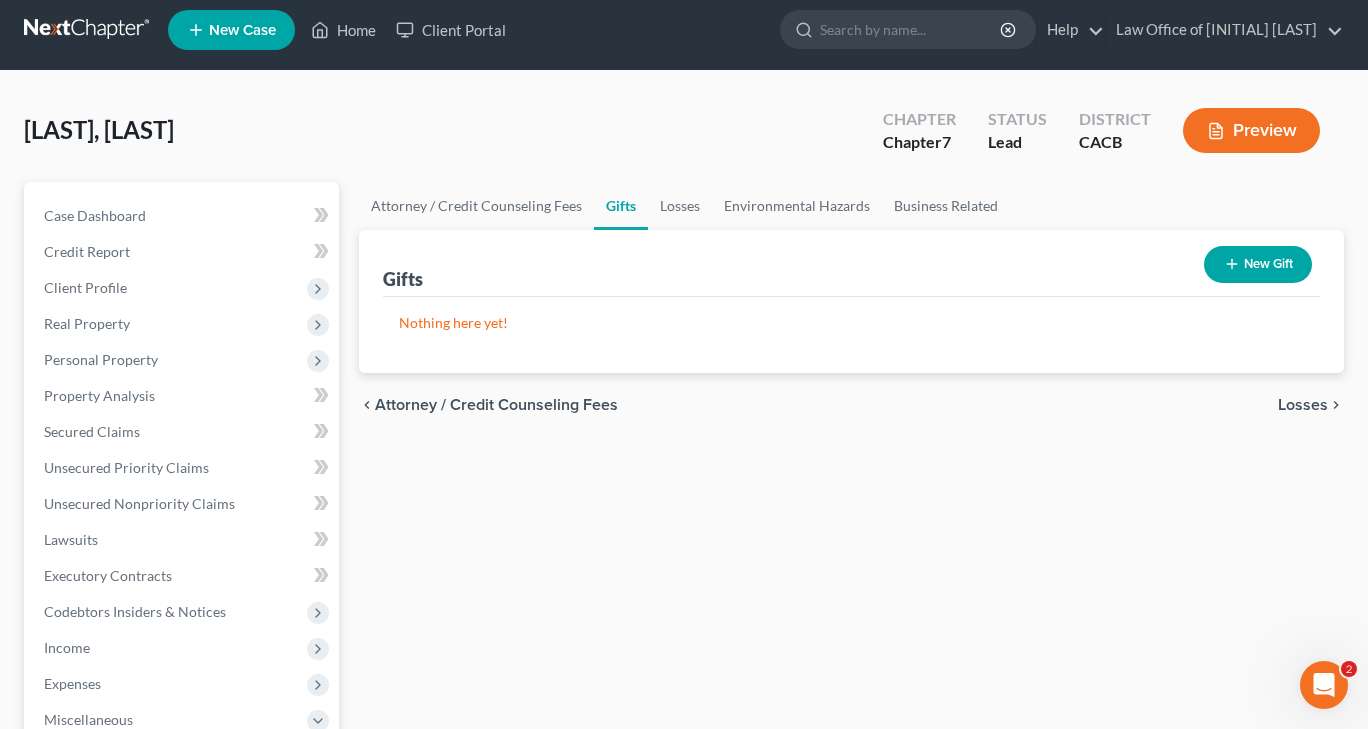 scroll, scrollTop: 0, scrollLeft: 0, axis: both 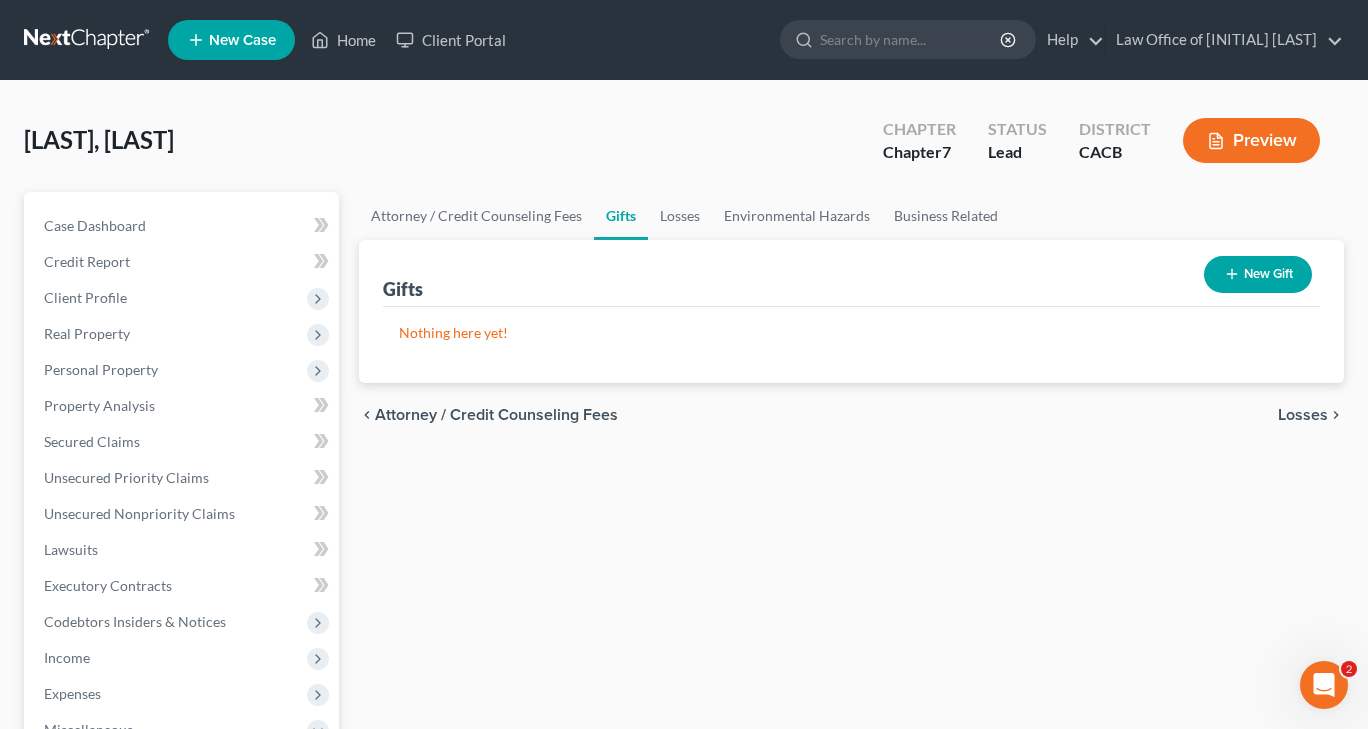 click on "Losses" at bounding box center (1303, 415) 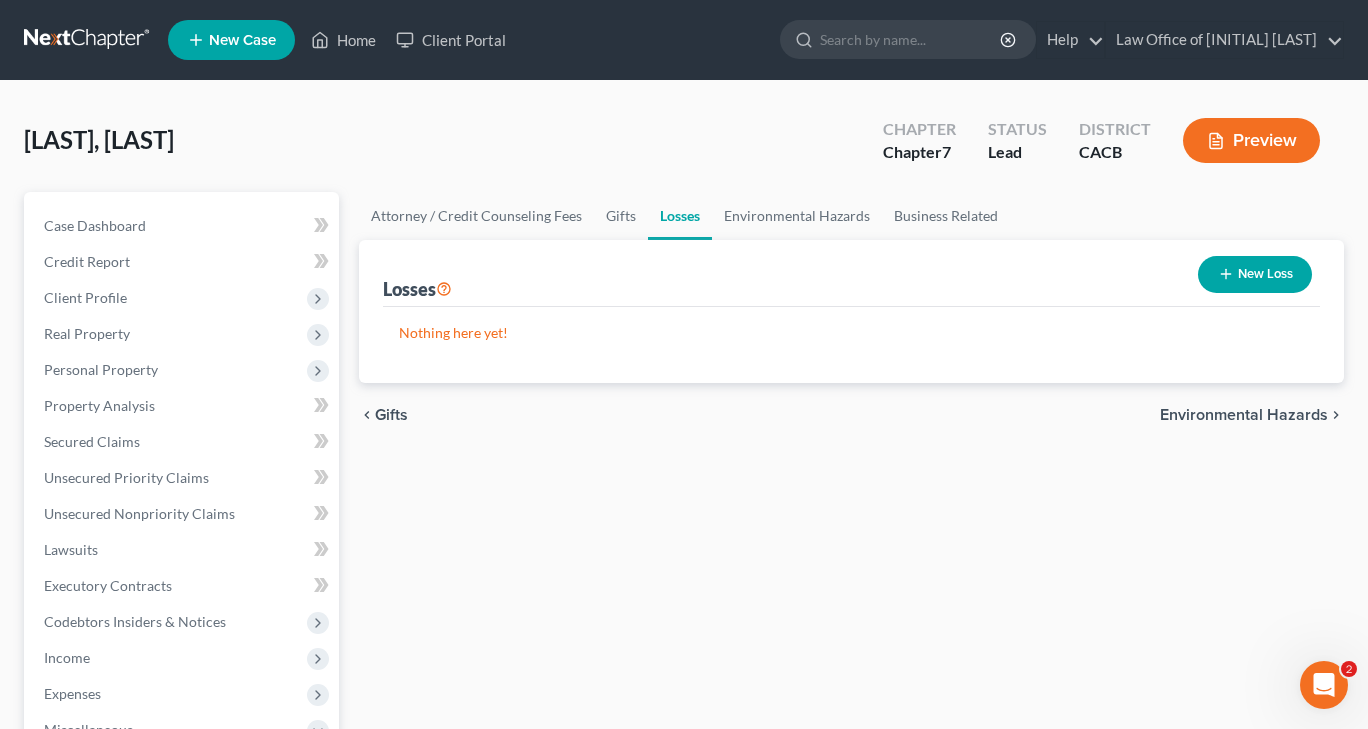 click on "Environmental Hazards" at bounding box center (1244, 415) 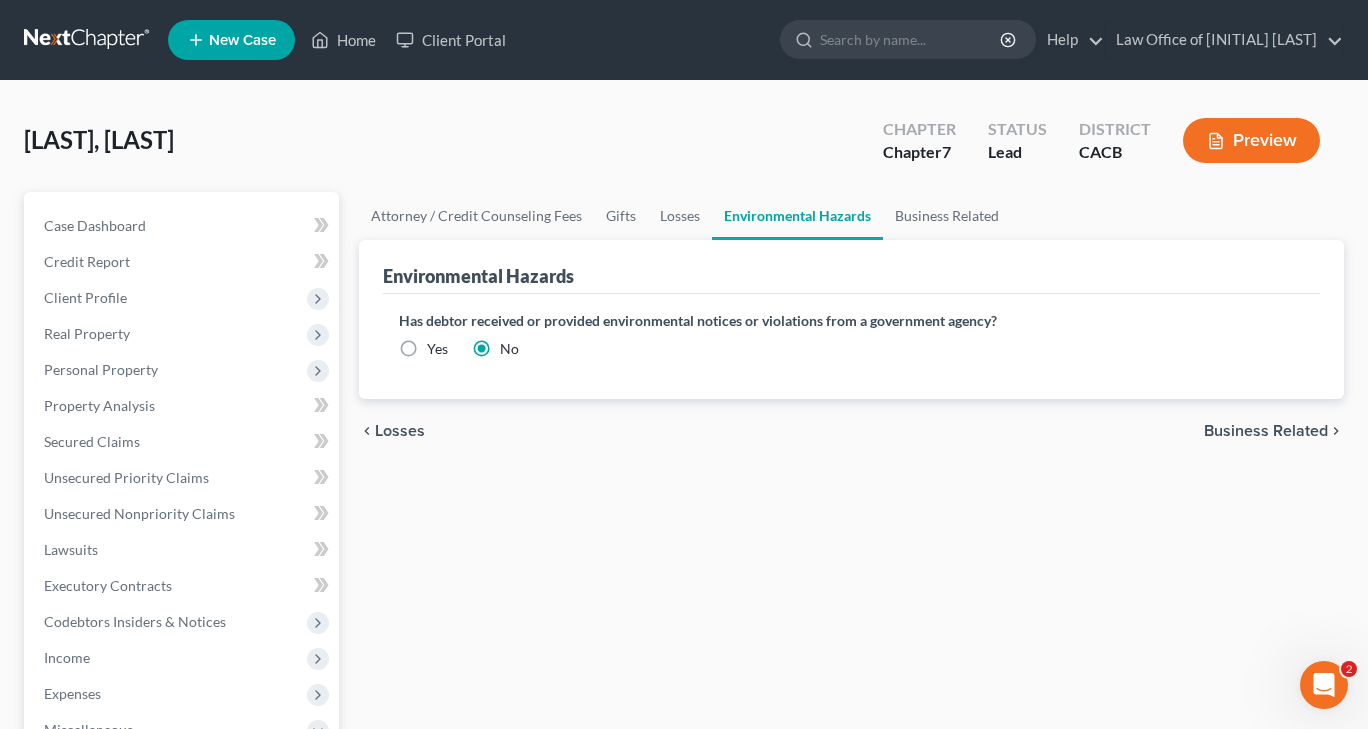 click on "Business Related" at bounding box center (1266, 431) 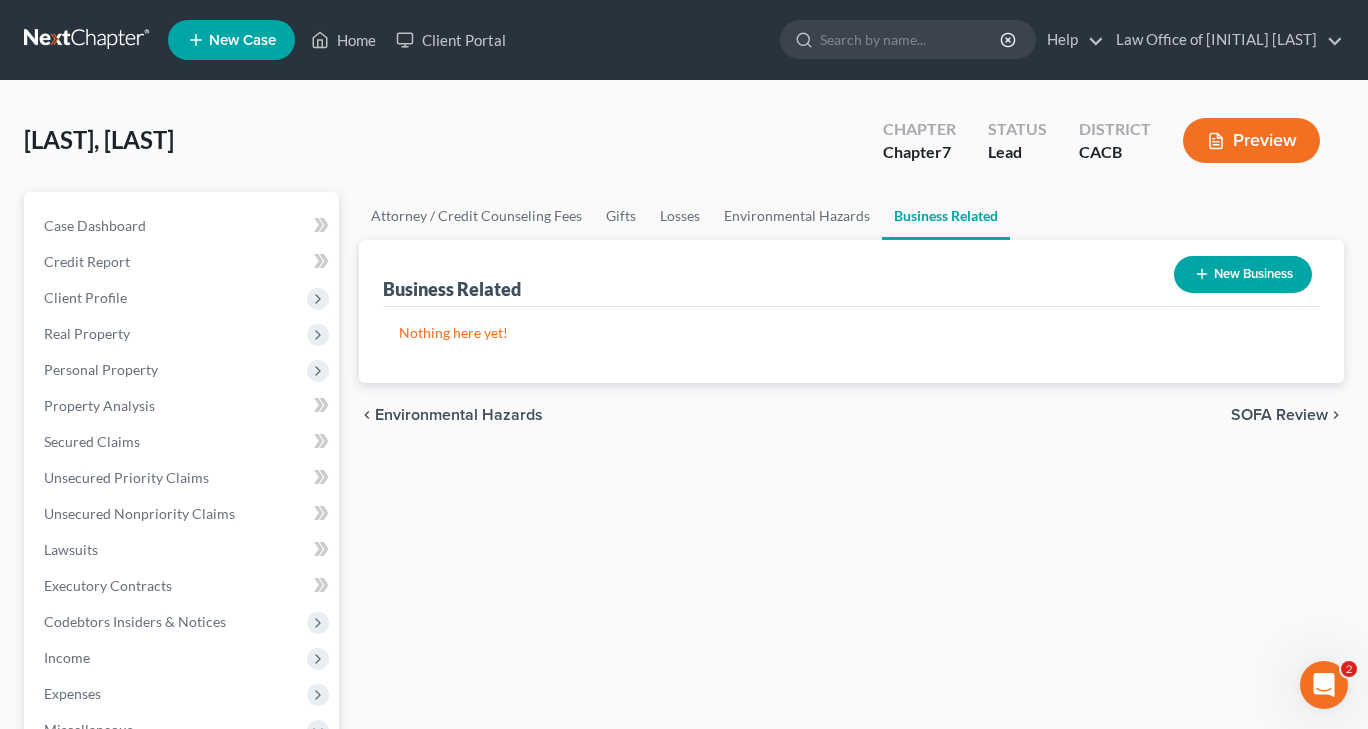 click on "SOFA Review" at bounding box center [1279, 415] 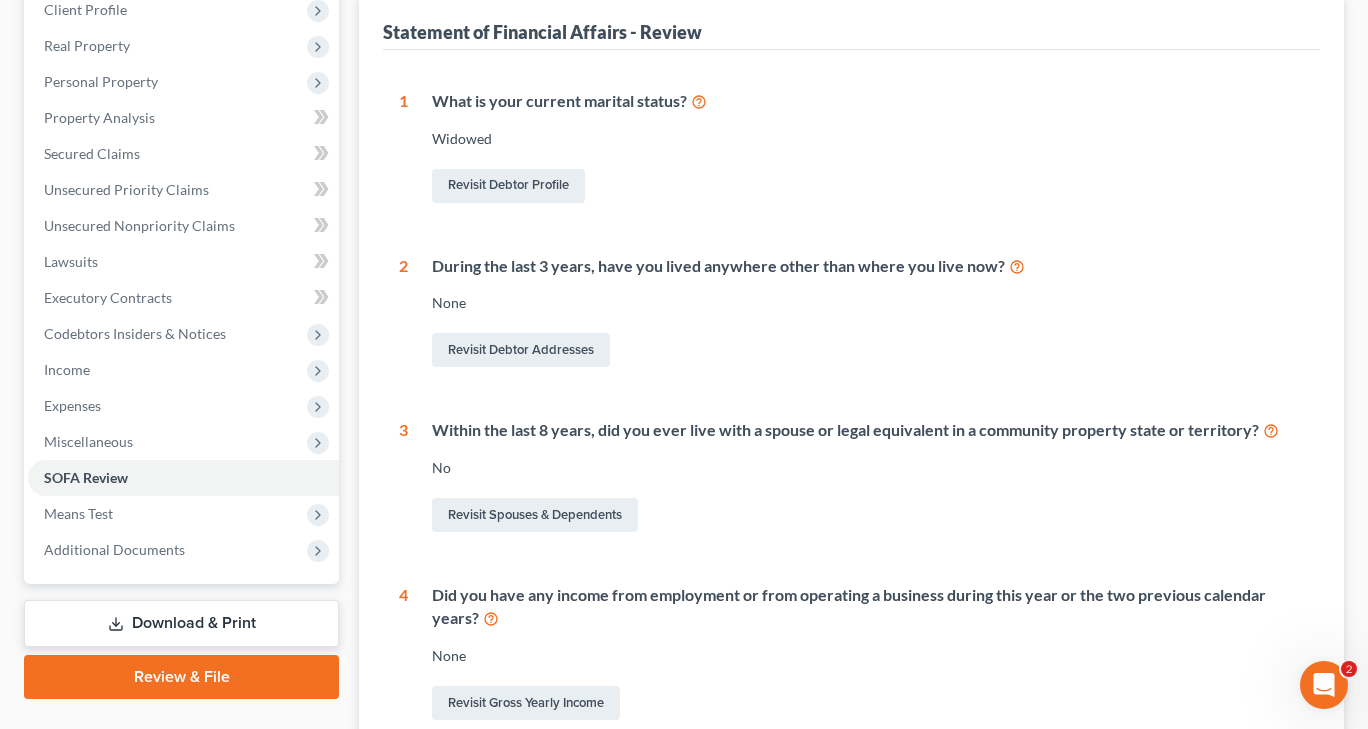 scroll, scrollTop: 400, scrollLeft: 0, axis: vertical 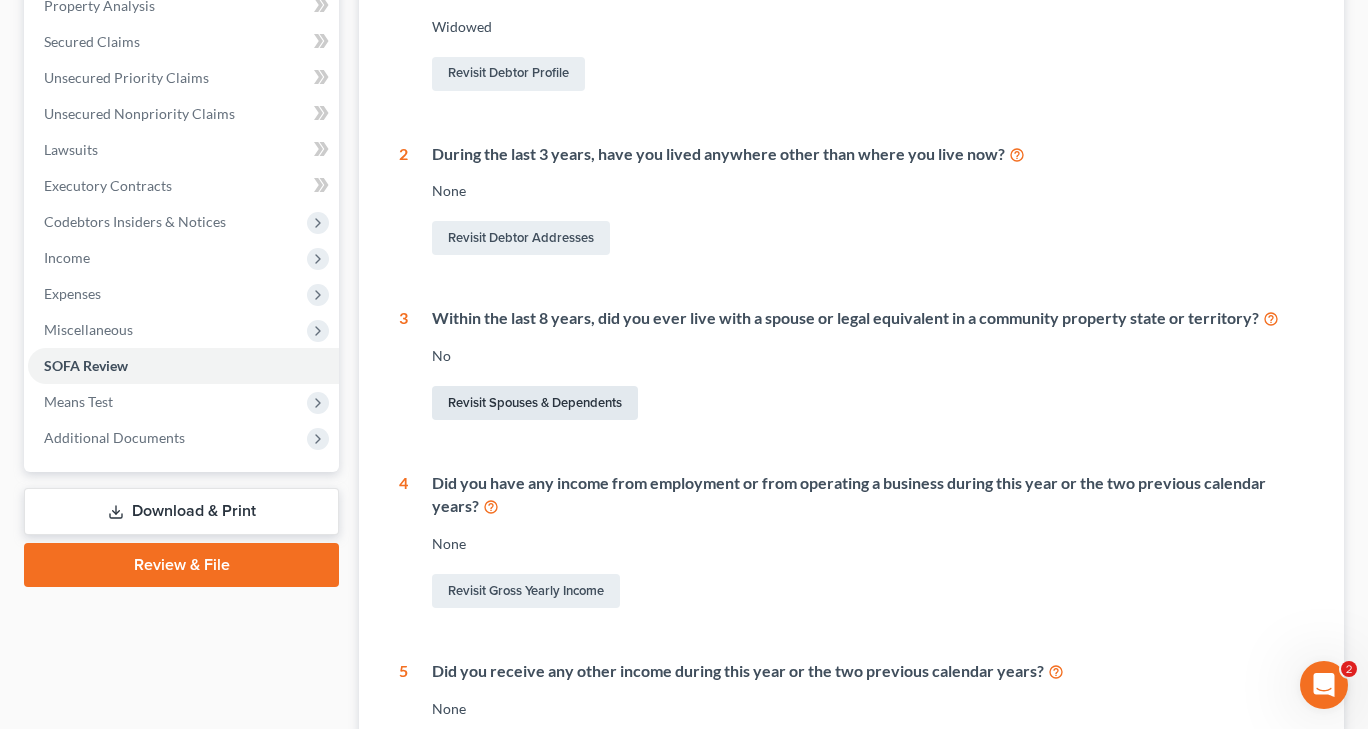 click on "Revisit Spouses & Dependents" at bounding box center (535, 403) 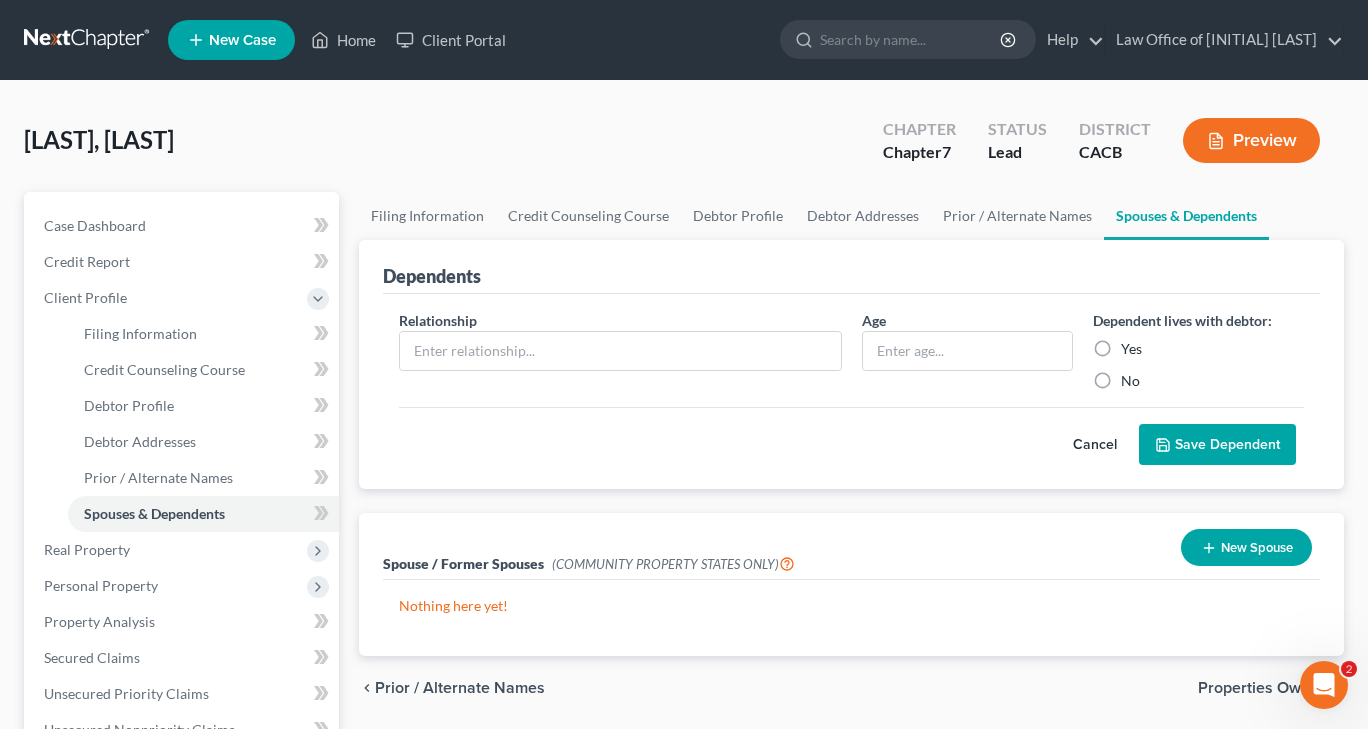 scroll, scrollTop: 100, scrollLeft: 0, axis: vertical 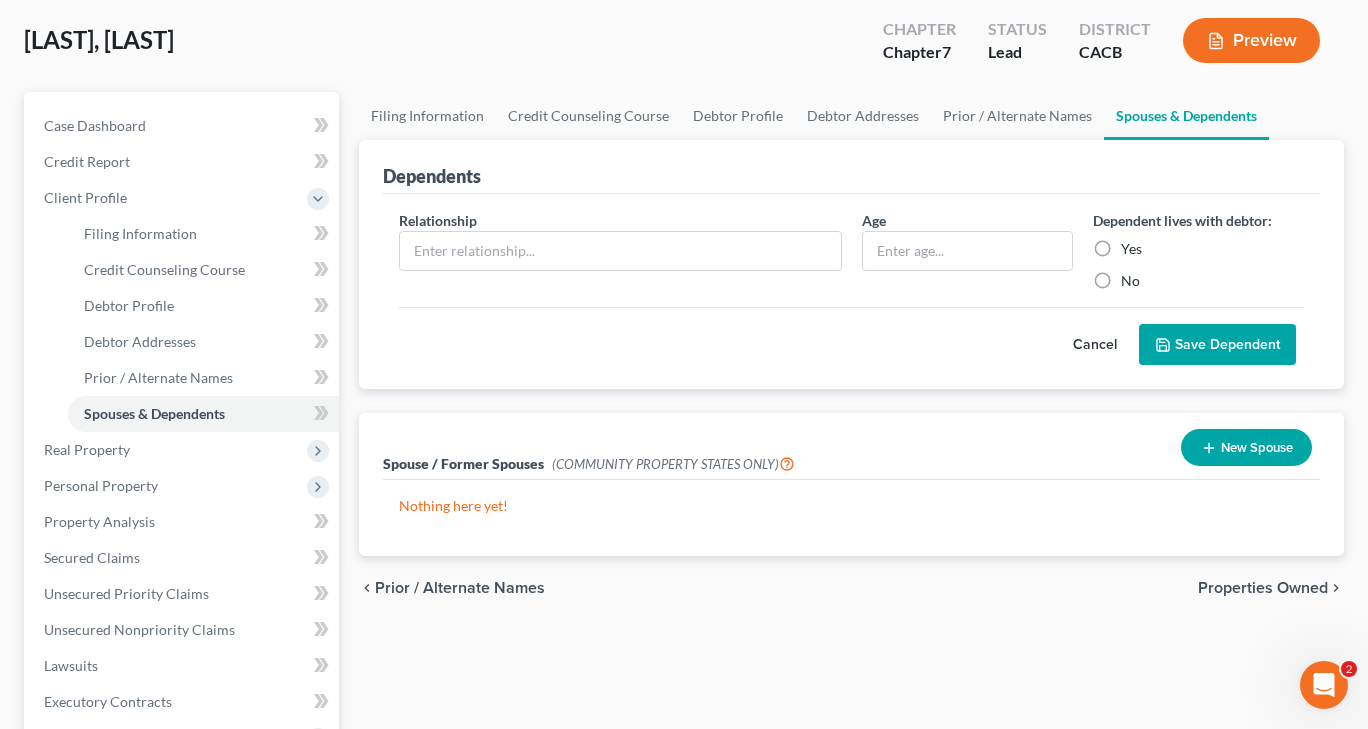 click on "Cancel" at bounding box center (1095, 345) 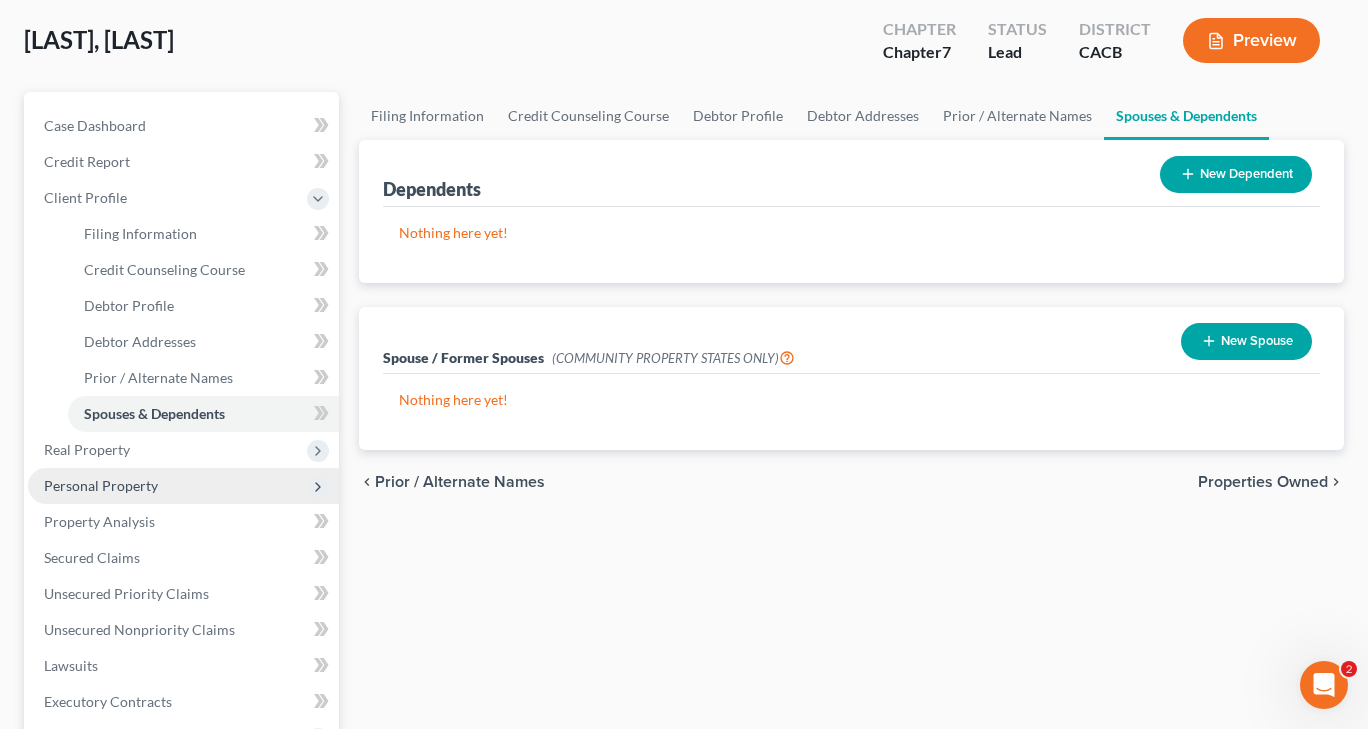 click on "Personal Property" at bounding box center (183, 486) 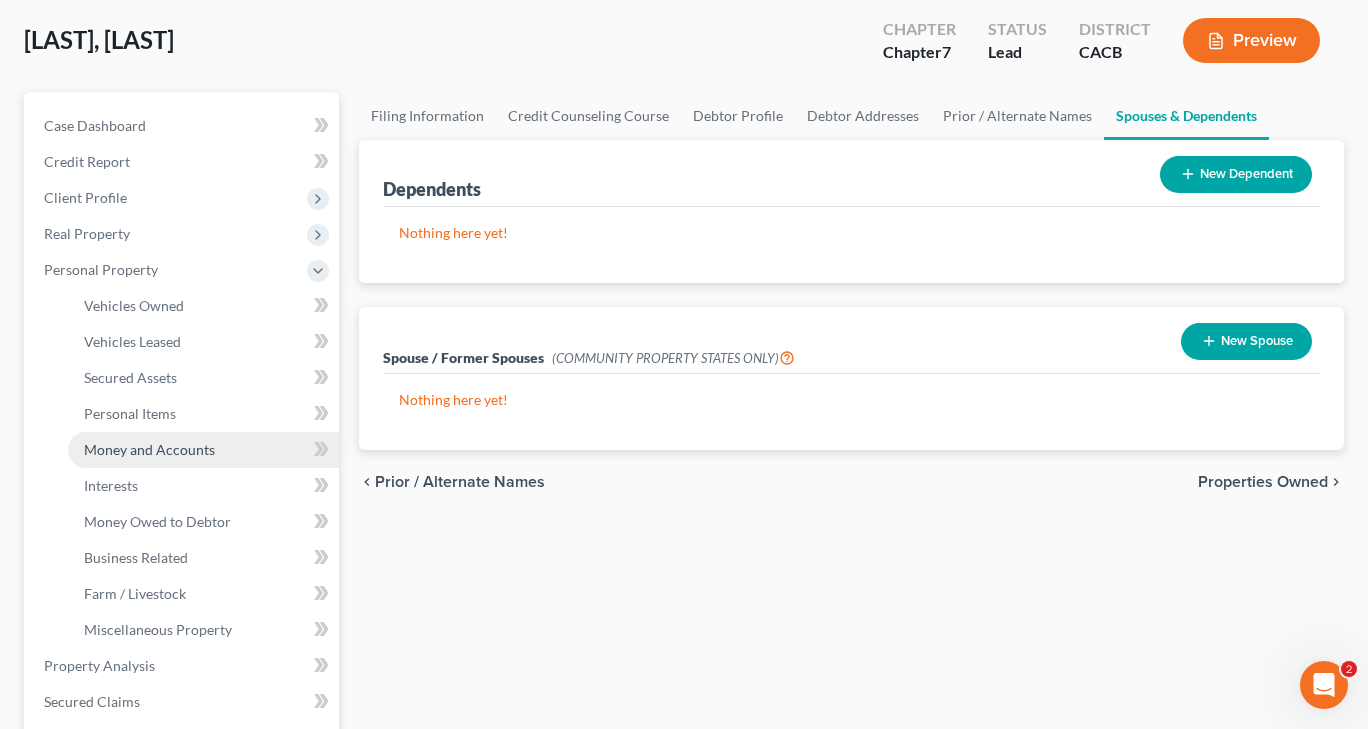 click on "Money and Accounts" at bounding box center [149, 449] 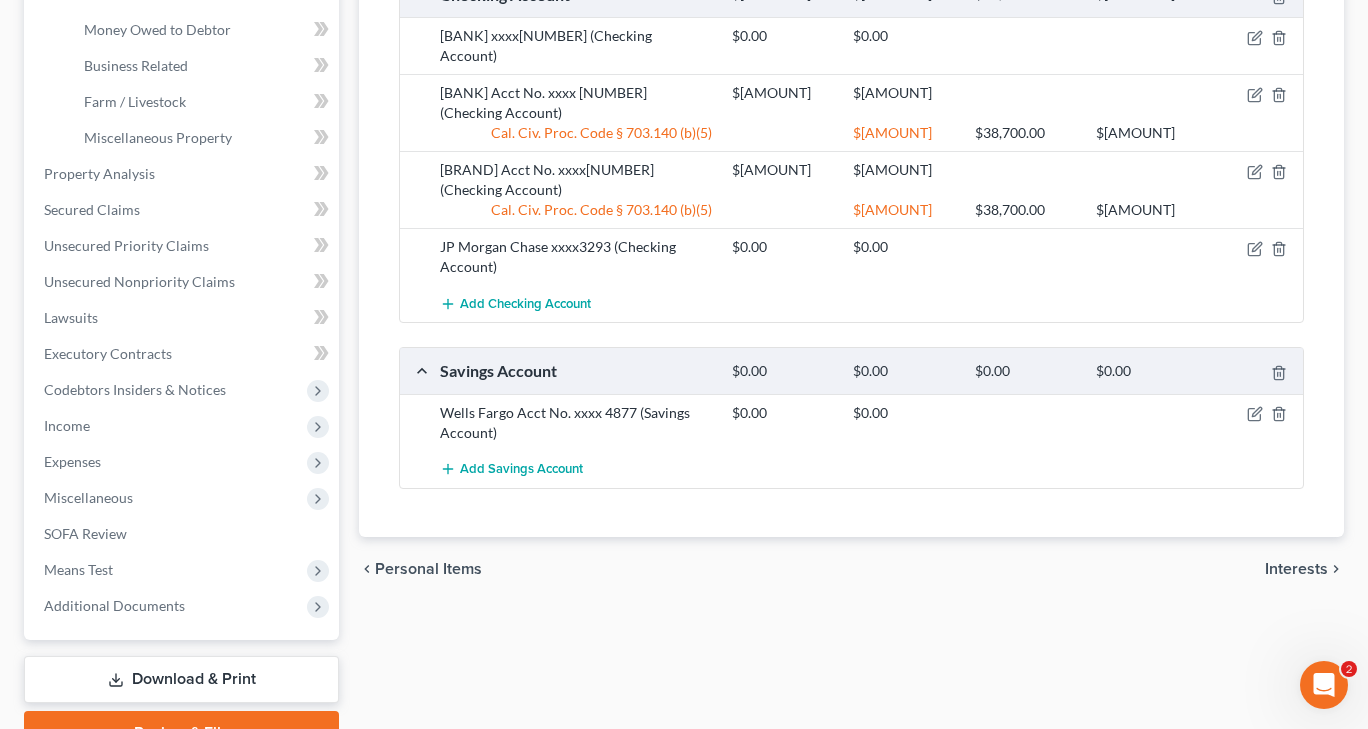 scroll, scrollTop: 600, scrollLeft: 0, axis: vertical 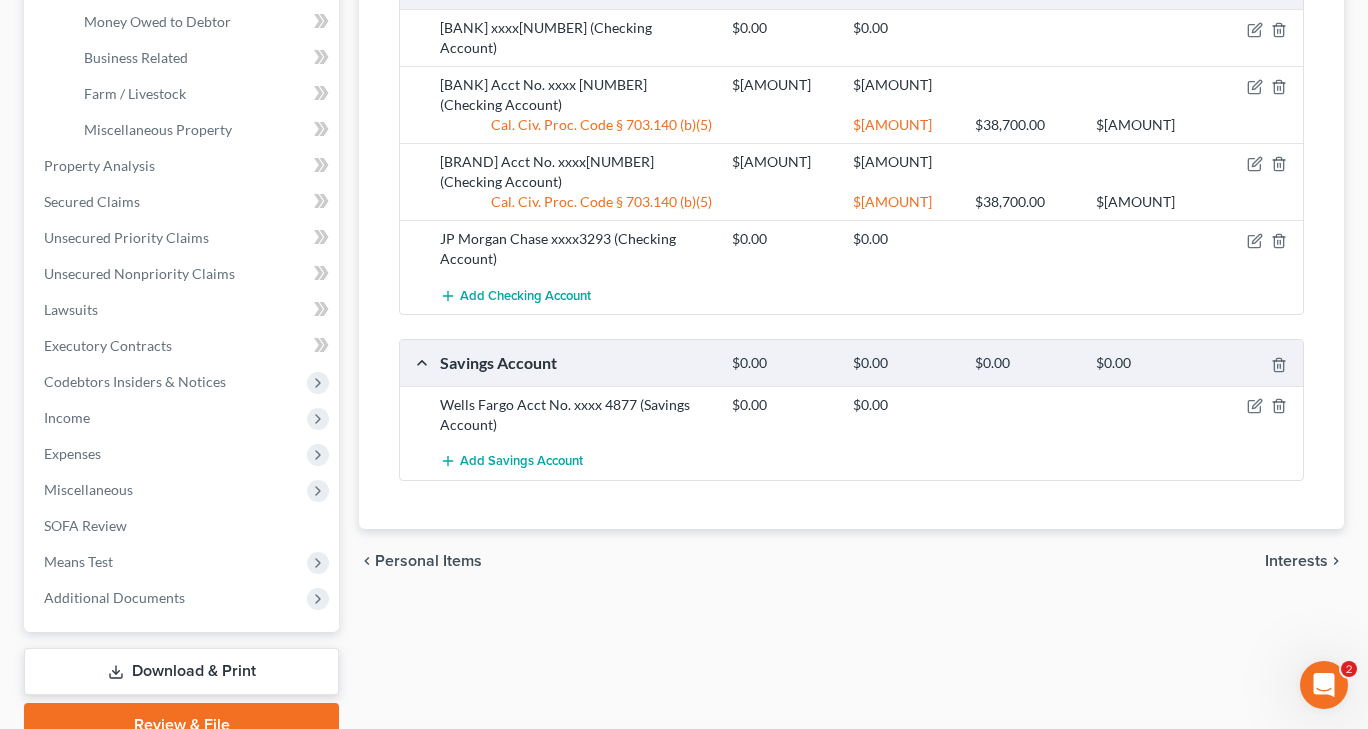 click on "Cash on Hand $[AMOUNT] $[AMOUNT] $[AMOUNT] $[AMOUNT]
Cash on hand $[AMOUNT] $[AMOUNT] Cal. Civ. Proc. Code § 703.140 (b)(5) $[AMOUNT] $[AMOUNT] $[AMOUNT]
Checking Account $[AMOUNT] $[AMOUNT]
[BANK] xxxx[NUMBER] (Checking Account) $[AMOUNT] $[AMOUNT] [BANK] Acct No. xxxx [NUMBER] (Checking Account) $[AMOUNT] $[AMOUNT] Cal. Civ. Proc. Code § 703.140 (b)(5) $[AMOUNT] $[AMOUNT] $[AMOUNT] $[AMOUNT]" at bounding box center [851, 169] 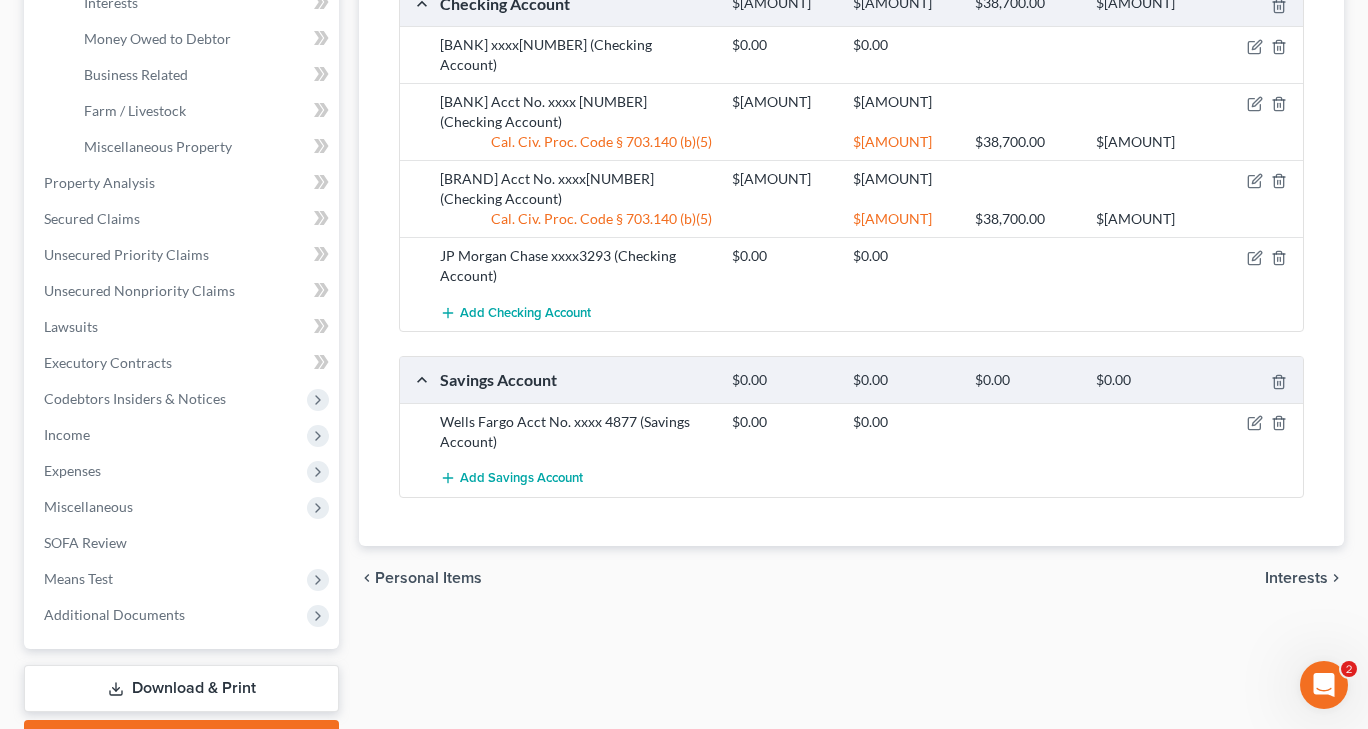 scroll, scrollTop: 600, scrollLeft: 0, axis: vertical 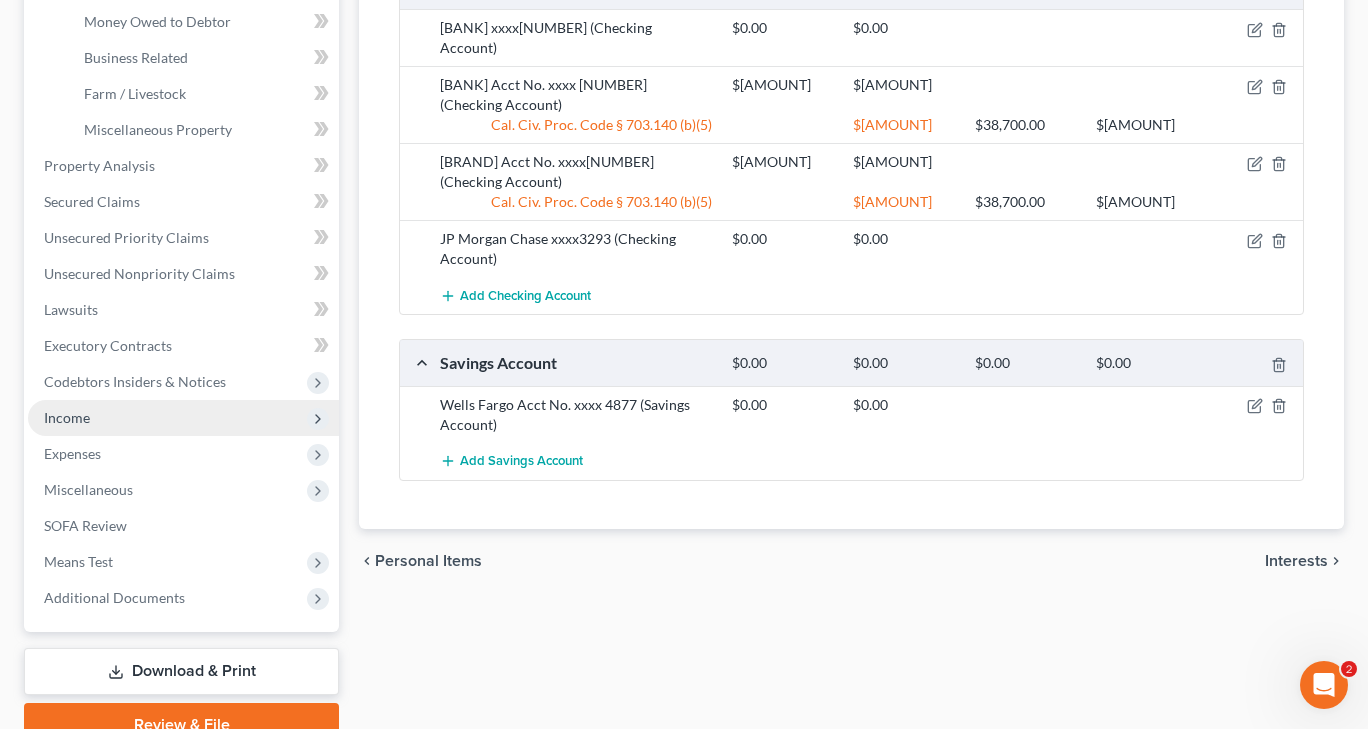 click on "Income" at bounding box center [183, 418] 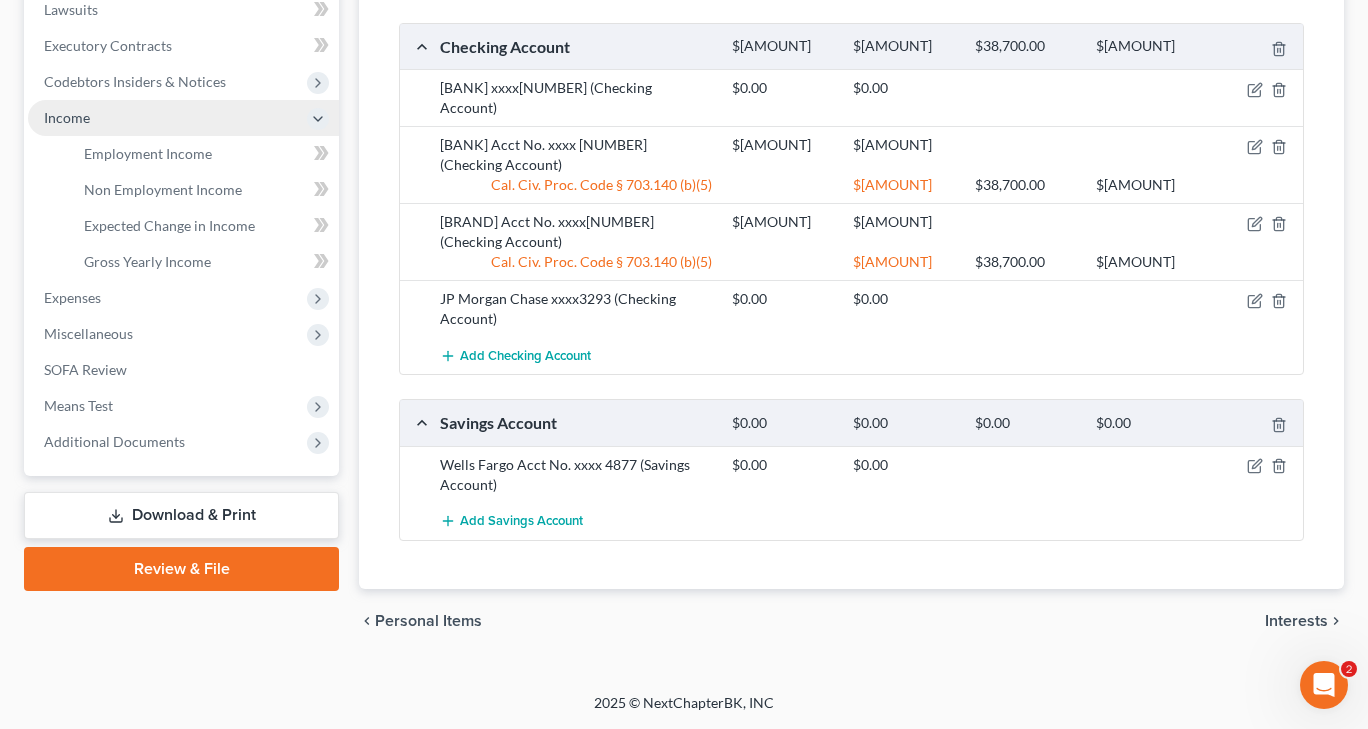 scroll, scrollTop: 475, scrollLeft: 0, axis: vertical 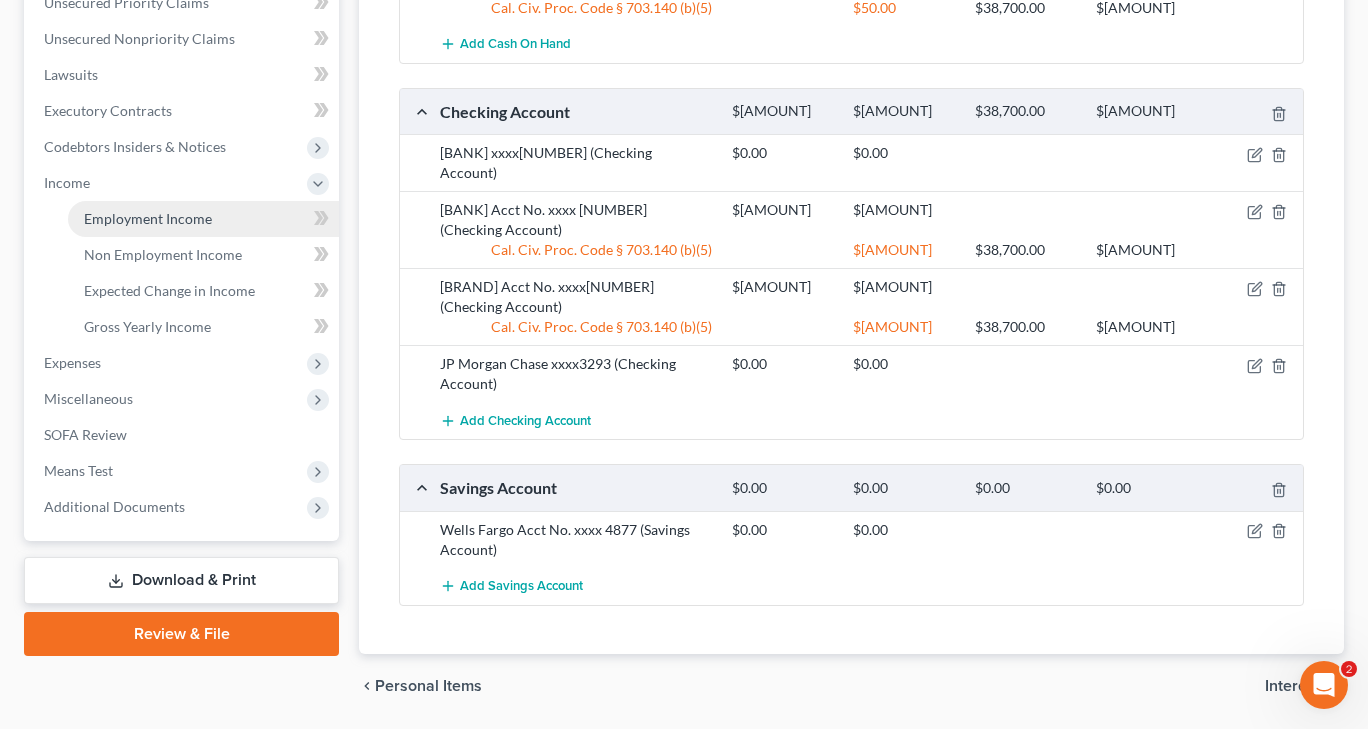 click on "Employment Income" at bounding box center (148, 218) 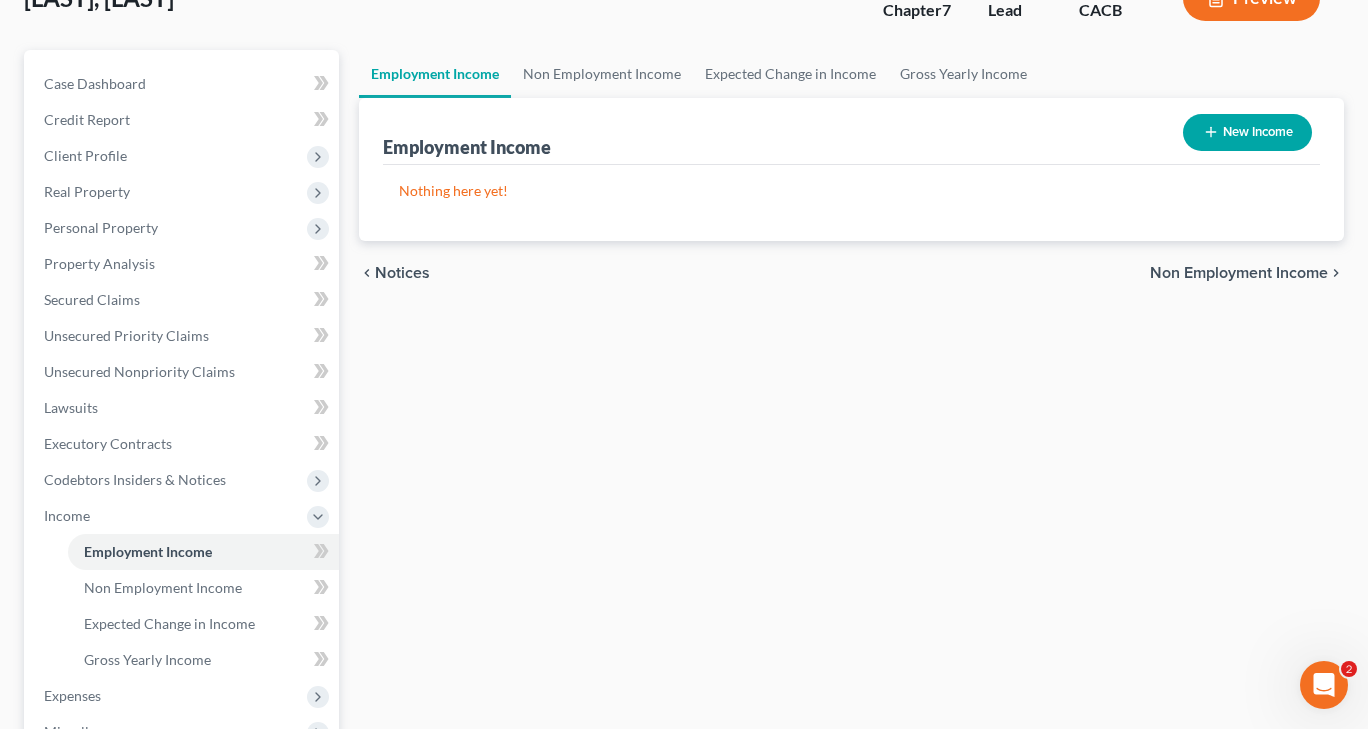 scroll, scrollTop: 200, scrollLeft: 0, axis: vertical 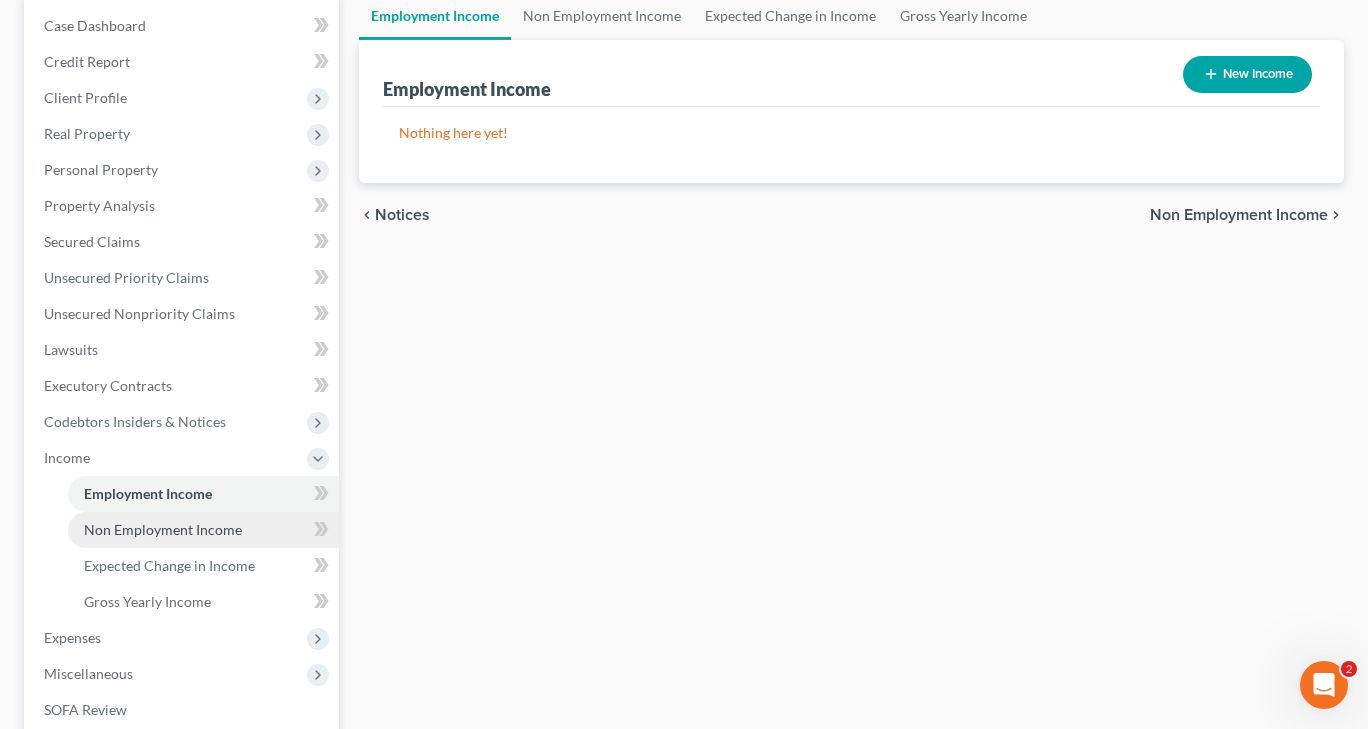 click on "Non Employment Income" at bounding box center [163, 529] 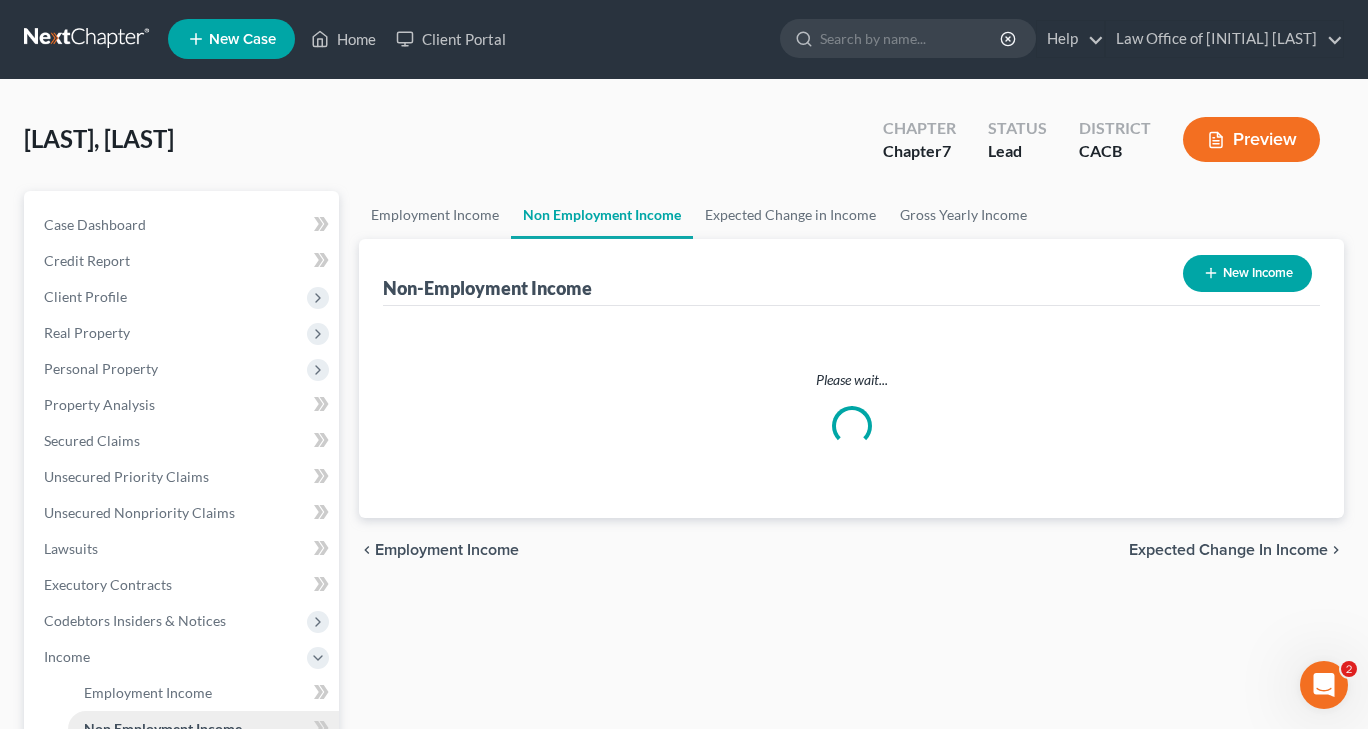 scroll, scrollTop: 0, scrollLeft: 0, axis: both 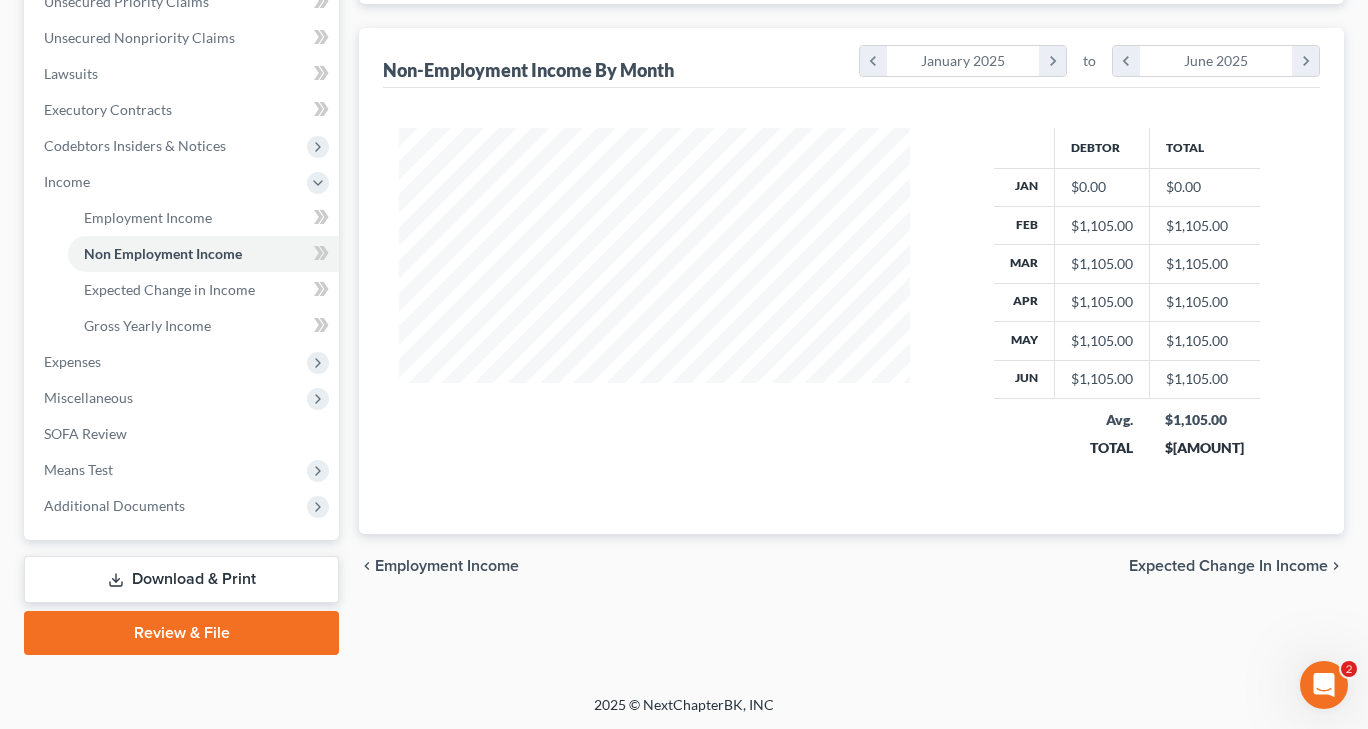 click on "Download & Print" at bounding box center (181, 579) 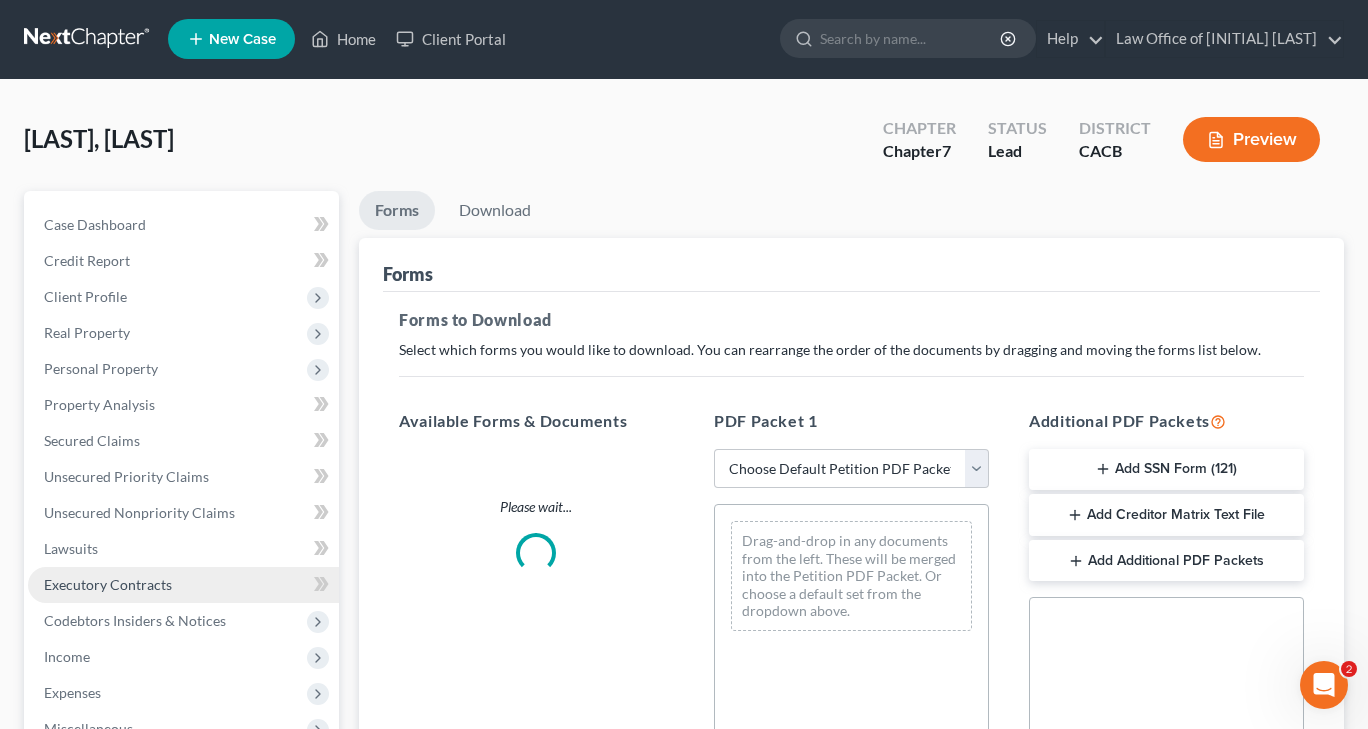 scroll, scrollTop: 0, scrollLeft: 0, axis: both 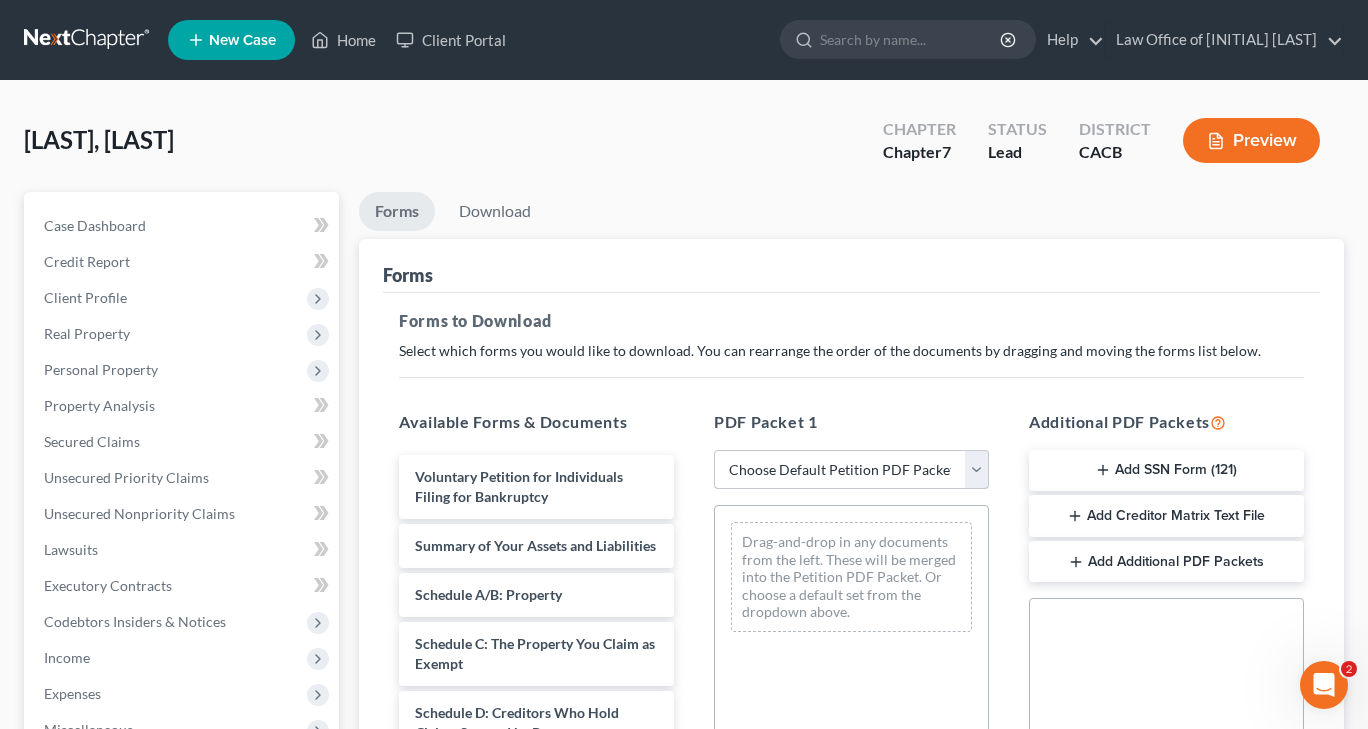 click on "Choose Default Petition PDF Packet Complete Bankruptcy Petition (all forms and schedules) Emergency Filing Forms (Petition and Creditor List Only) Amended Forms Signature Pages Only Sch I J Schedule J AMENDED" at bounding box center [851, 470] 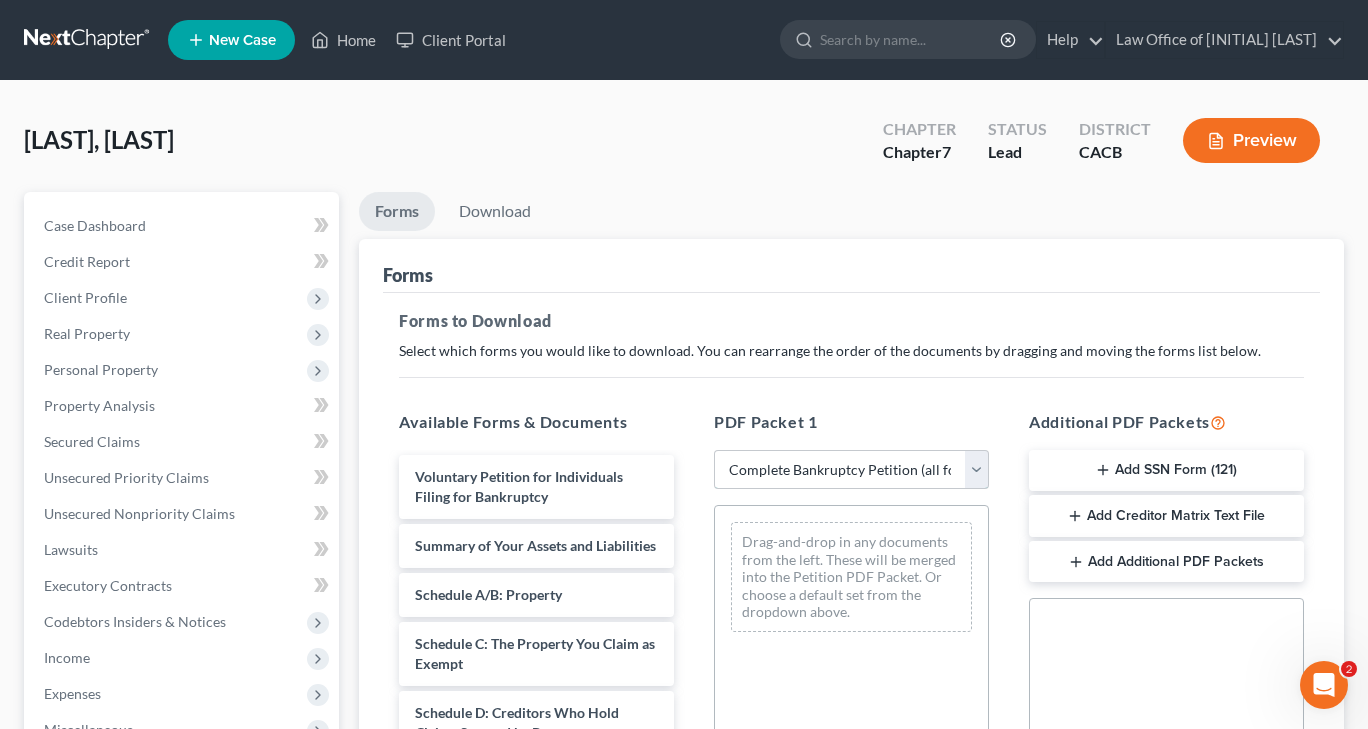 click on "Choose Default Petition PDF Packet Complete Bankruptcy Petition (all forms and schedules) Emergency Filing Forms (Petition and Creditor List Only) Amended Forms Signature Pages Only Sch I J Schedule J AMENDED" at bounding box center [851, 470] 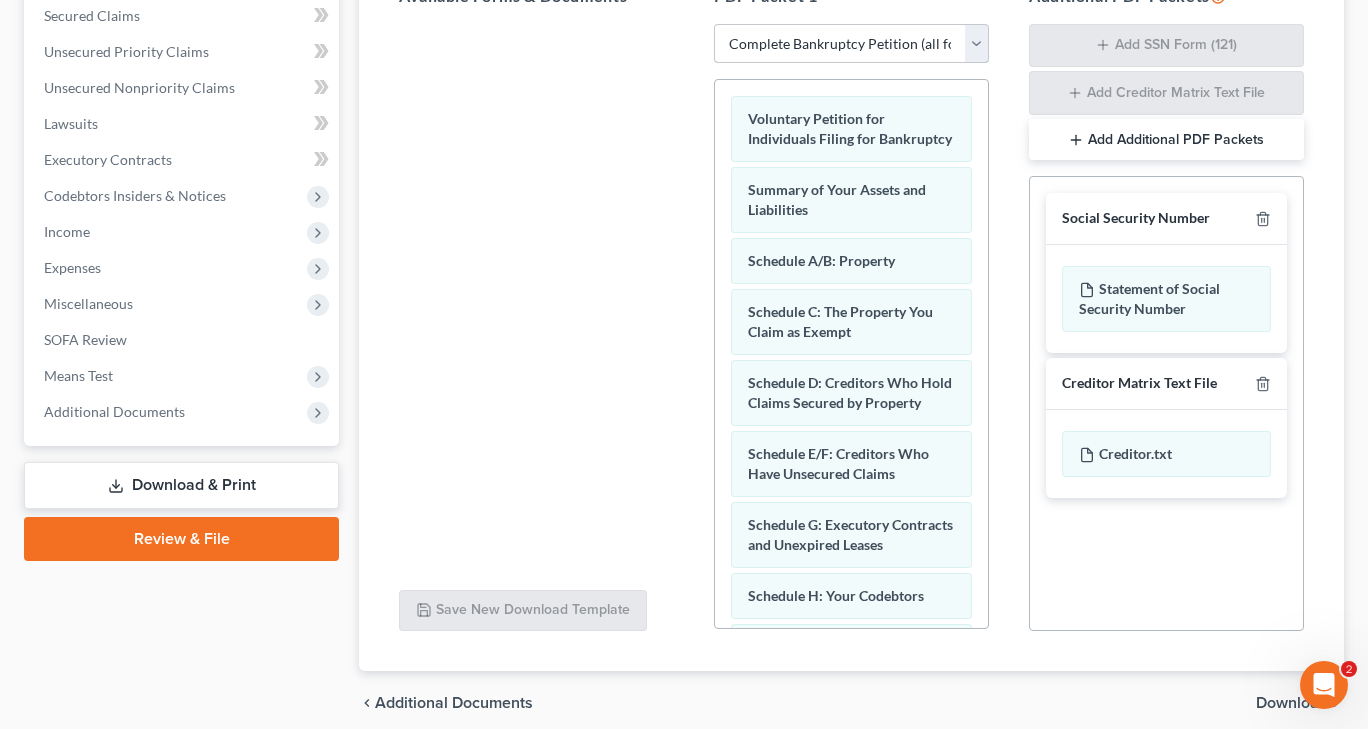 scroll, scrollTop: 500, scrollLeft: 0, axis: vertical 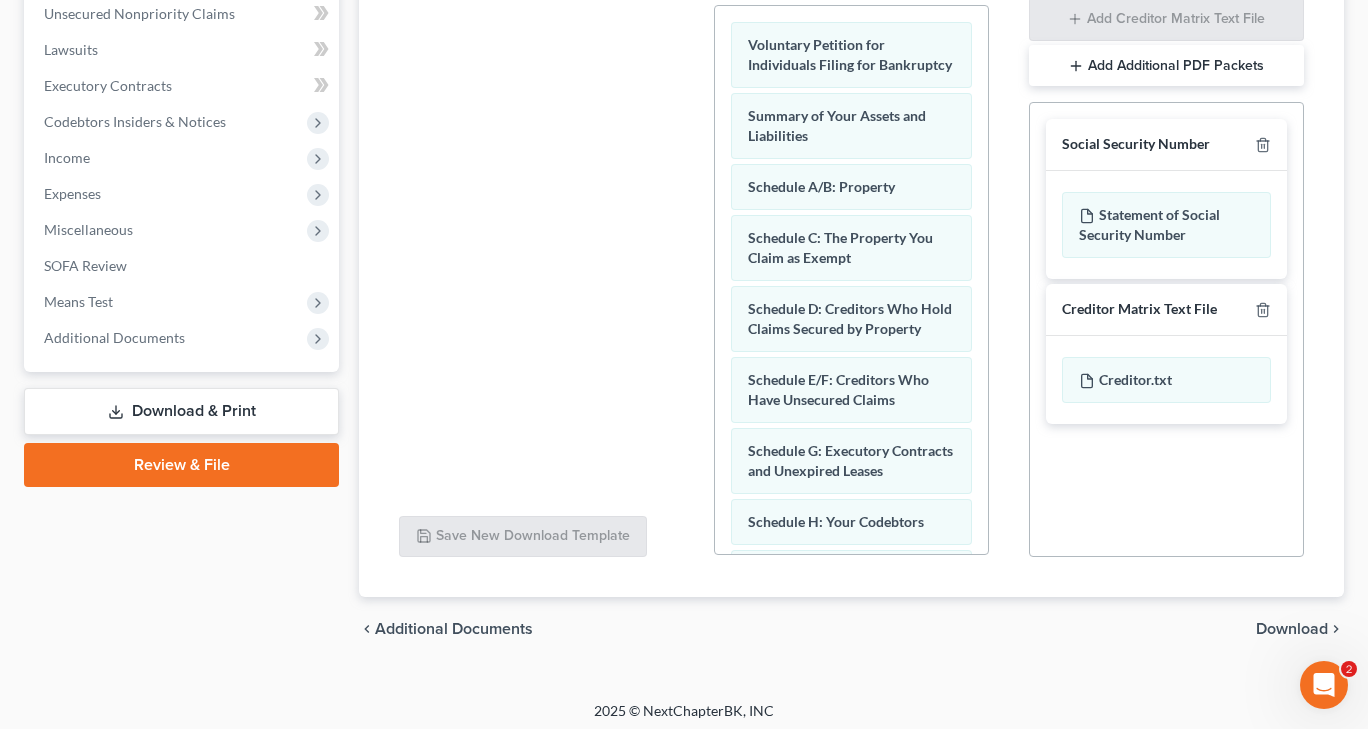 click on "Download" at bounding box center [1292, 629] 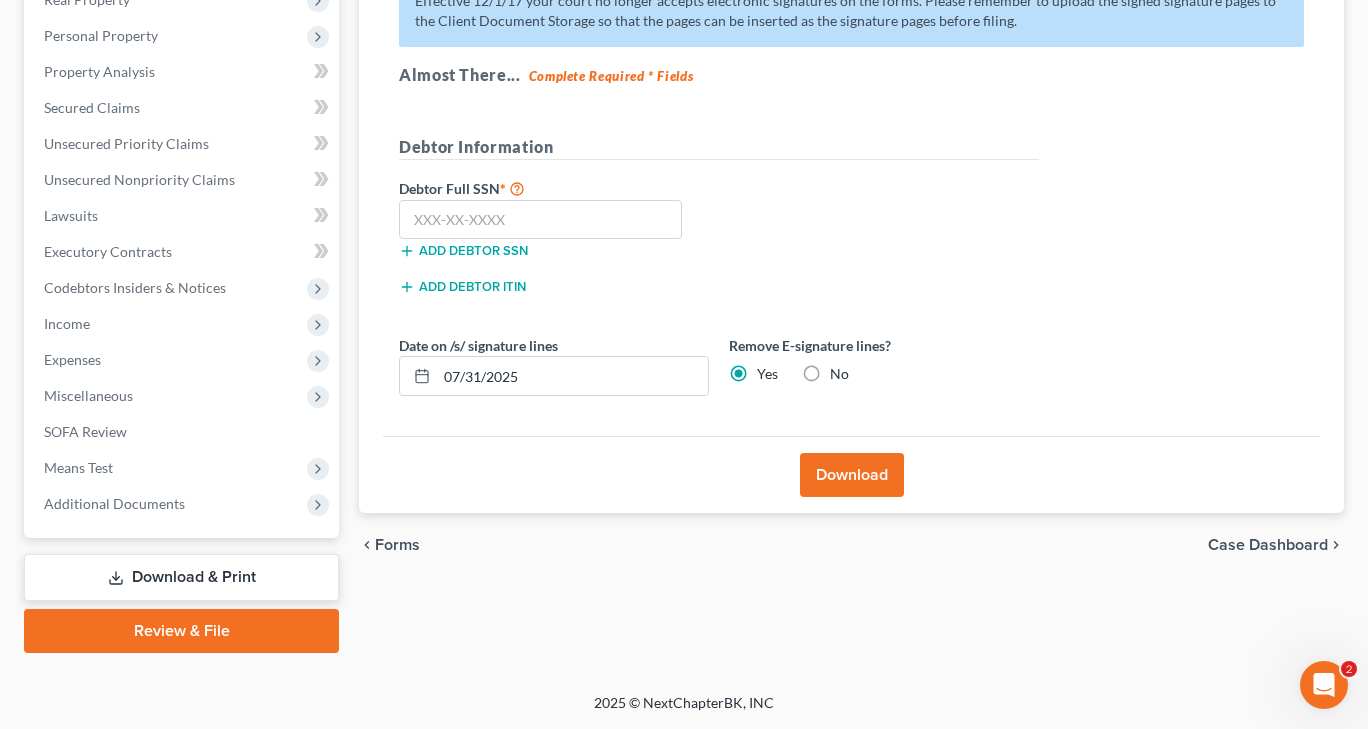 scroll, scrollTop: 332, scrollLeft: 0, axis: vertical 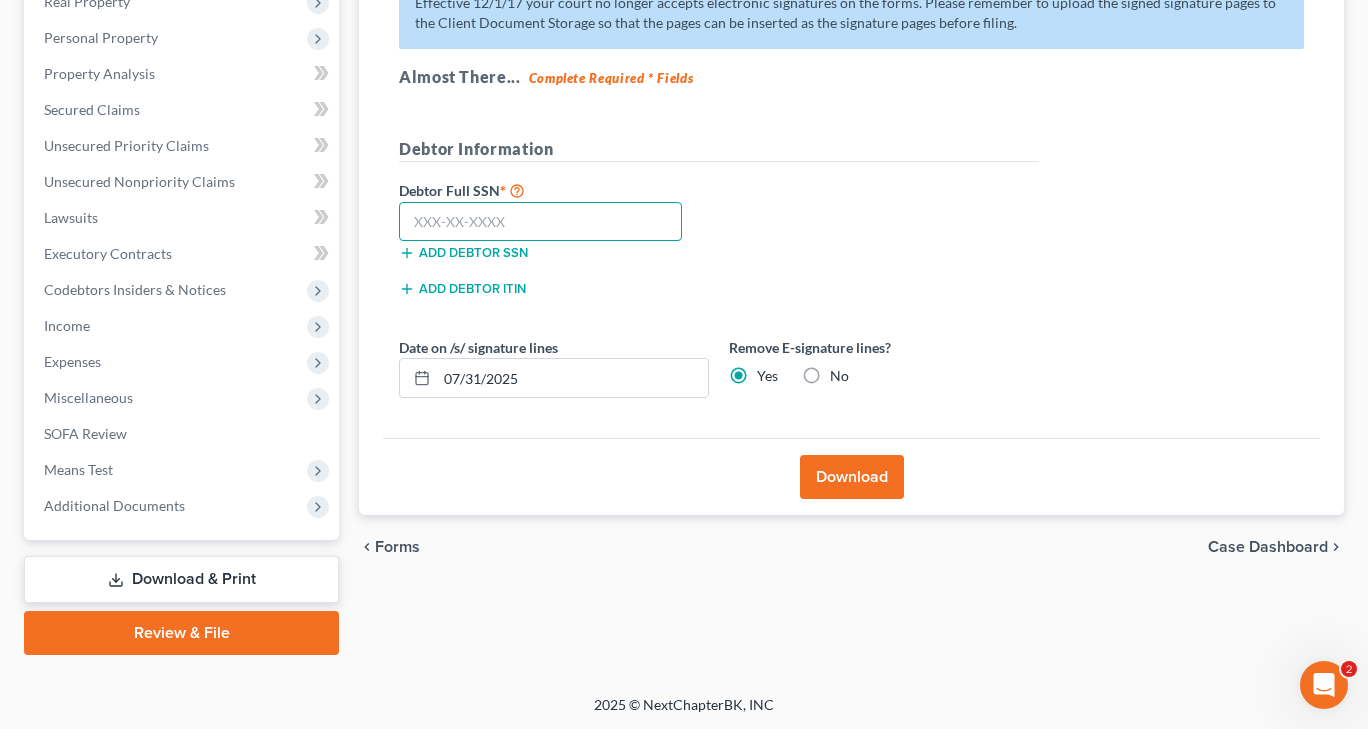 paste on "[PHONE]" 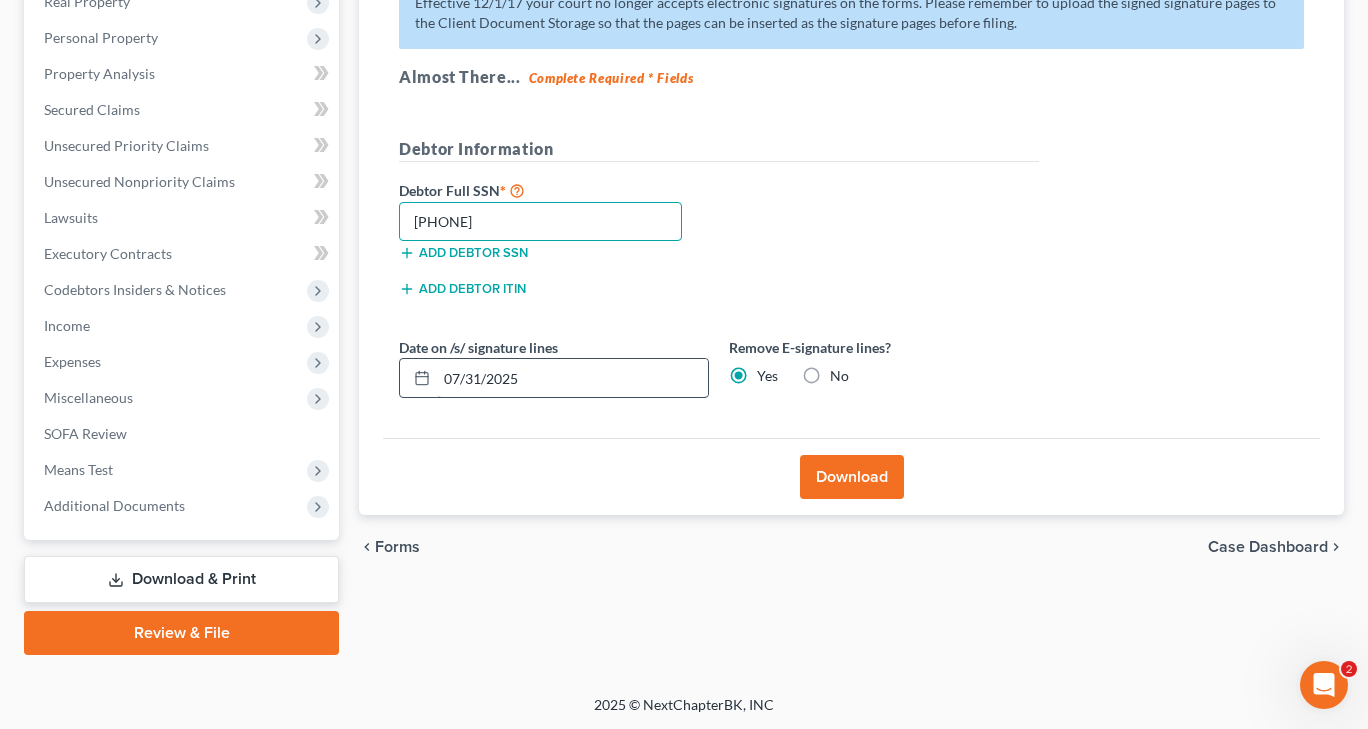 type on "[PHONE]" 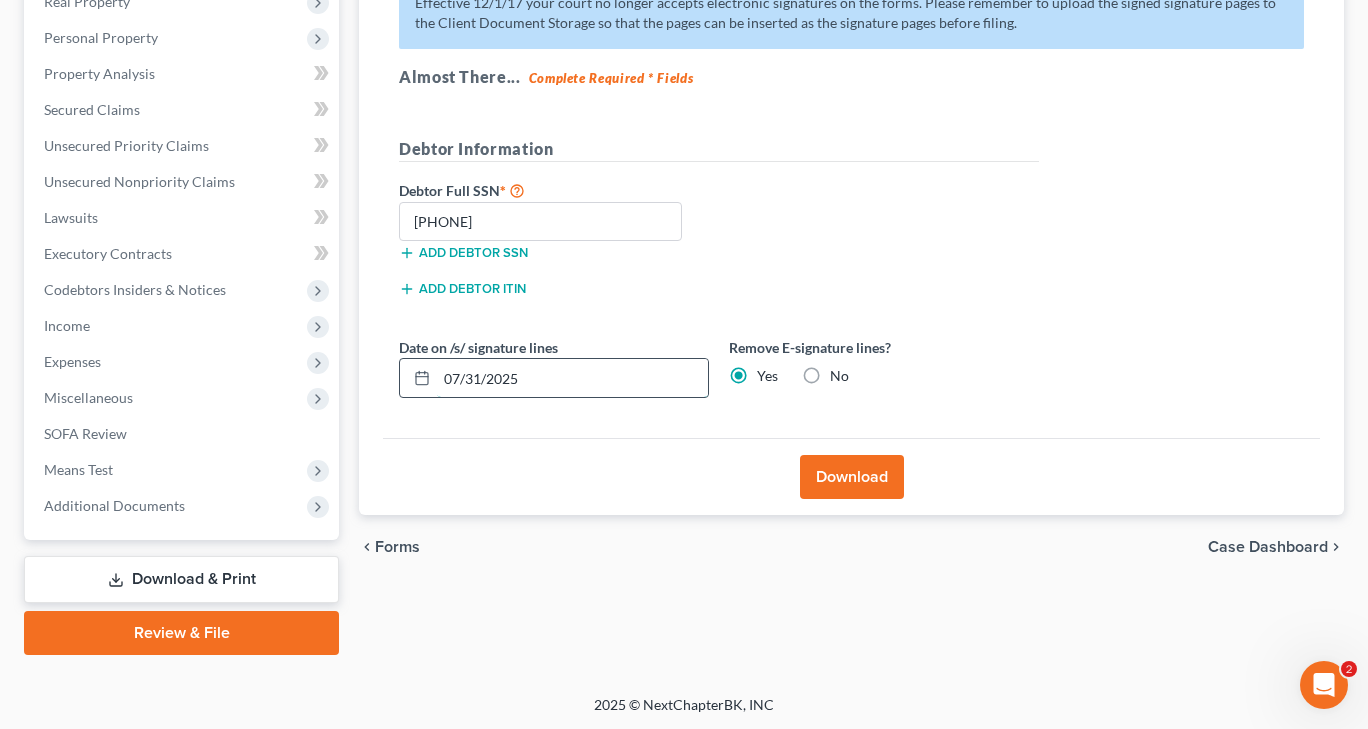 drag, startPoint x: 550, startPoint y: 374, endPoint x: 415, endPoint y: 374, distance: 135 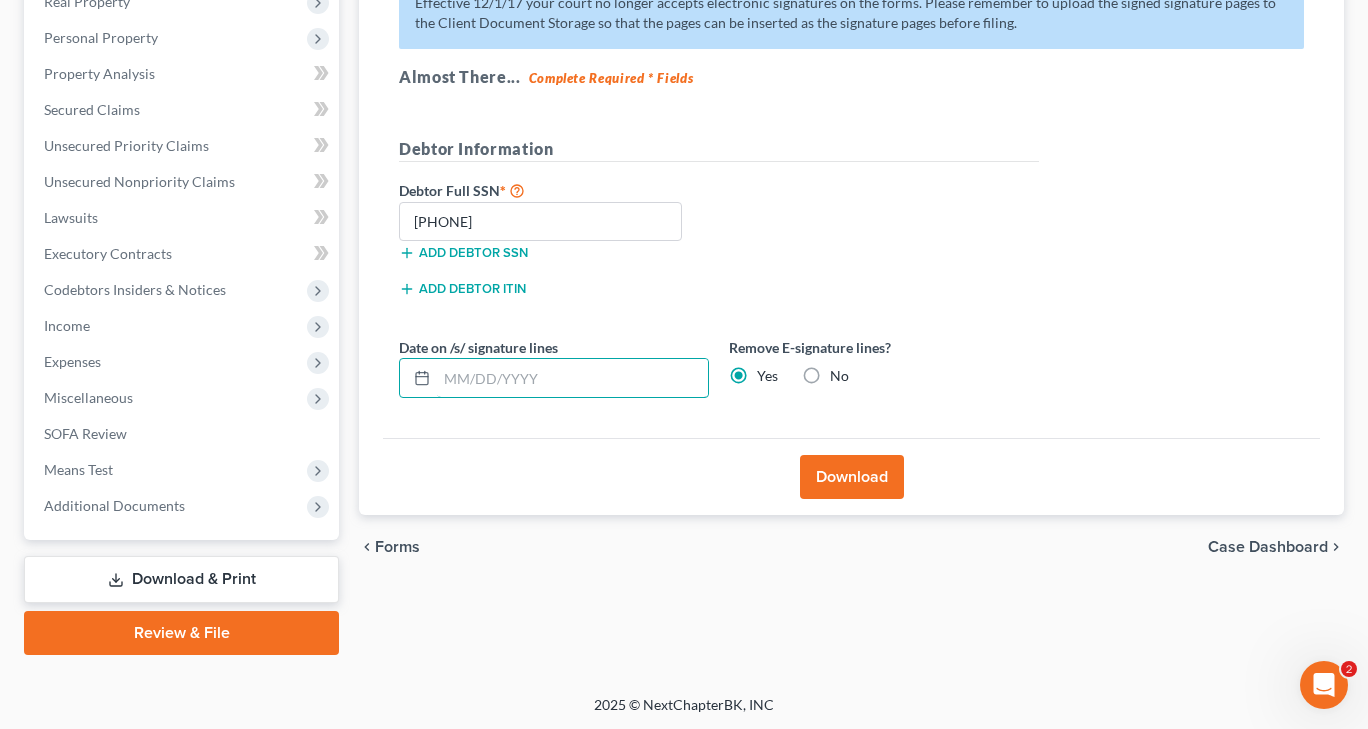 type 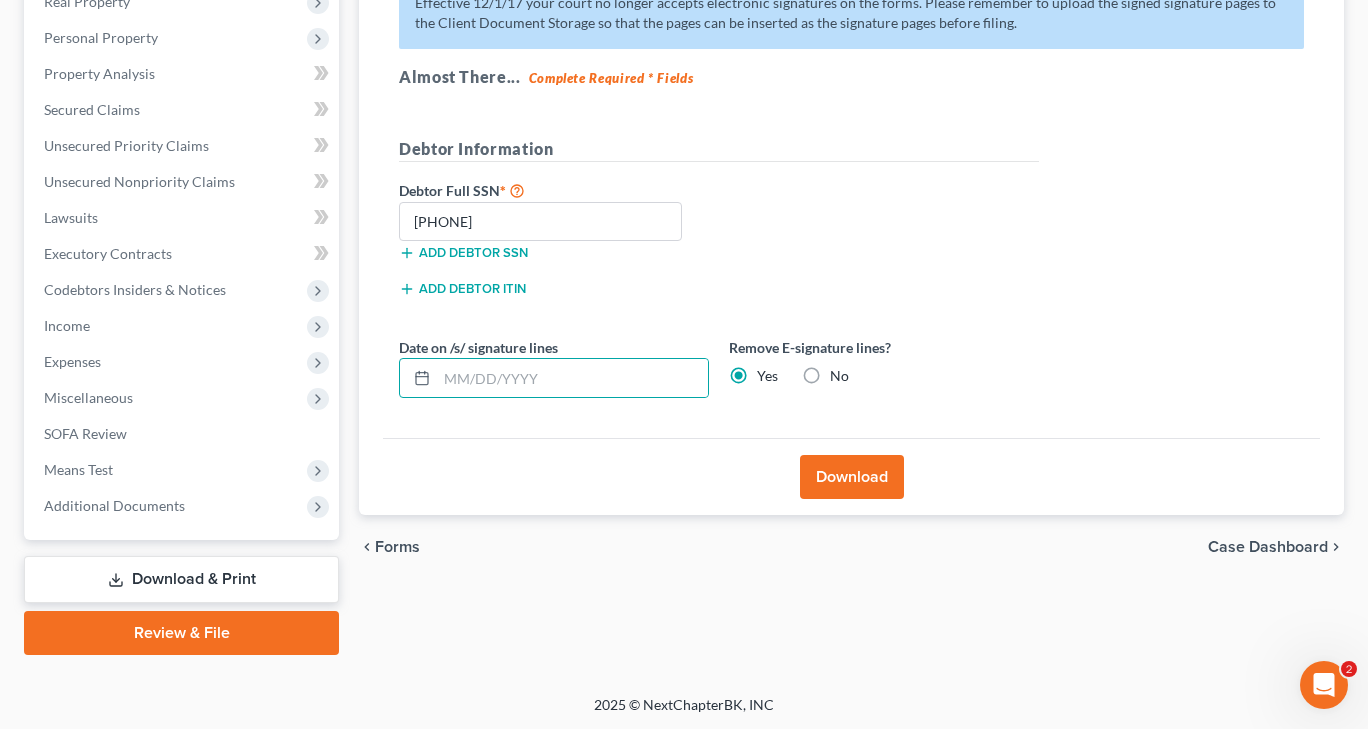 click on "Download" at bounding box center [852, 477] 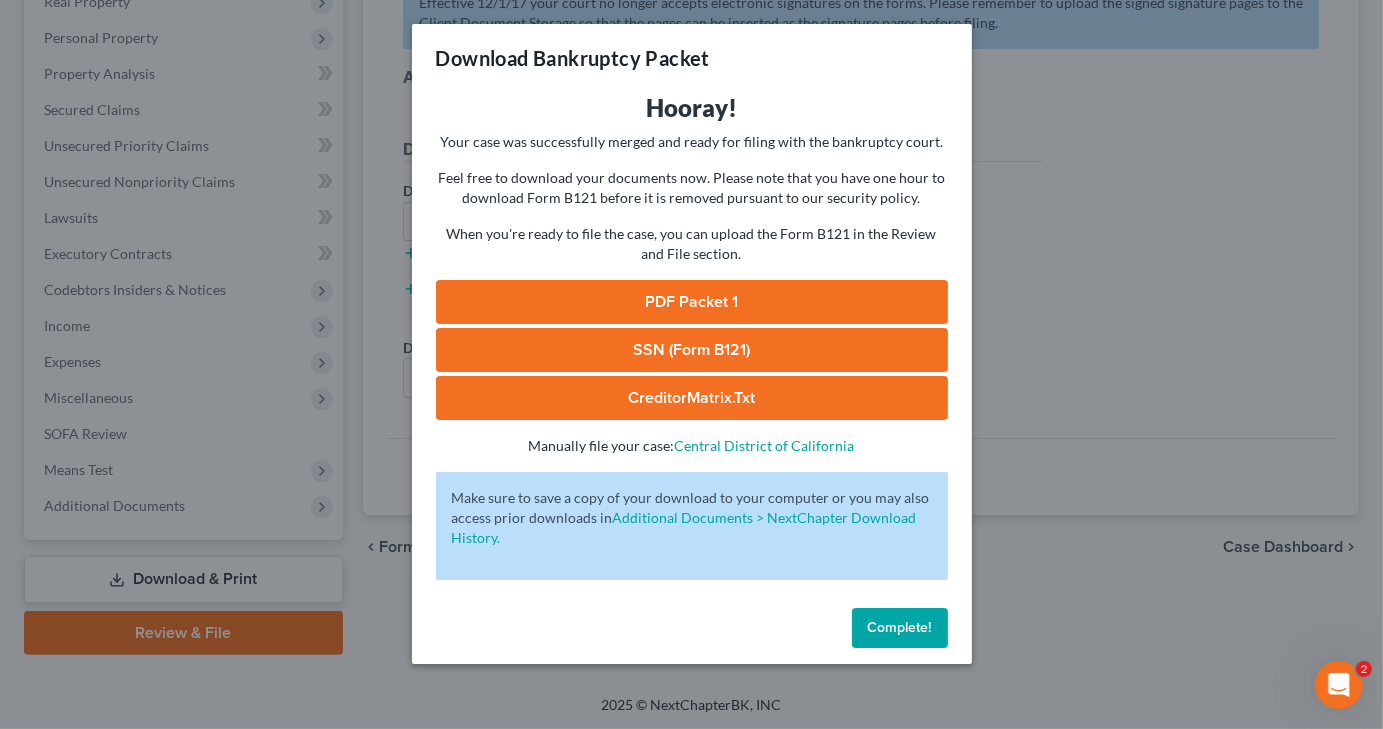 click on "PDF Packet 1" at bounding box center [692, 302] 